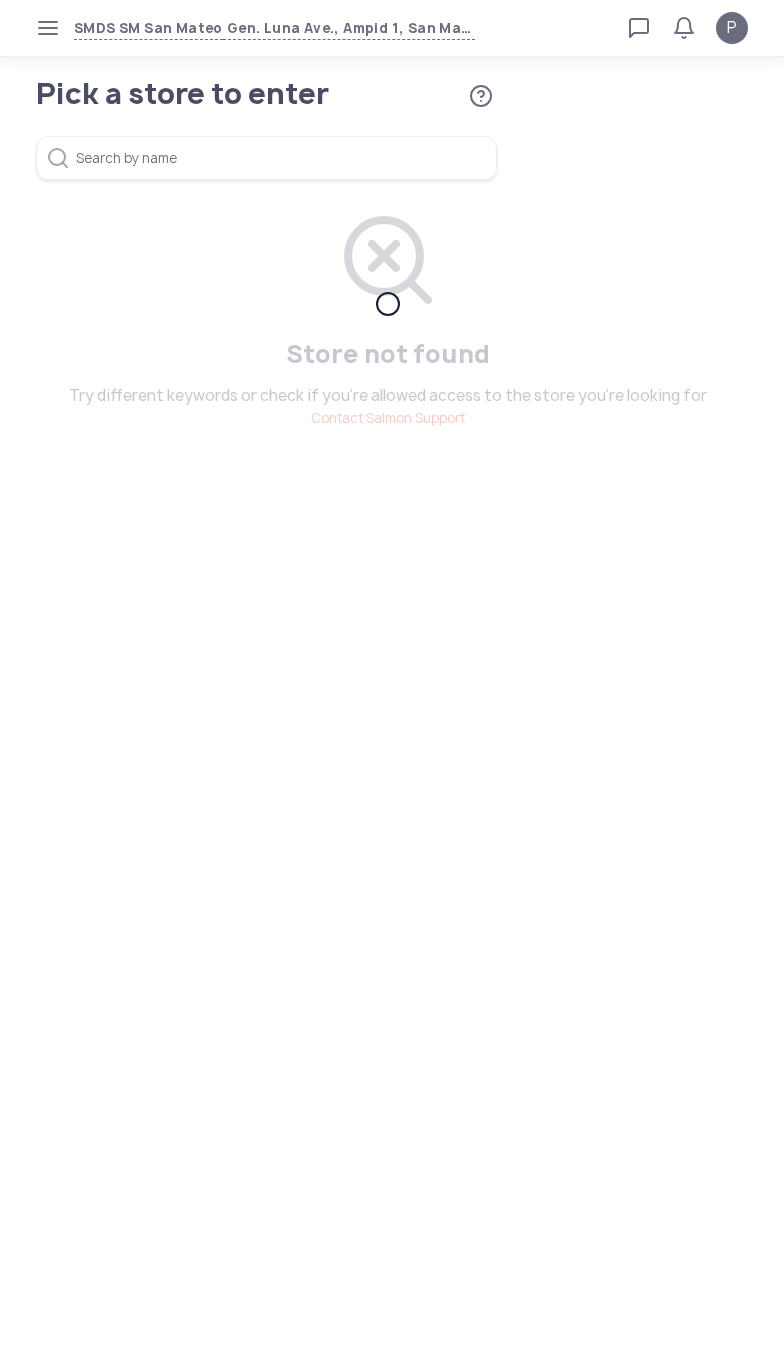 scroll, scrollTop: 0, scrollLeft: 0, axis: both 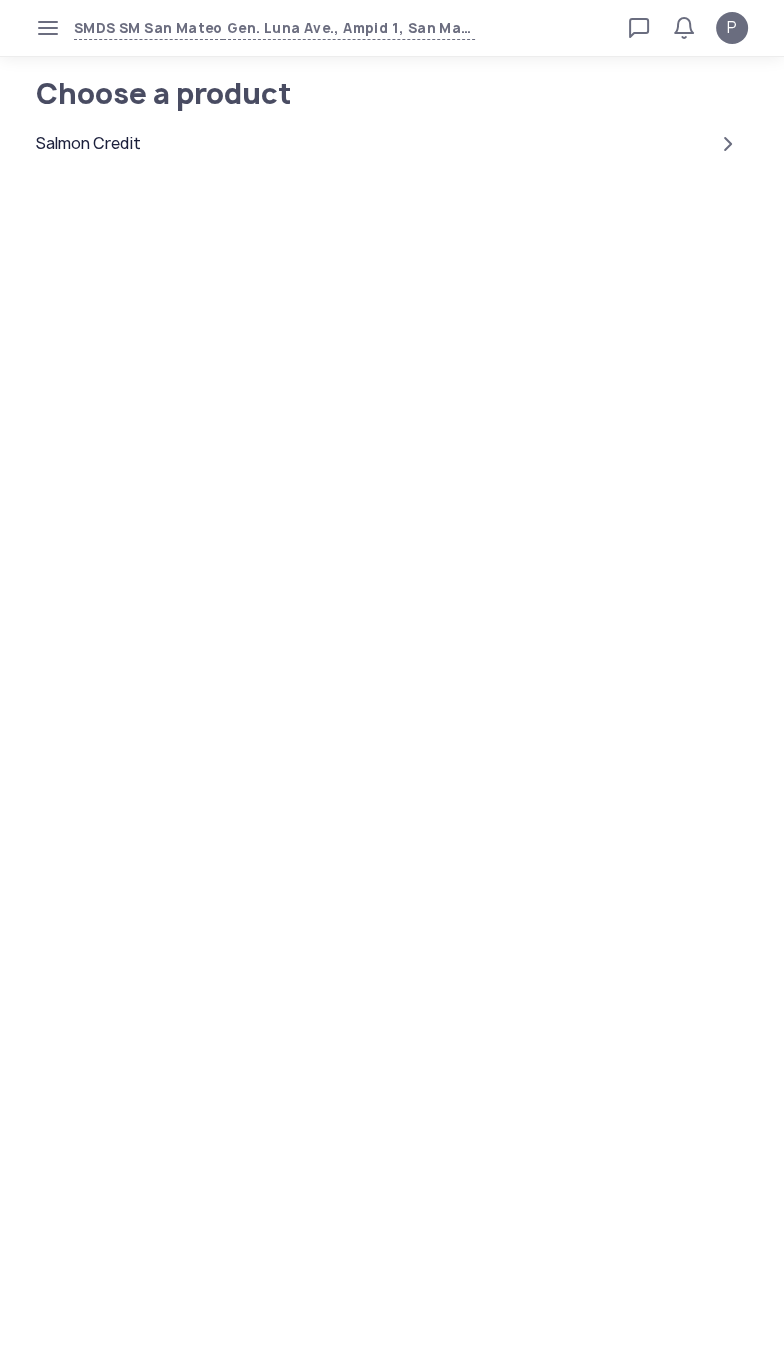 click on "Salmon Credit" 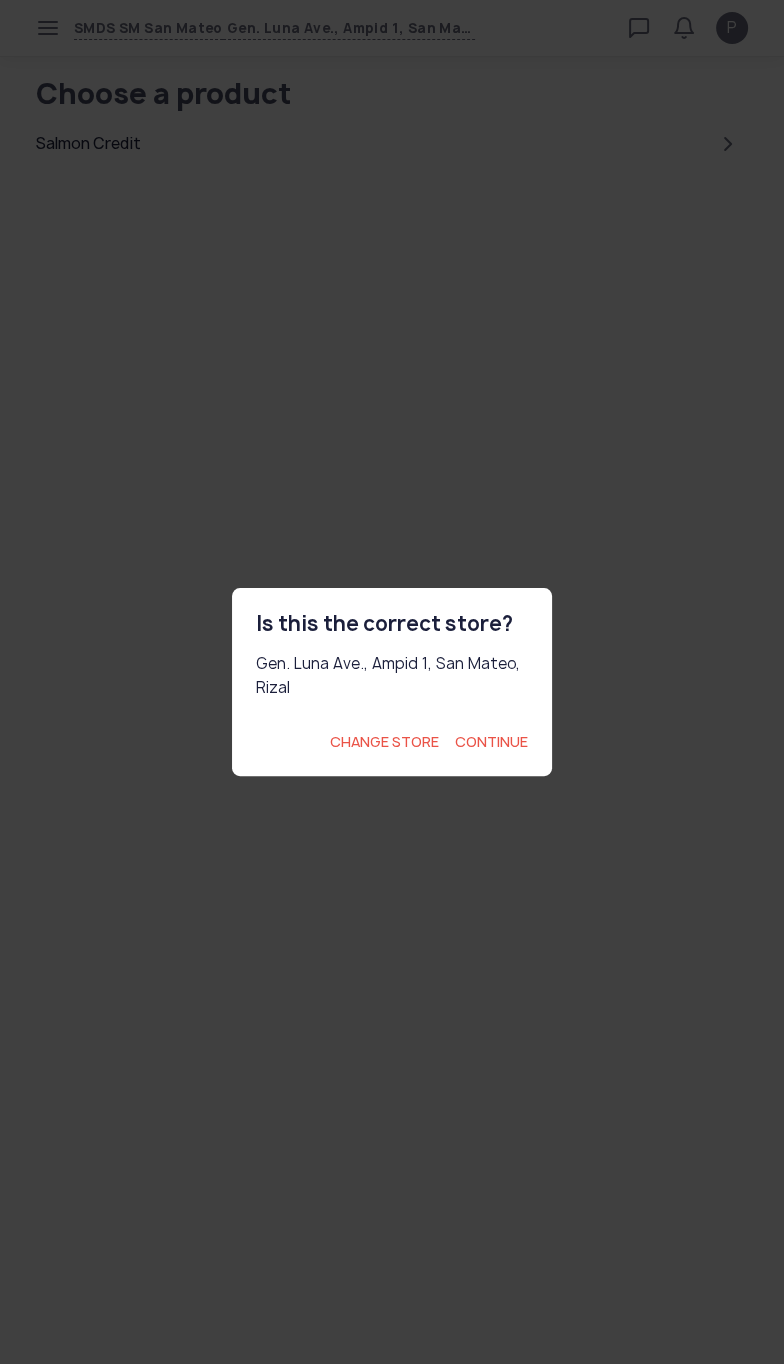 click on "Continue" 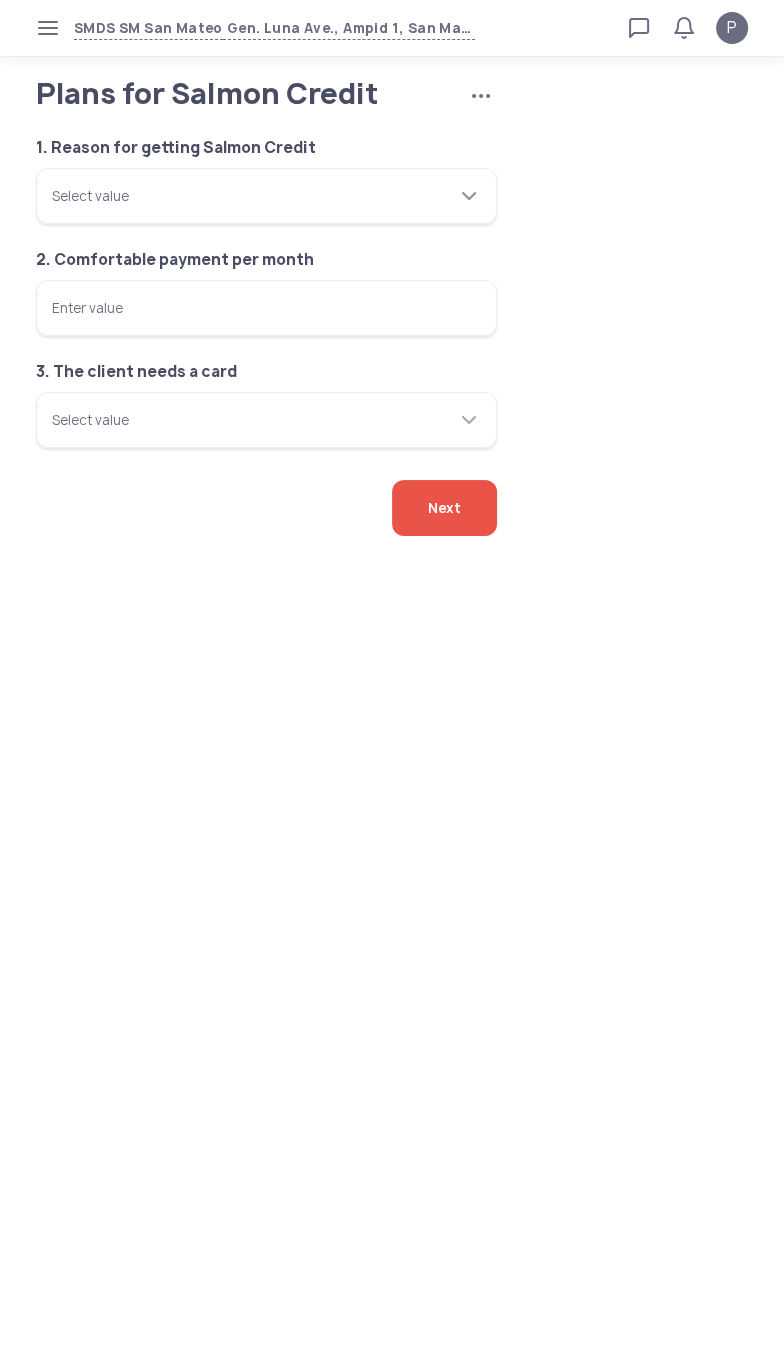 click on "Select value" 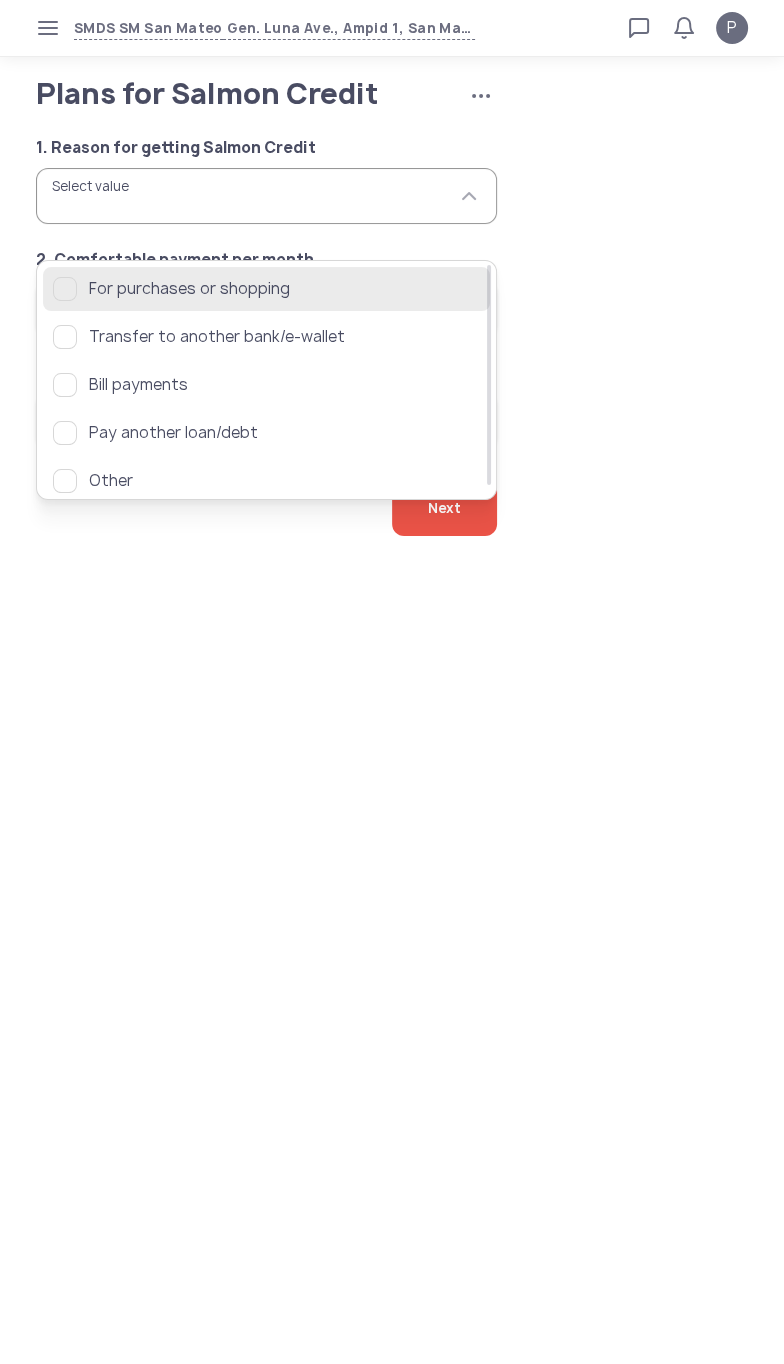 click 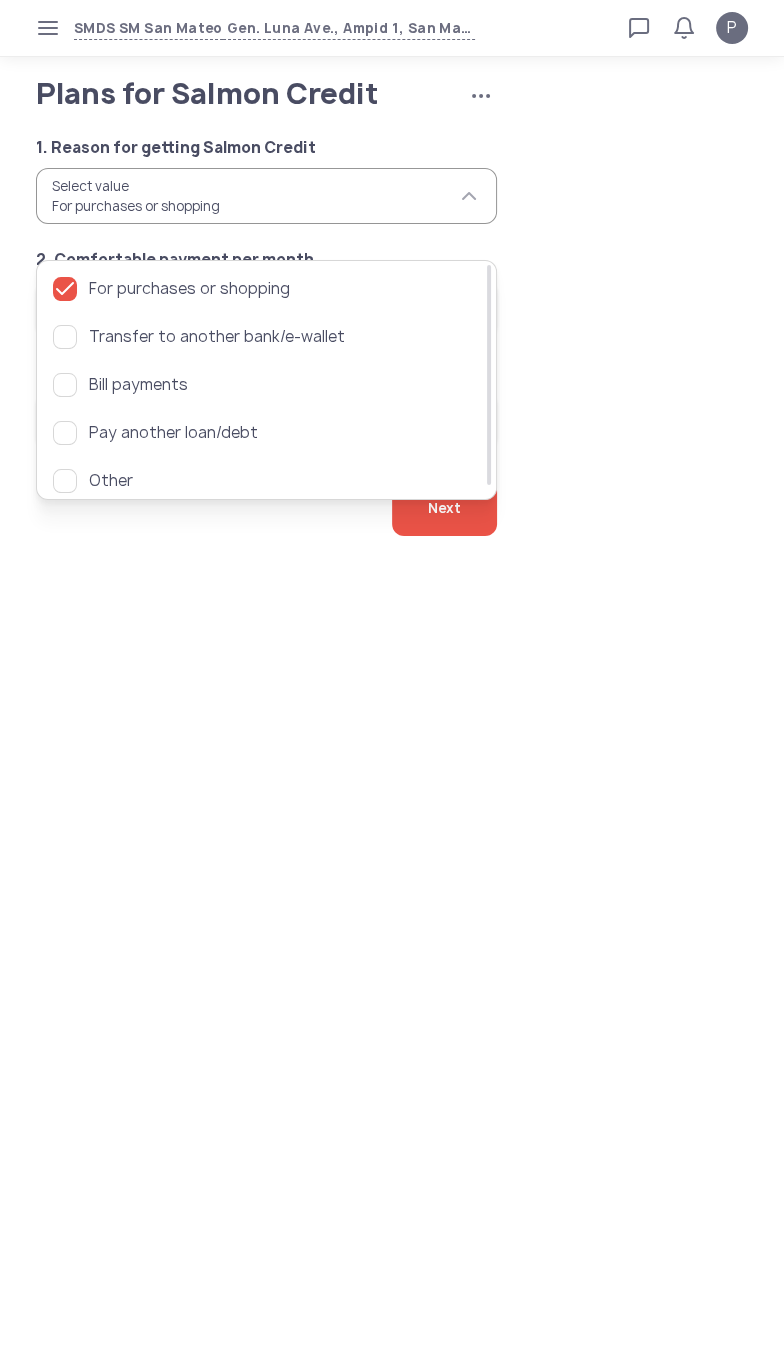click on "SMDS SM San Mateo Gen. Luna Ave., Ampid 1, San Mateo, Rizal Loan calculator Loan applications FAQs Refund P  Plans for Salmon Credit   Cancel application  P
Verified agent Full name [FIRST] [LAST] Telephone number [COUNTRY CODE] [PHONE] E-mail [USERNAME]@[DOMAIN] Log out  Plans for Salmon Credit   Cancel application  1. Reason for getting Salmon Credit  Select value  For purchases or shopping 2. Comfortable payment per month  Enter value  3. The client needs a card  Select value   Next   For purchases or shopping   Transfer to another bank/e-wallet   Bill payments   Pay another loan/debt   Other" at bounding box center (392, 682) 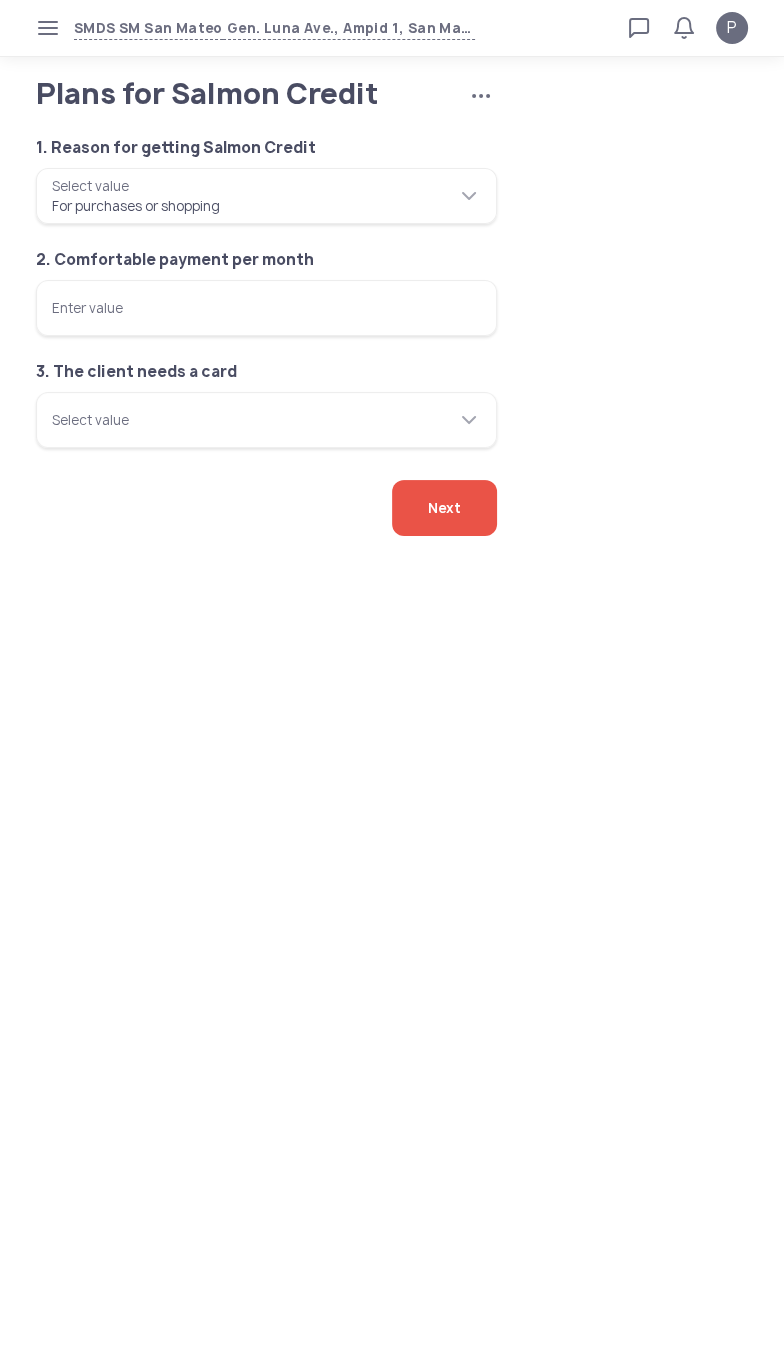 click on "Enter value" at bounding box center (266, 308) 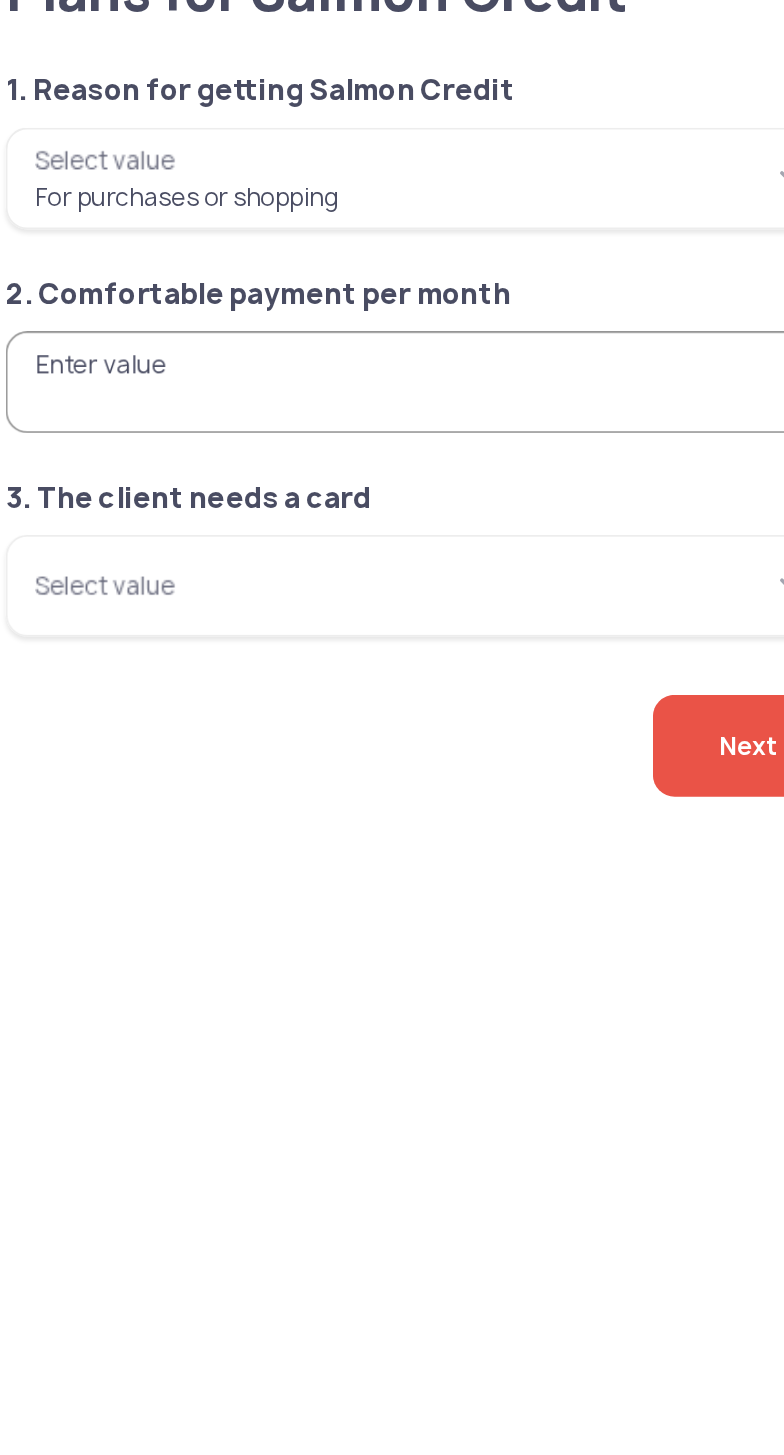 click on "1. Reason for getting Salmon Credit  Select value  For purchases or shopping 2. Comfortable payment per month  Enter value  3. The client needs a card  Select value" 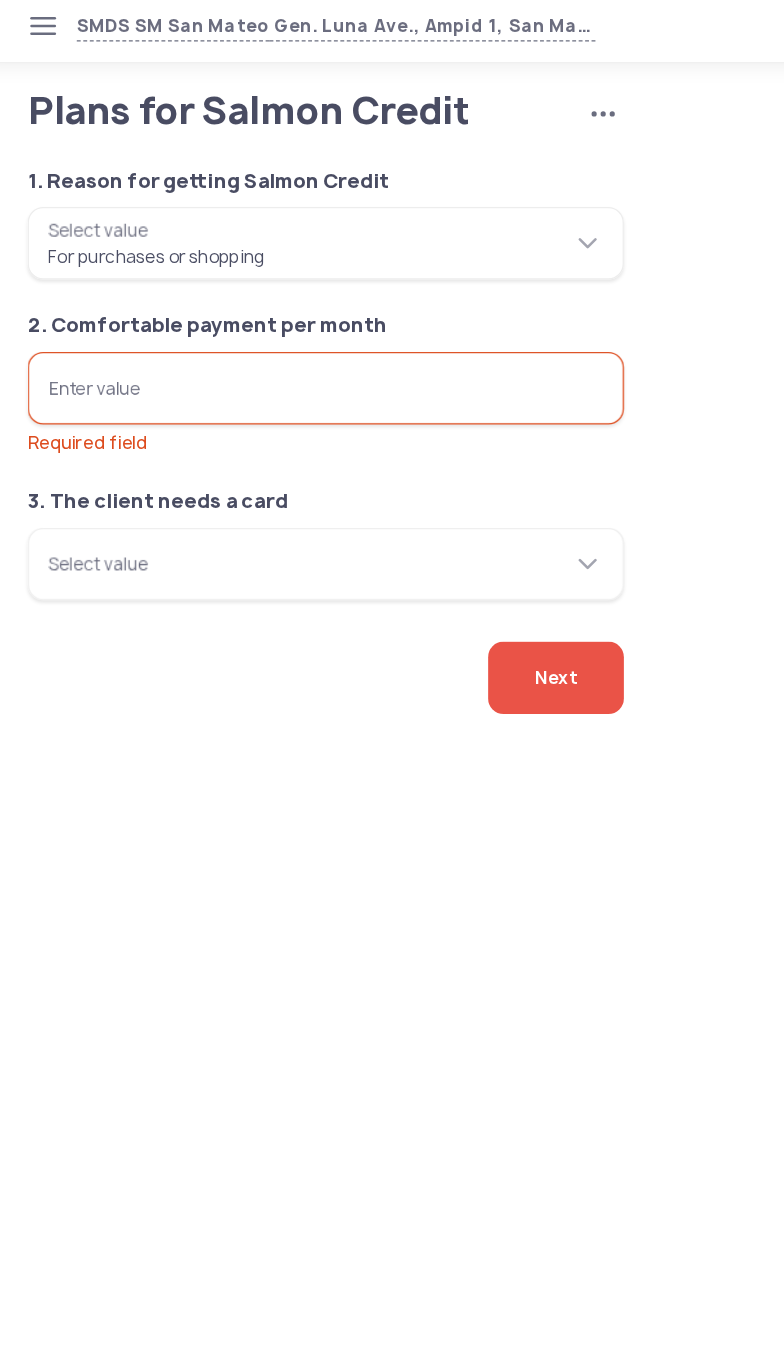 click on "Enter value   Required field" at bounding box center [266, 308] 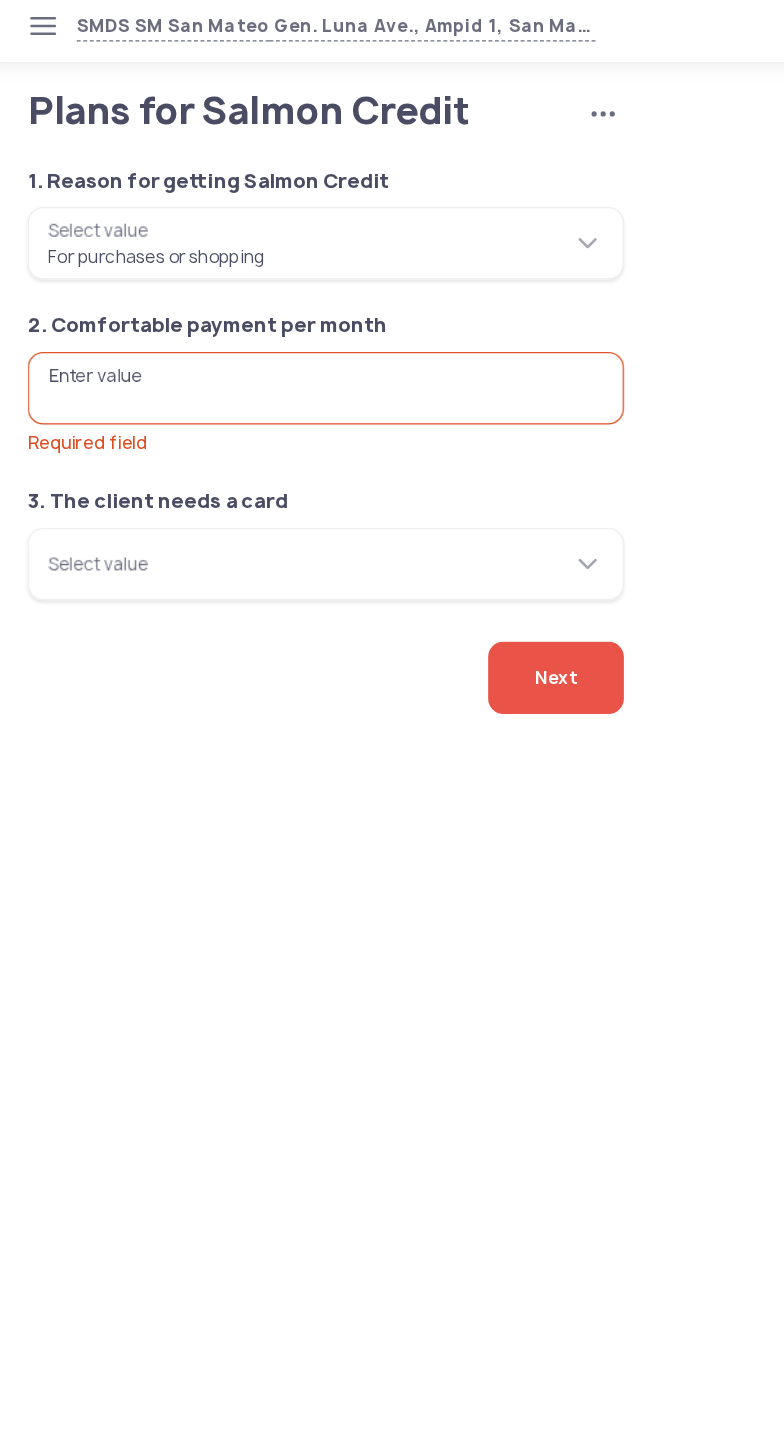 click on "Enter value   Required field" at bounding box center [266, 308] 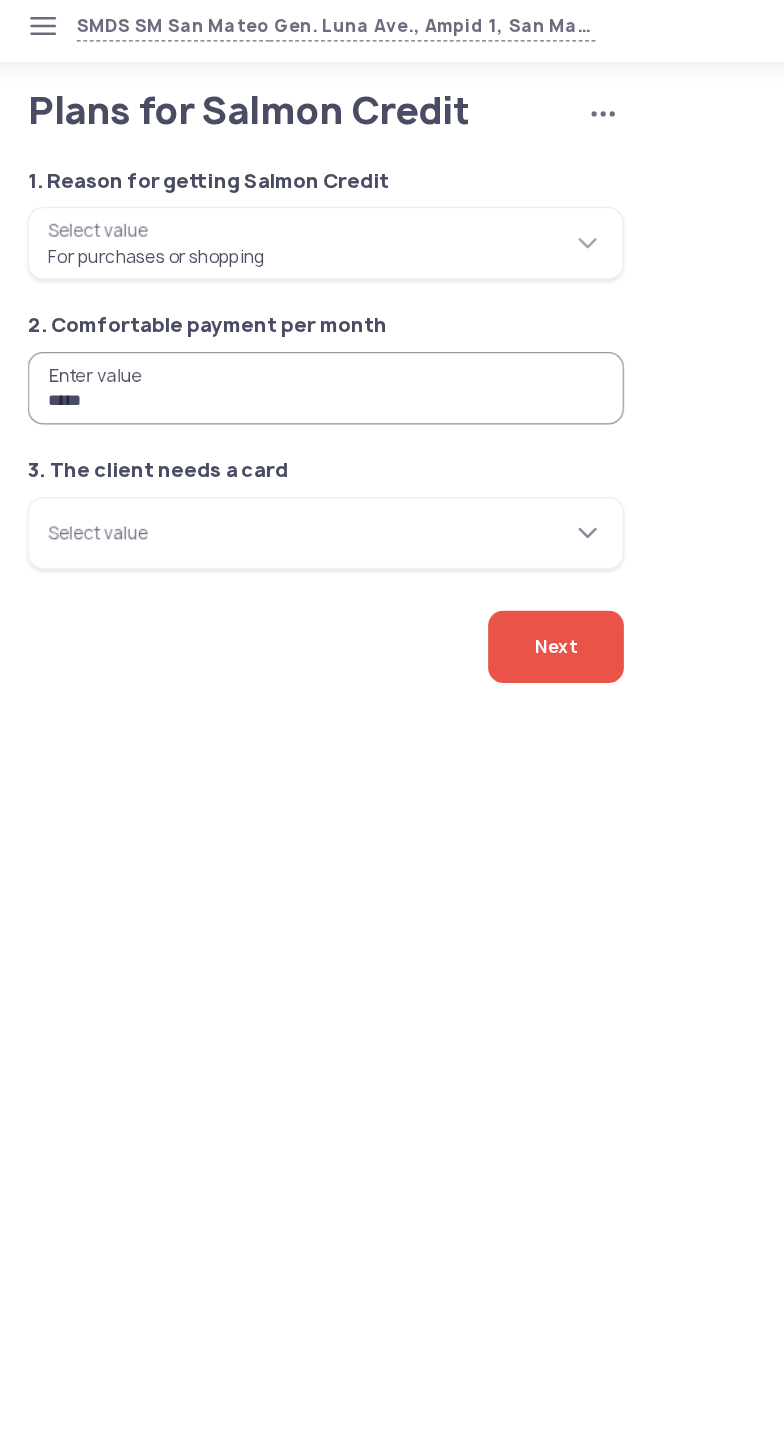 type on "[MASKED]" 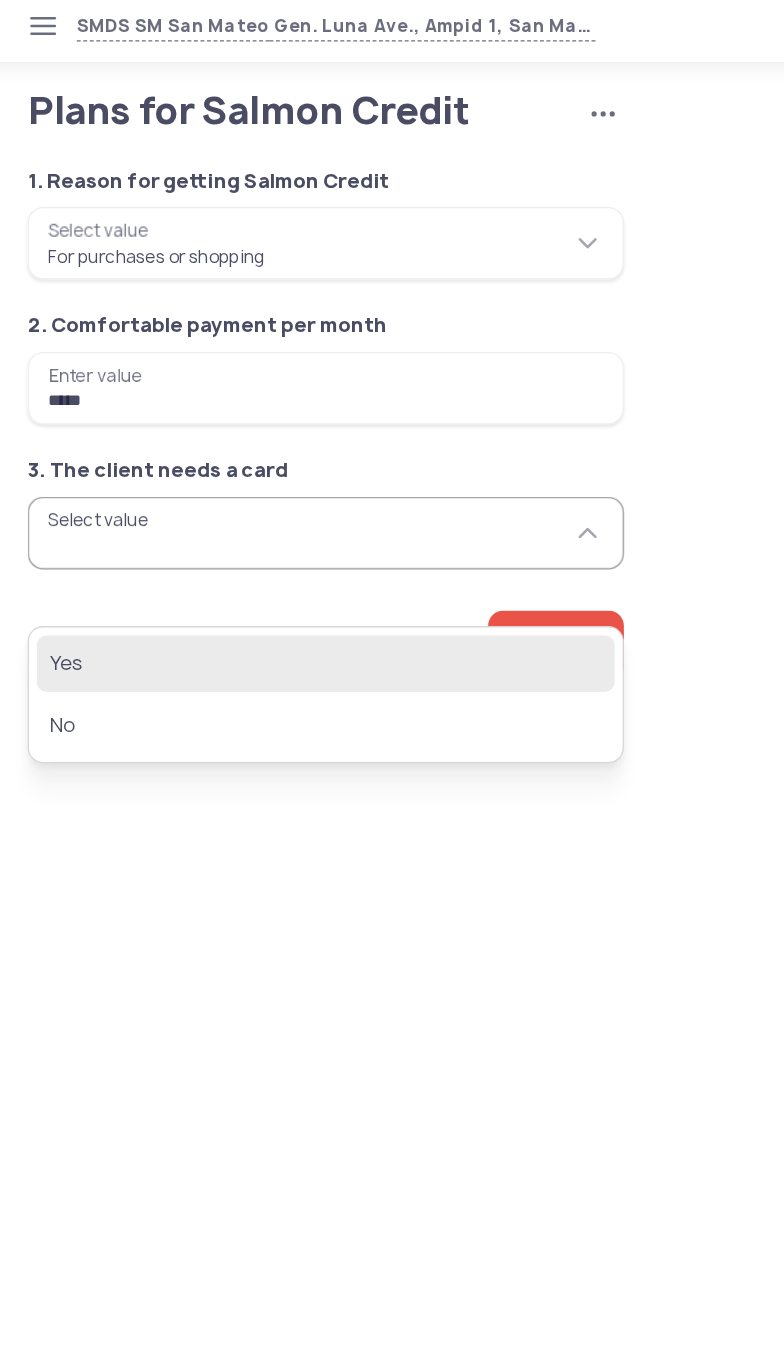 click on "Yes" 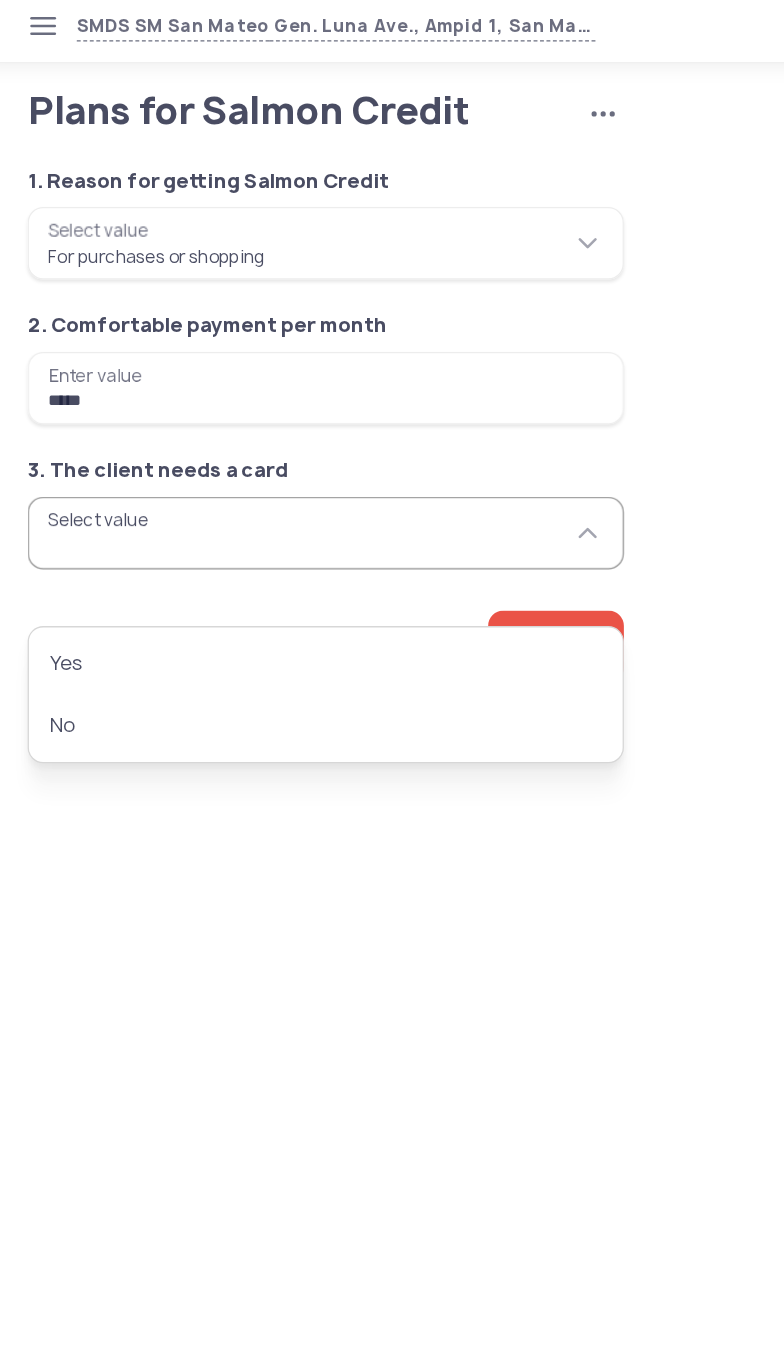 type on "[MASKED]" 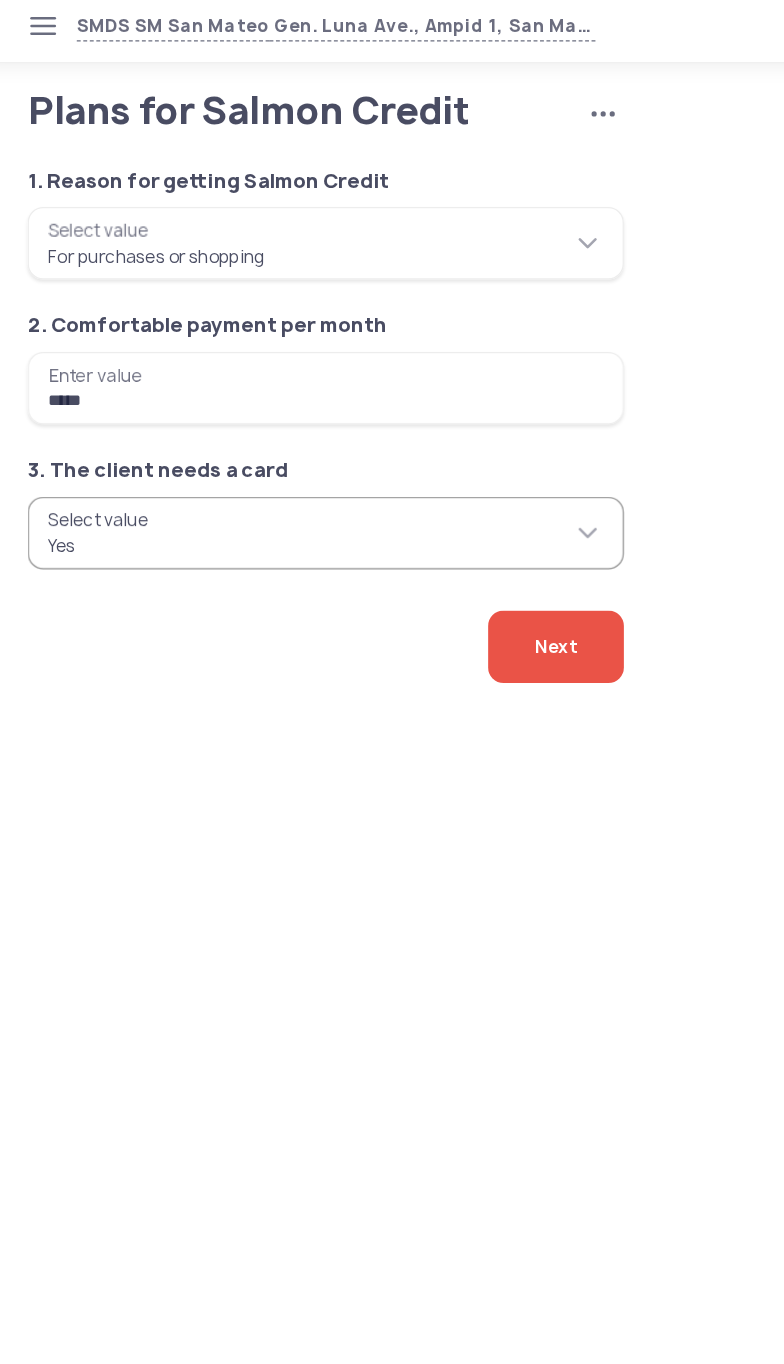 click on "Next" 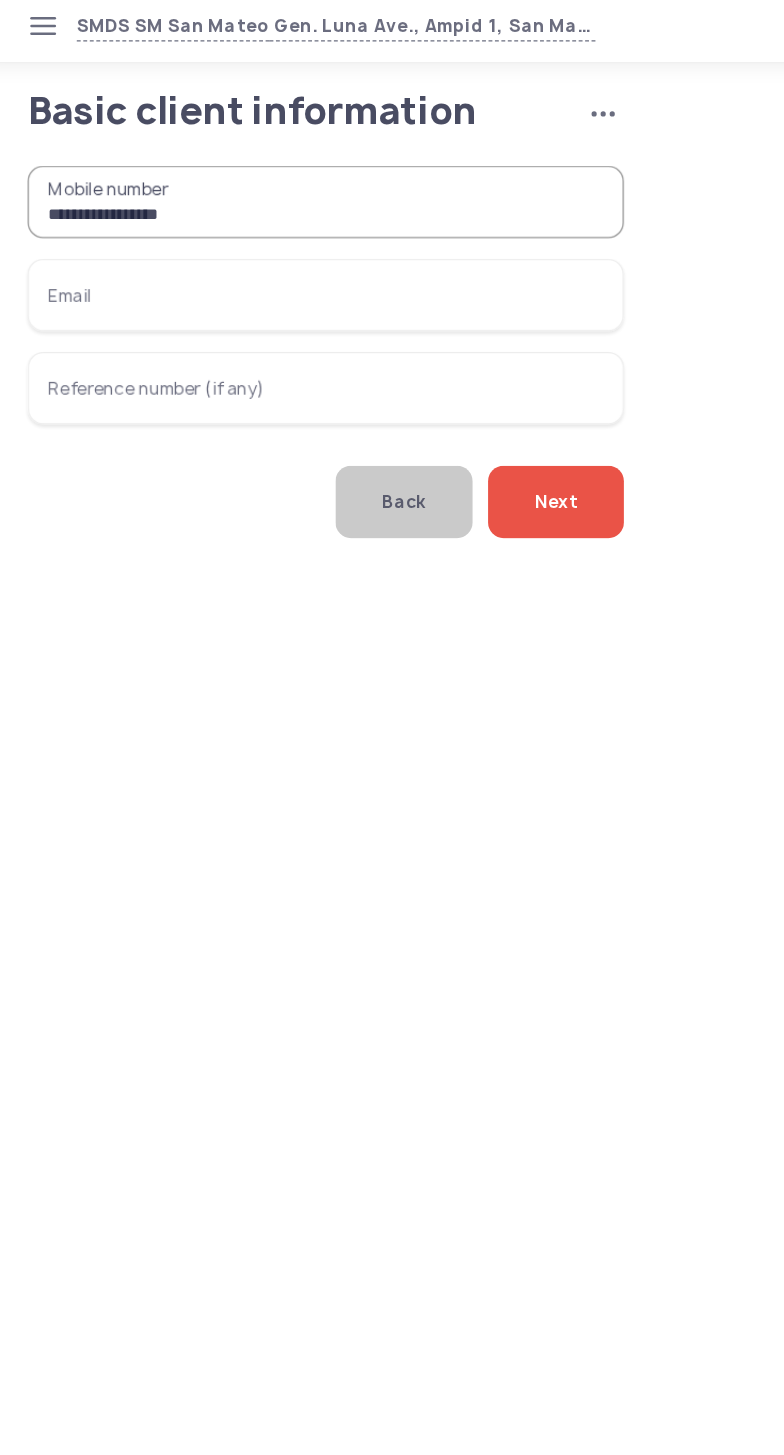 type on "[MASKED]" 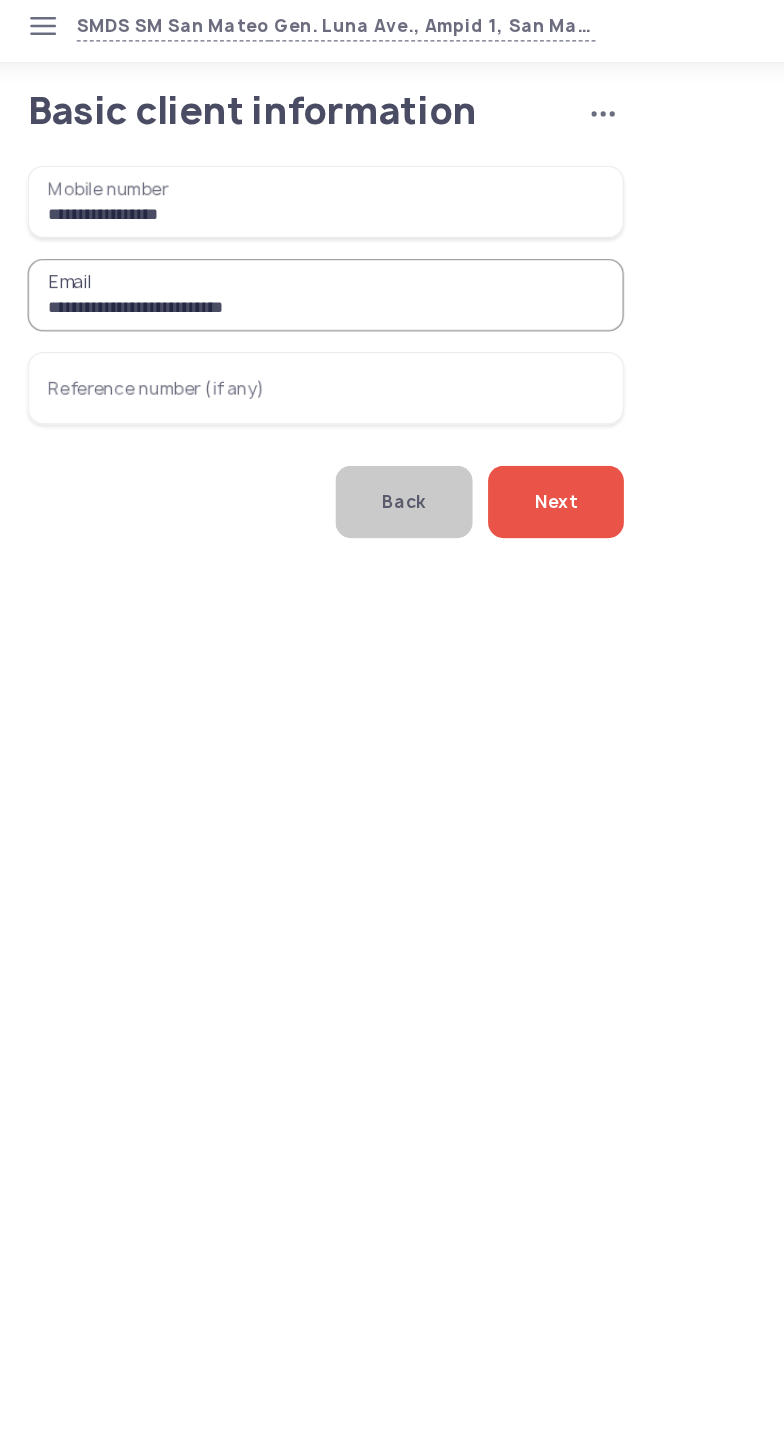 type on "[MASKED]" 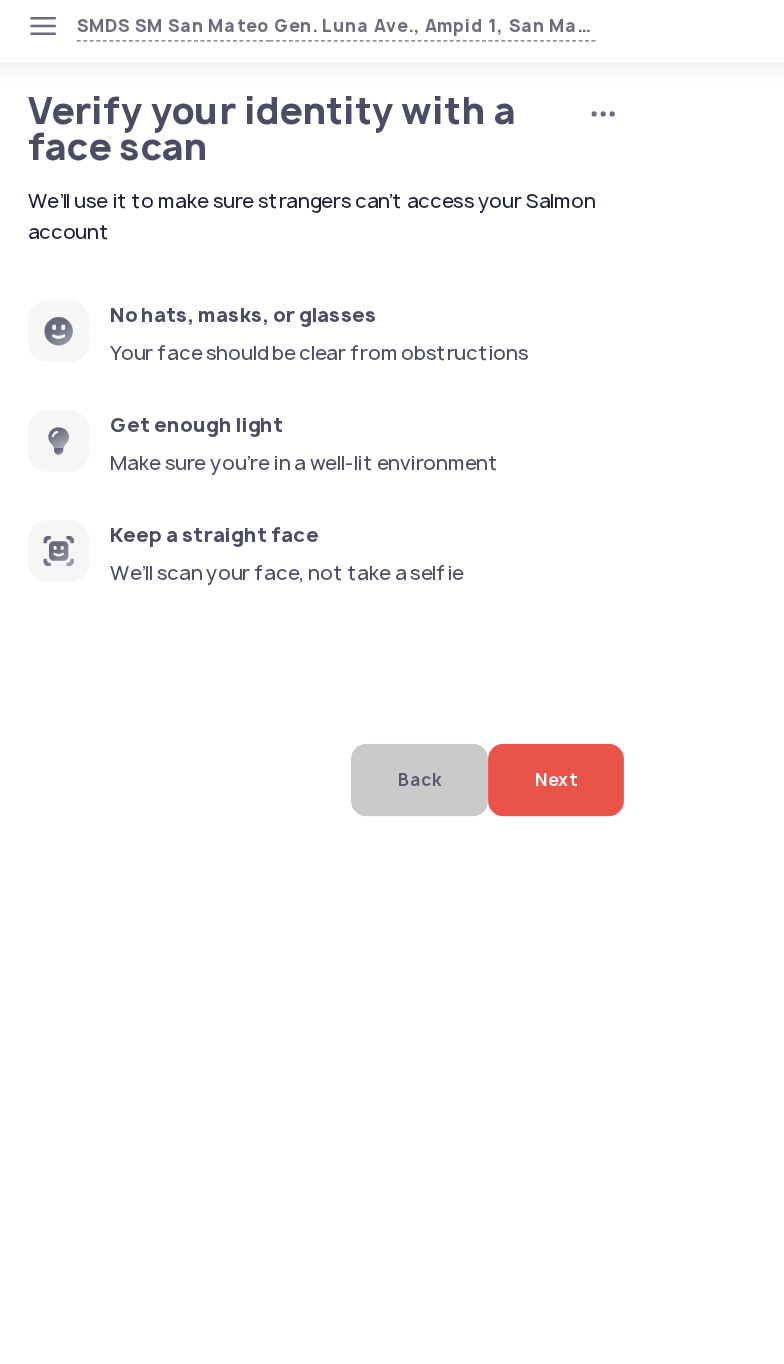 click on "Next" 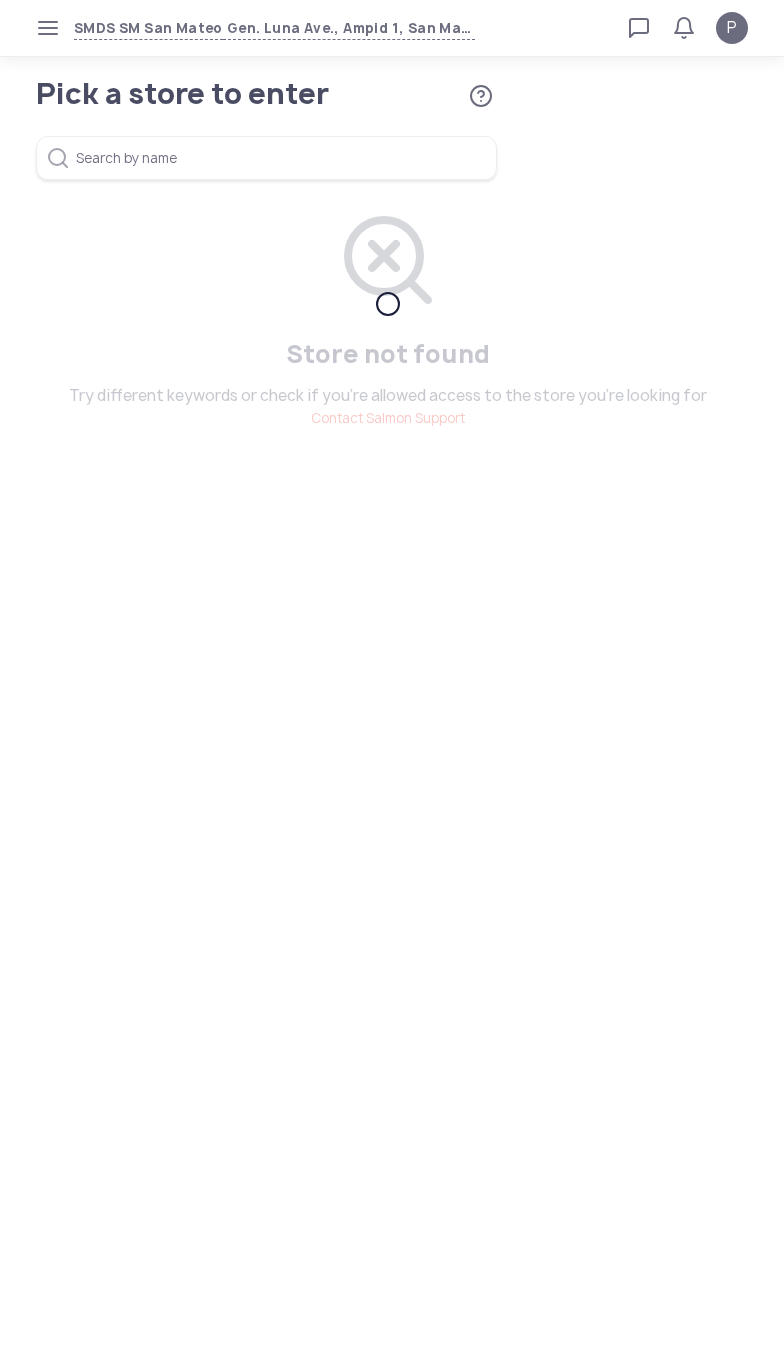 scroll, scrollTop: 0, scrollLeft: 0, axis: both 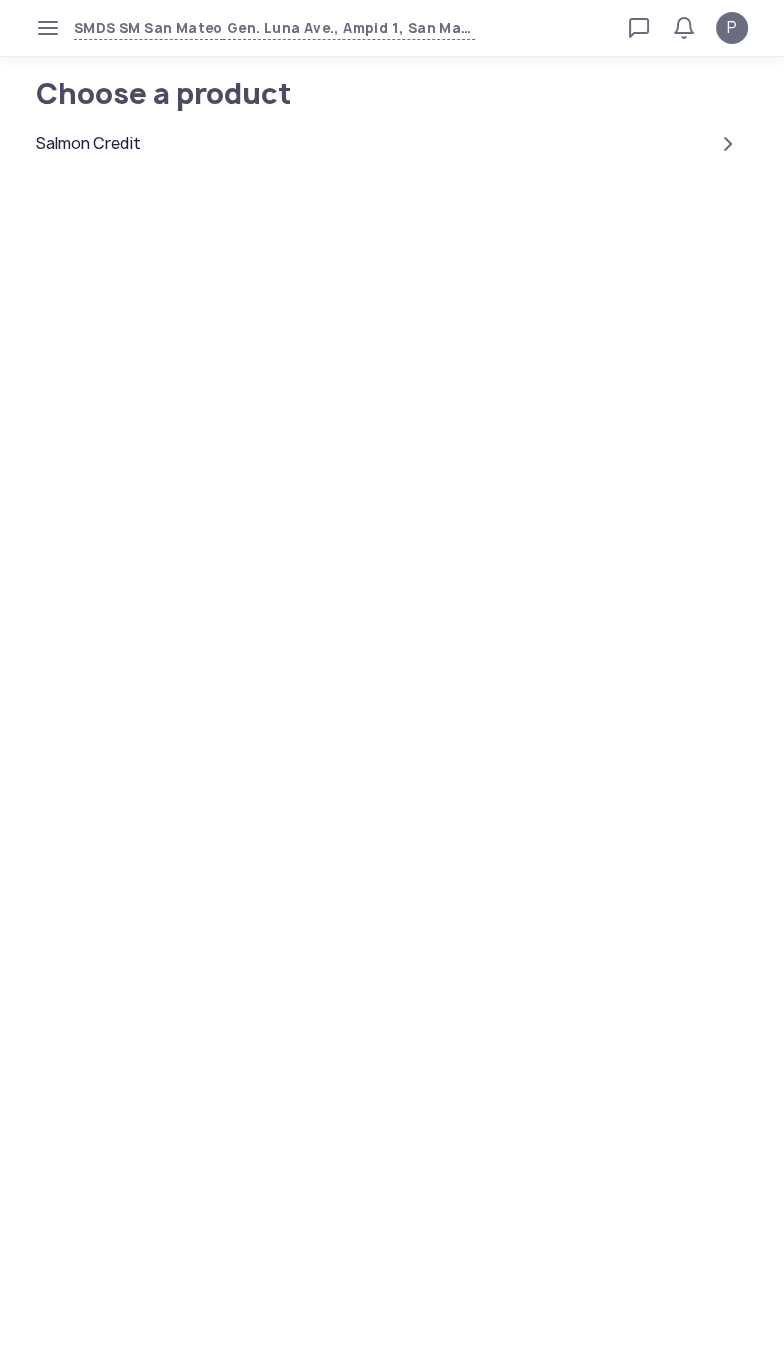 click 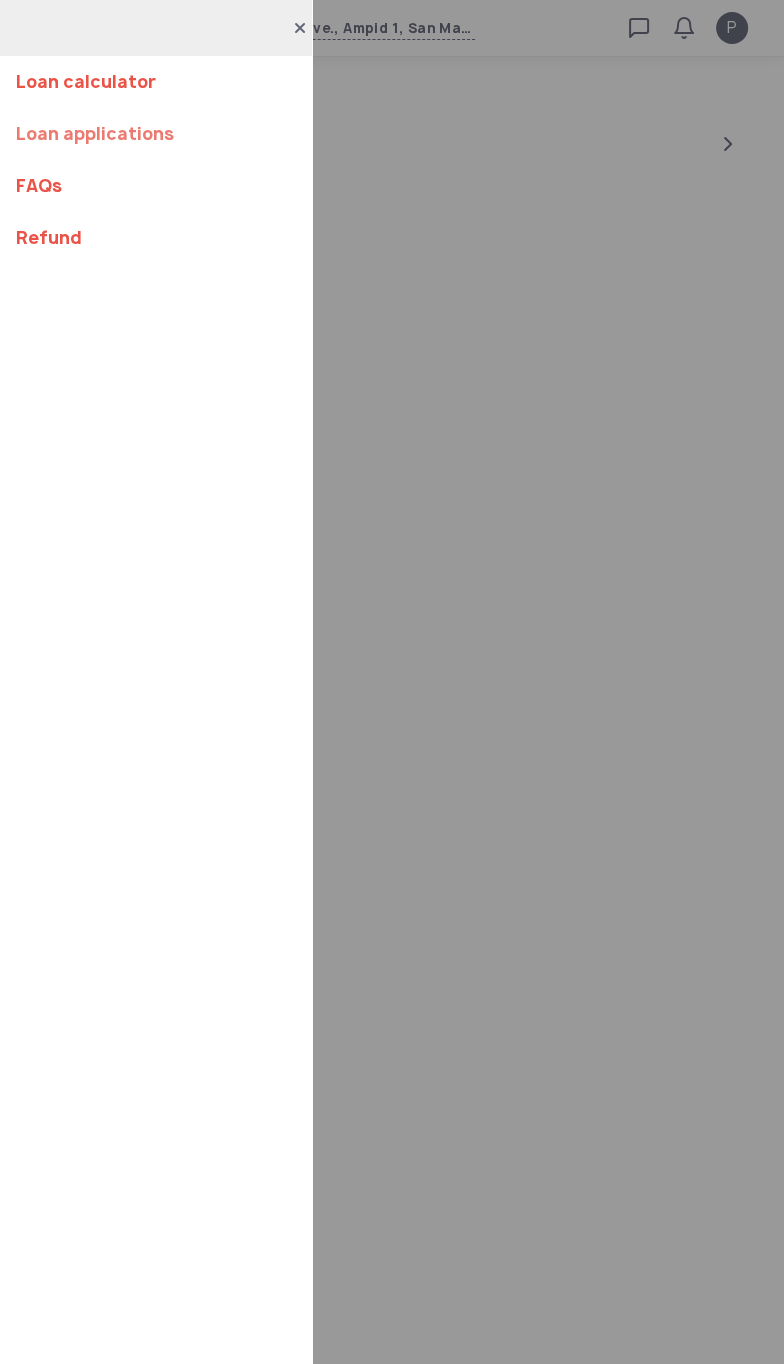 click on "Loan applications" 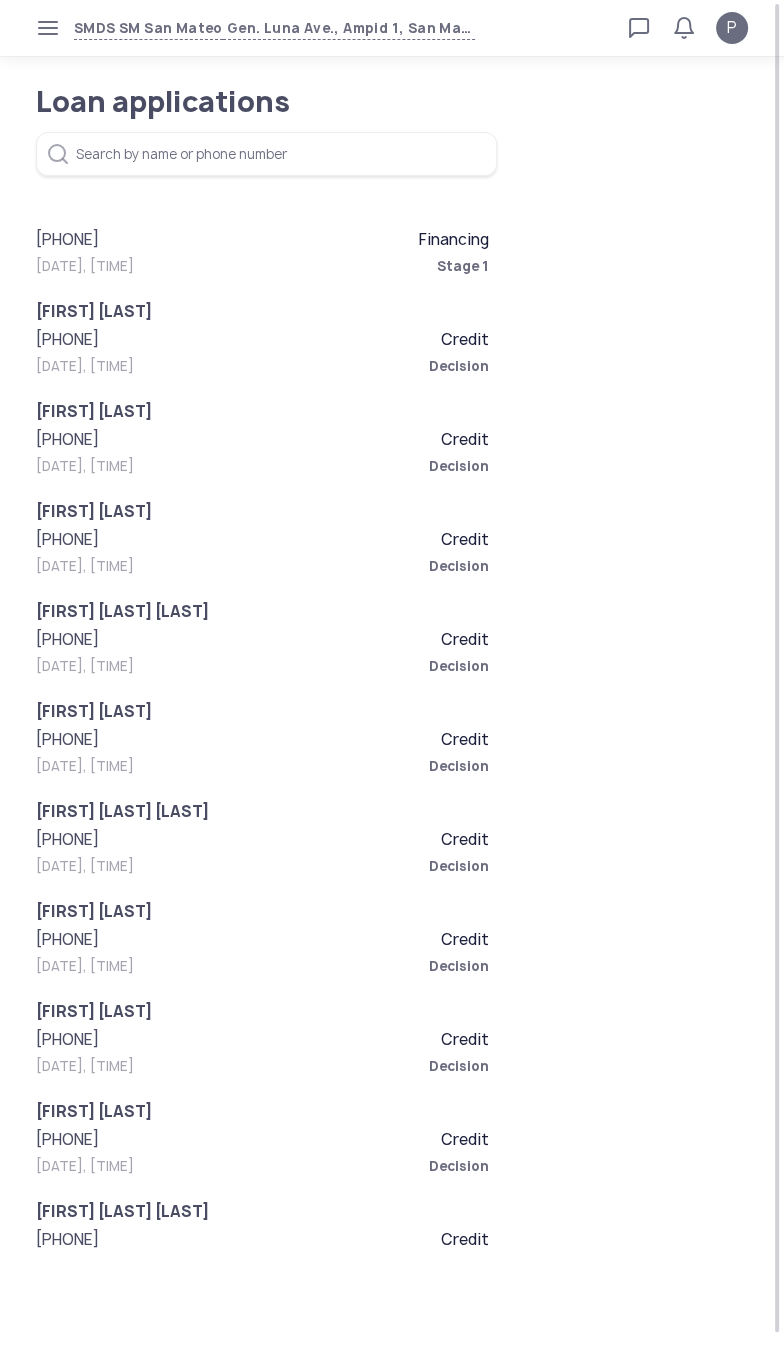 click on "Financing" 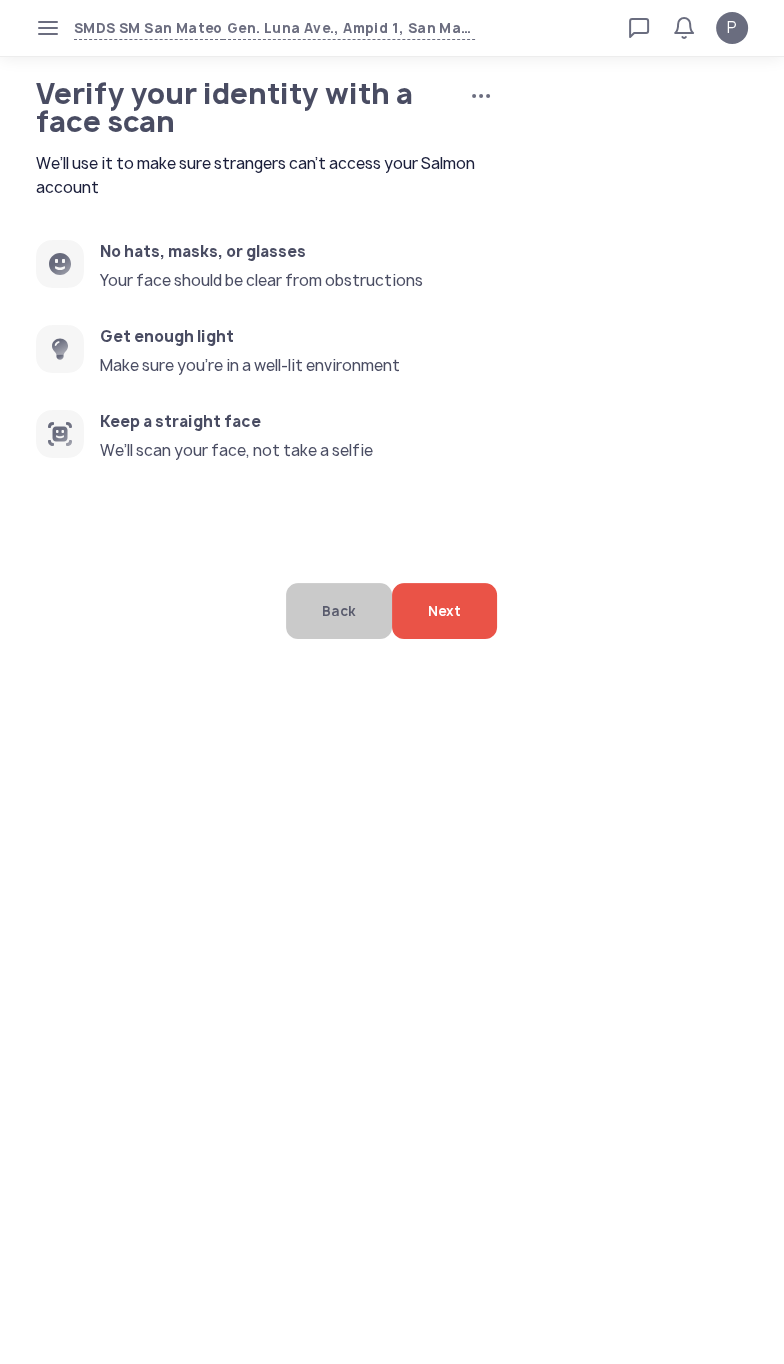 click on "Next" 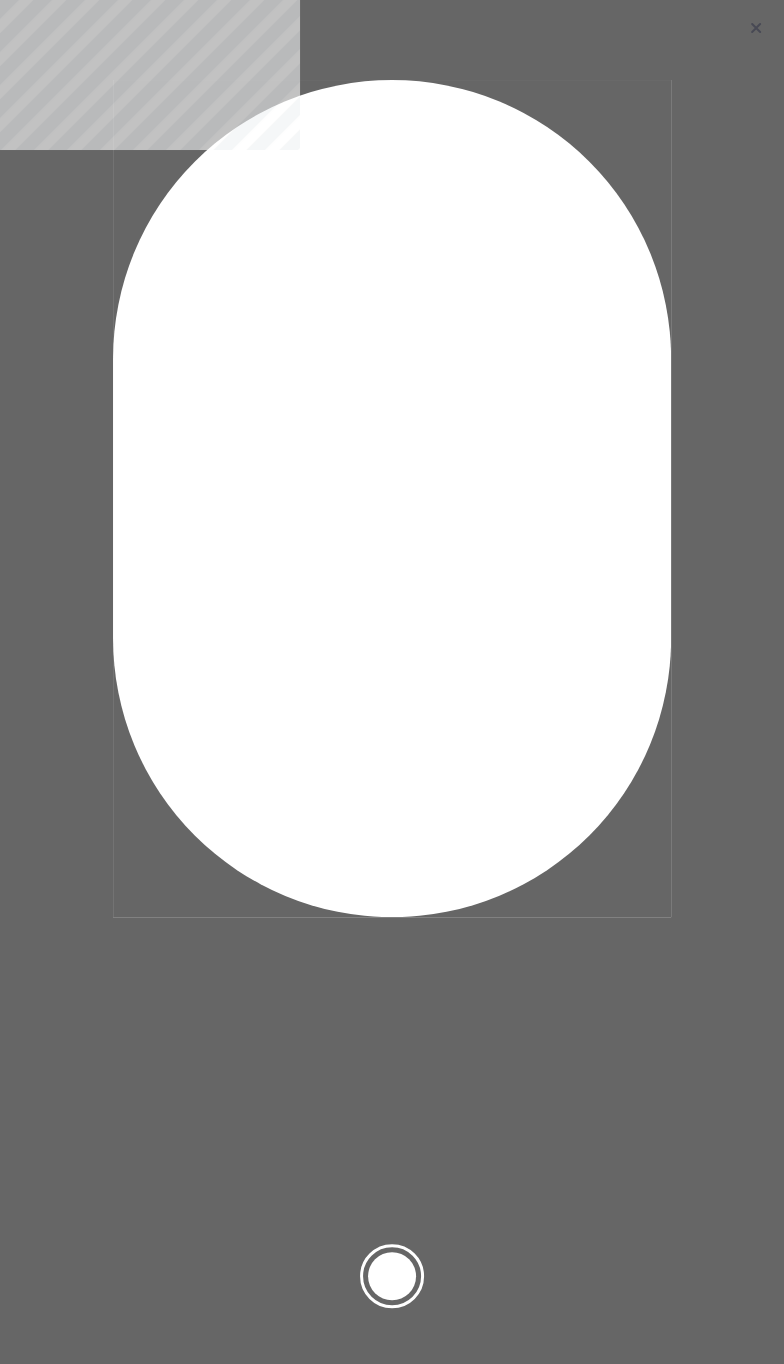 click 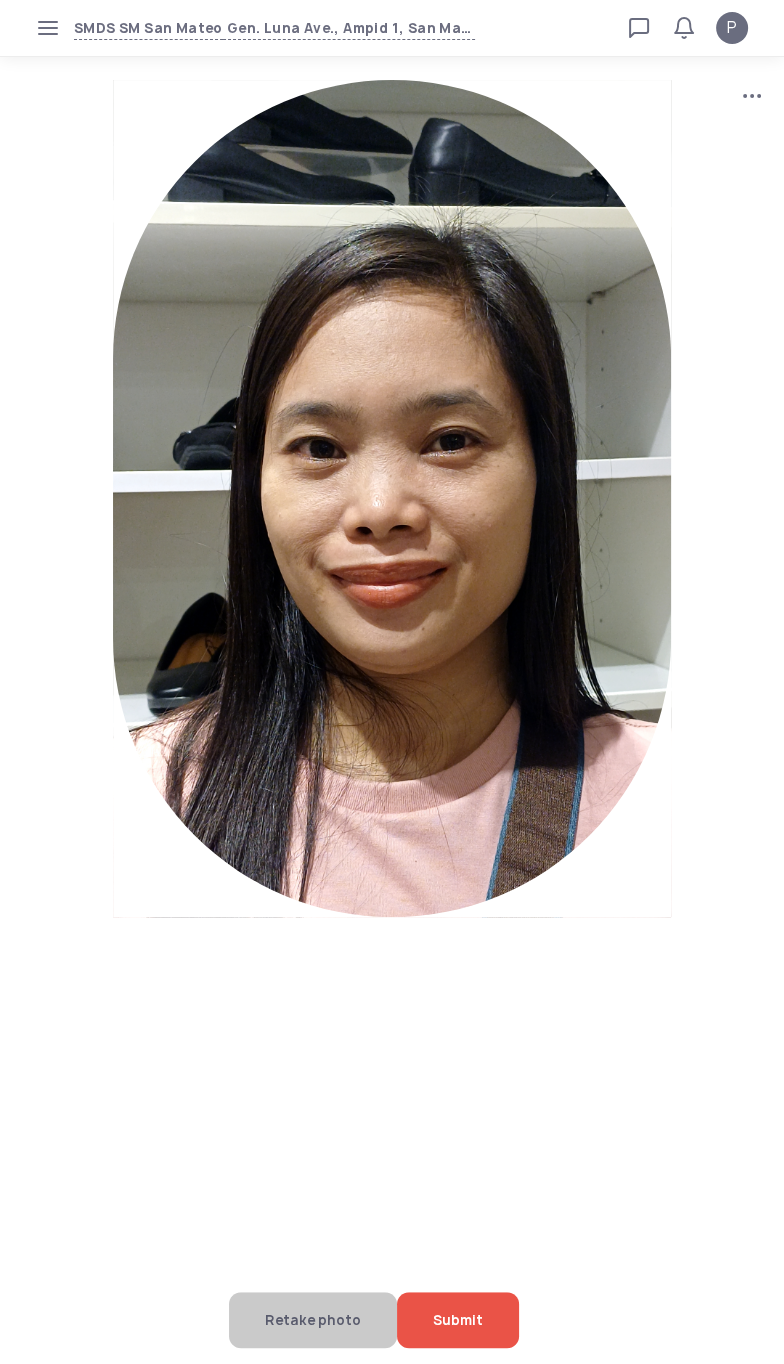 click on "Submit" 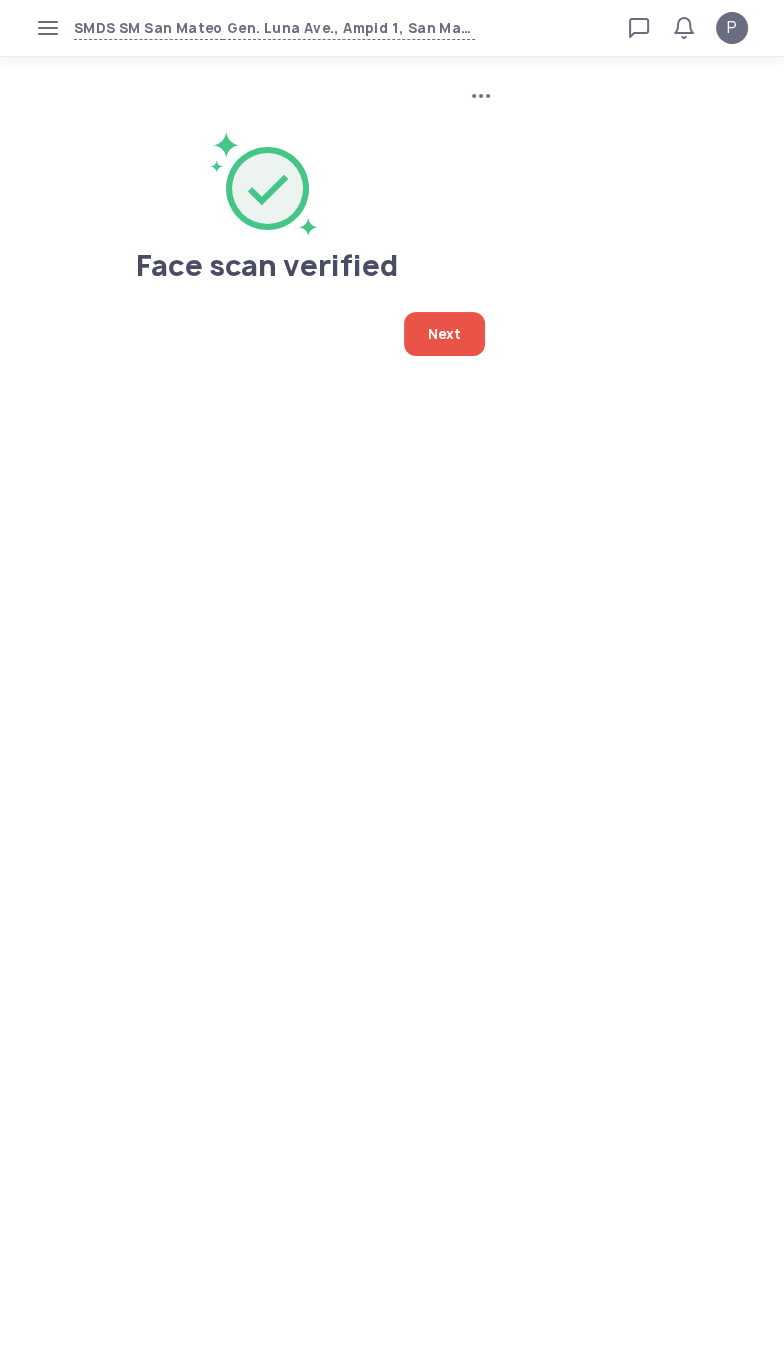 click on "Next" 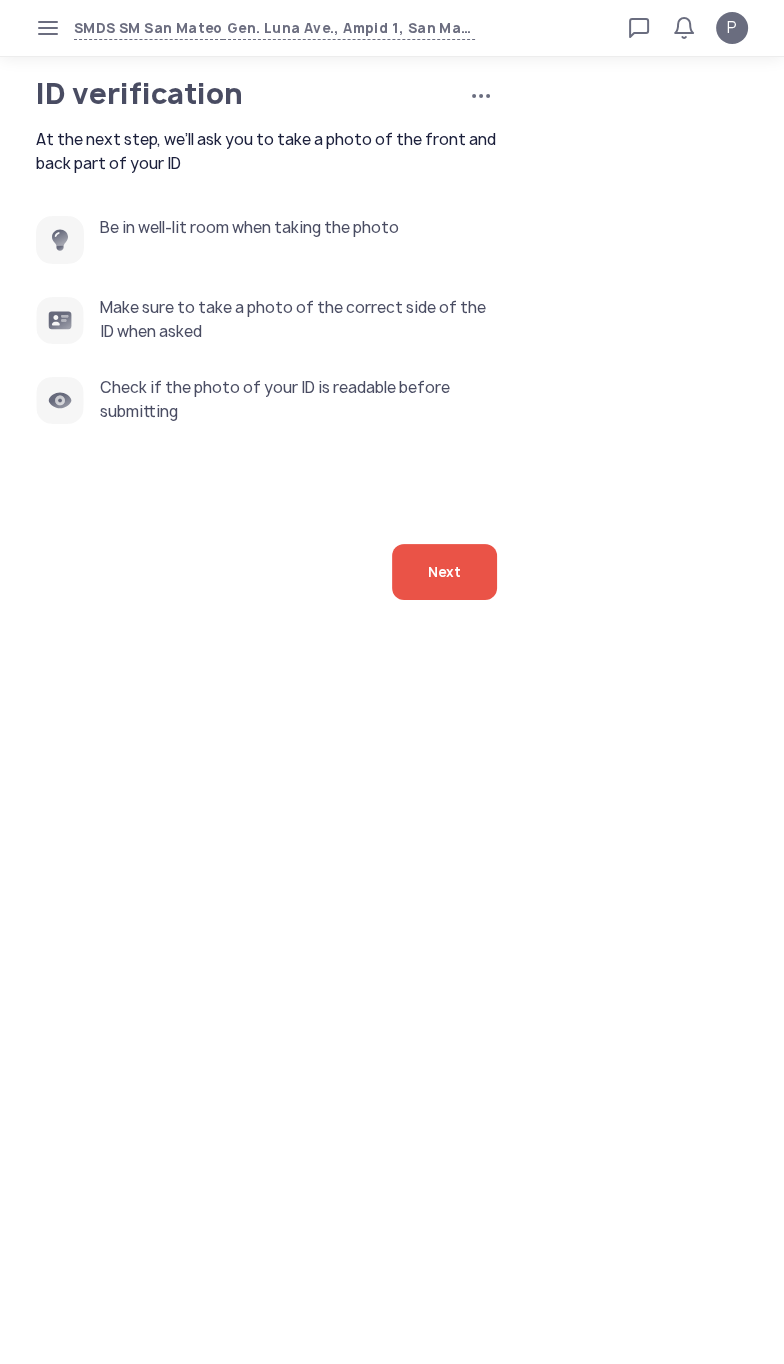 click on "Next" 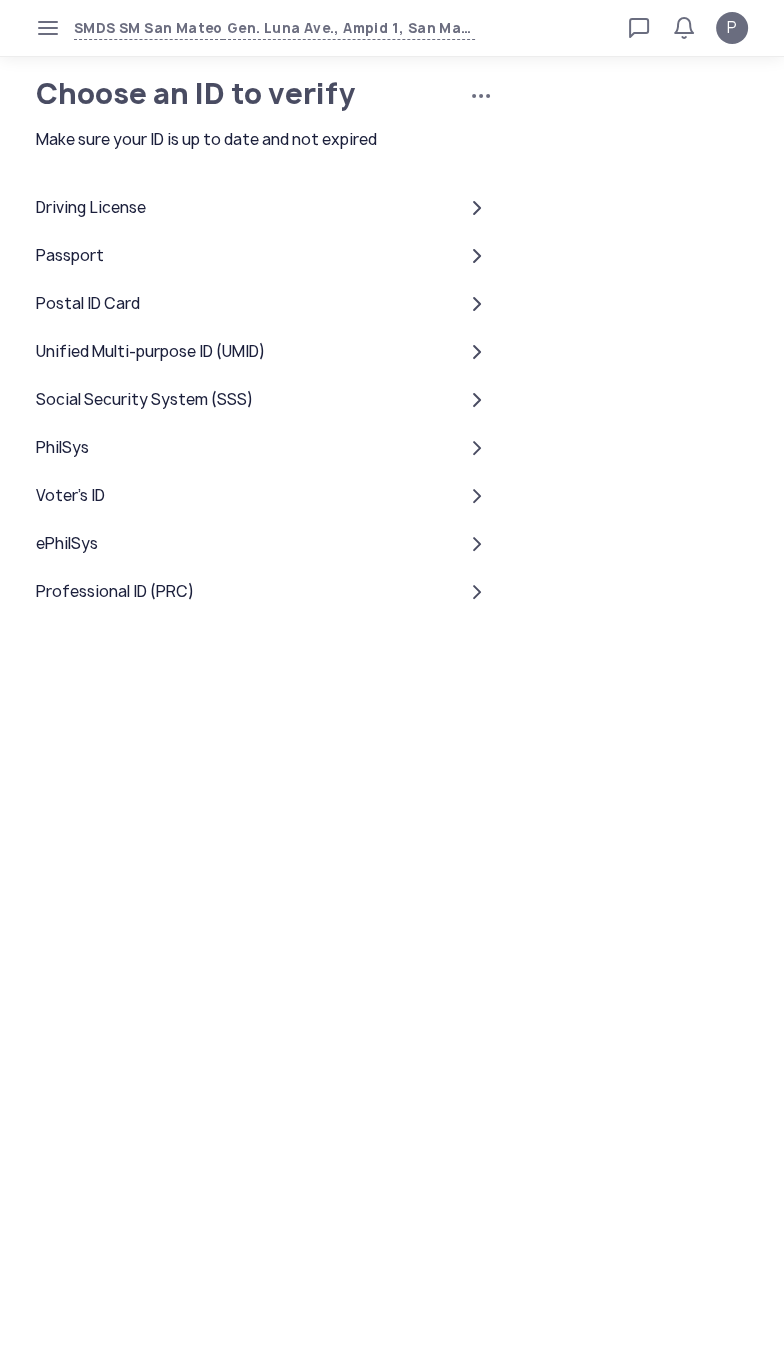 click on "PhilSys" 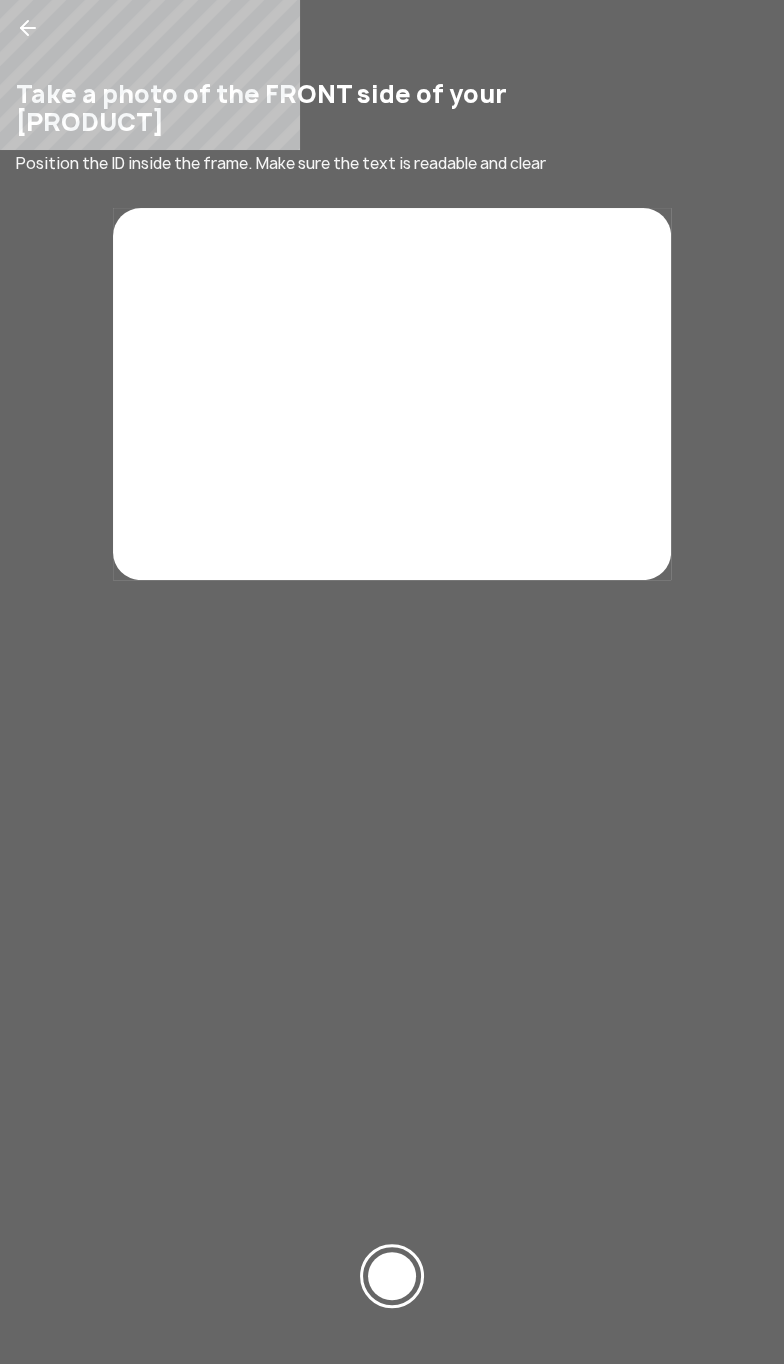 click 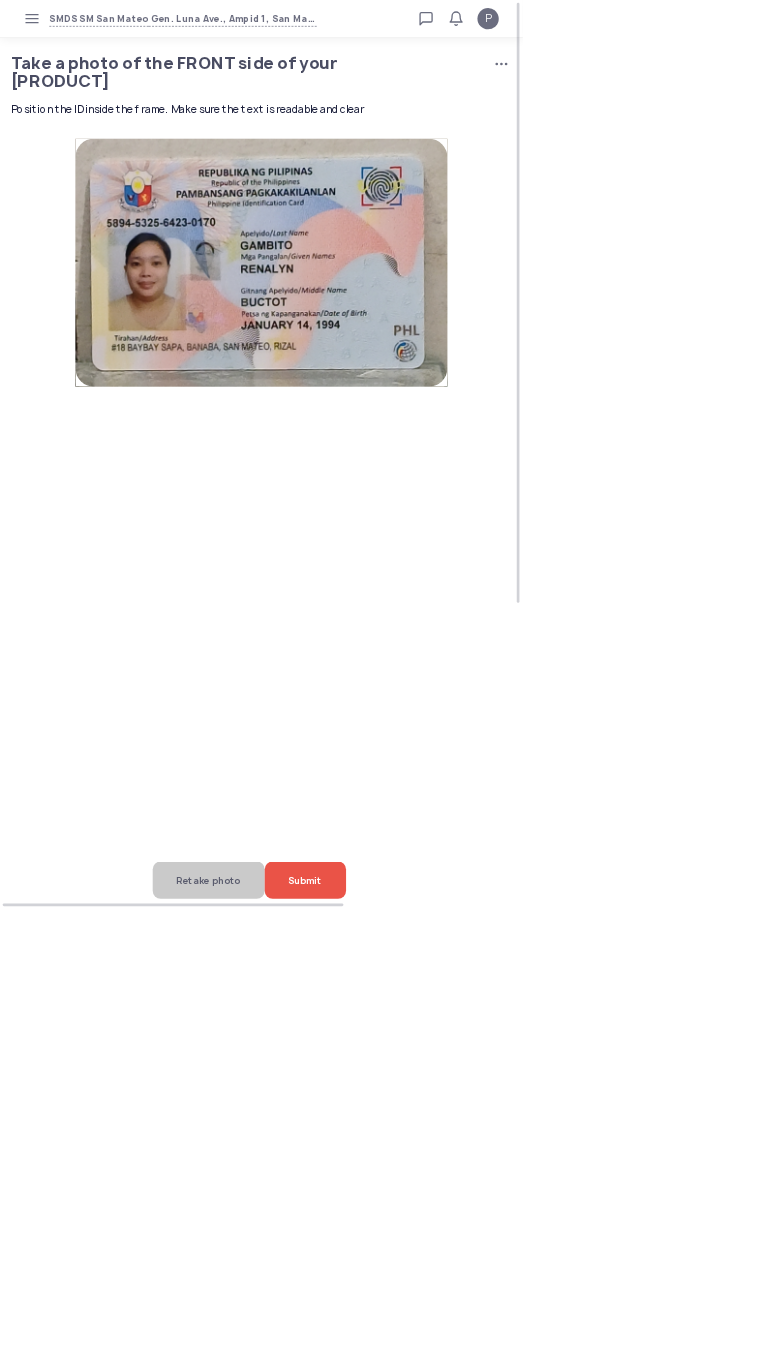 click on "Retake photo" 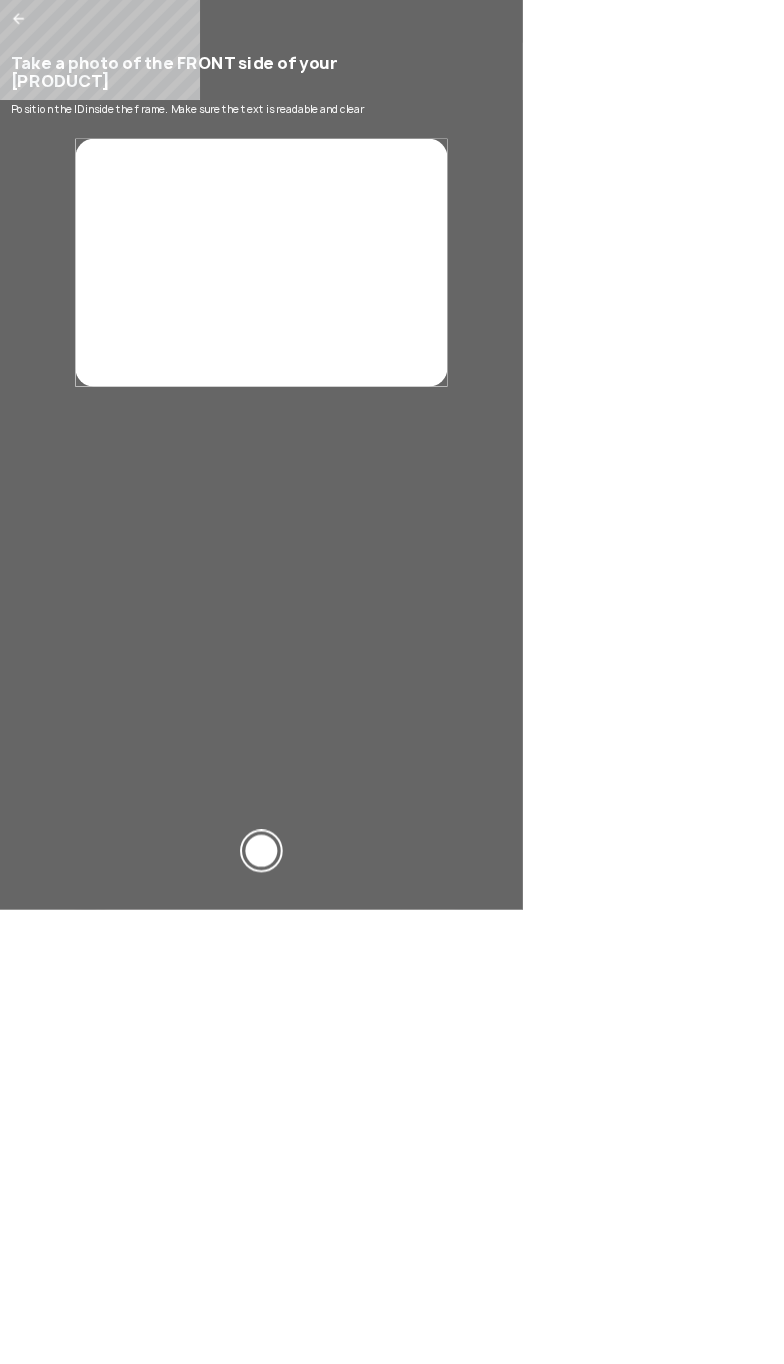 click 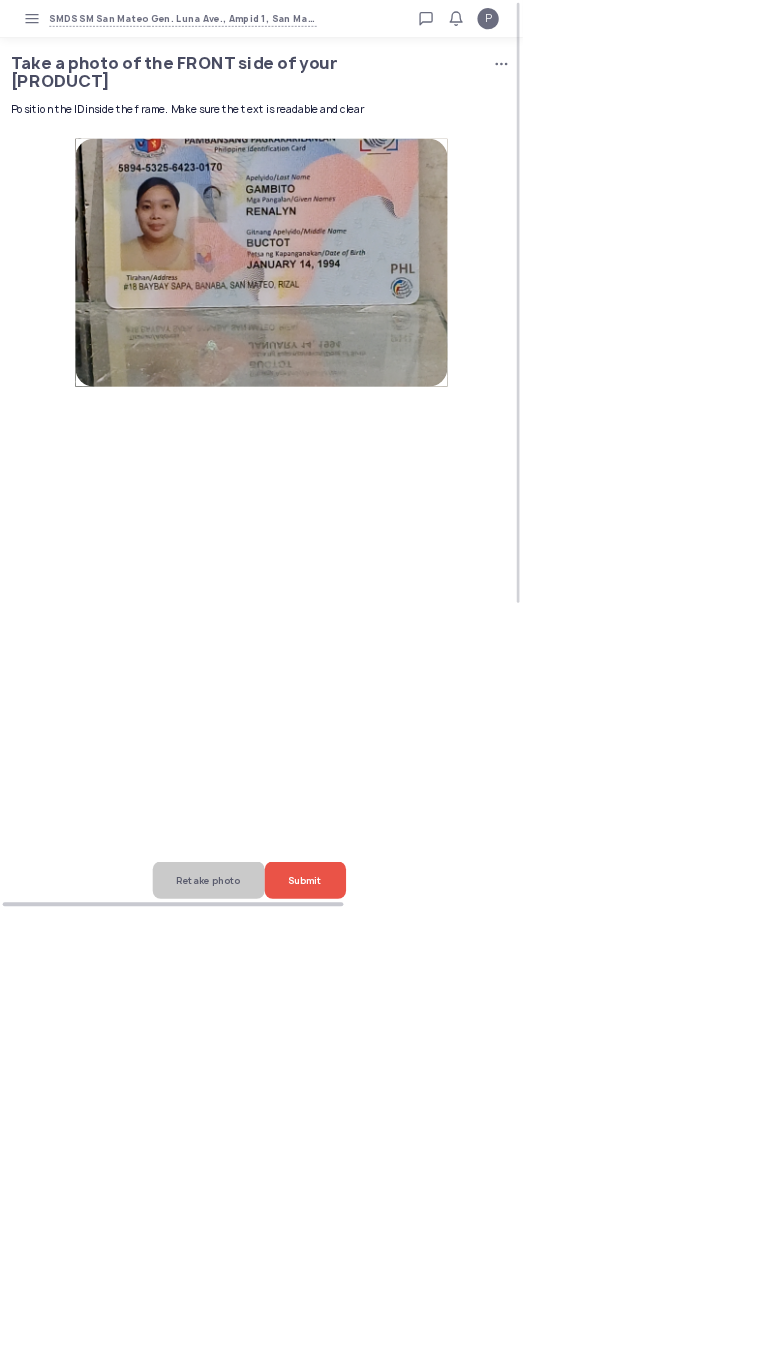 click at bounding box center [259, 1356] 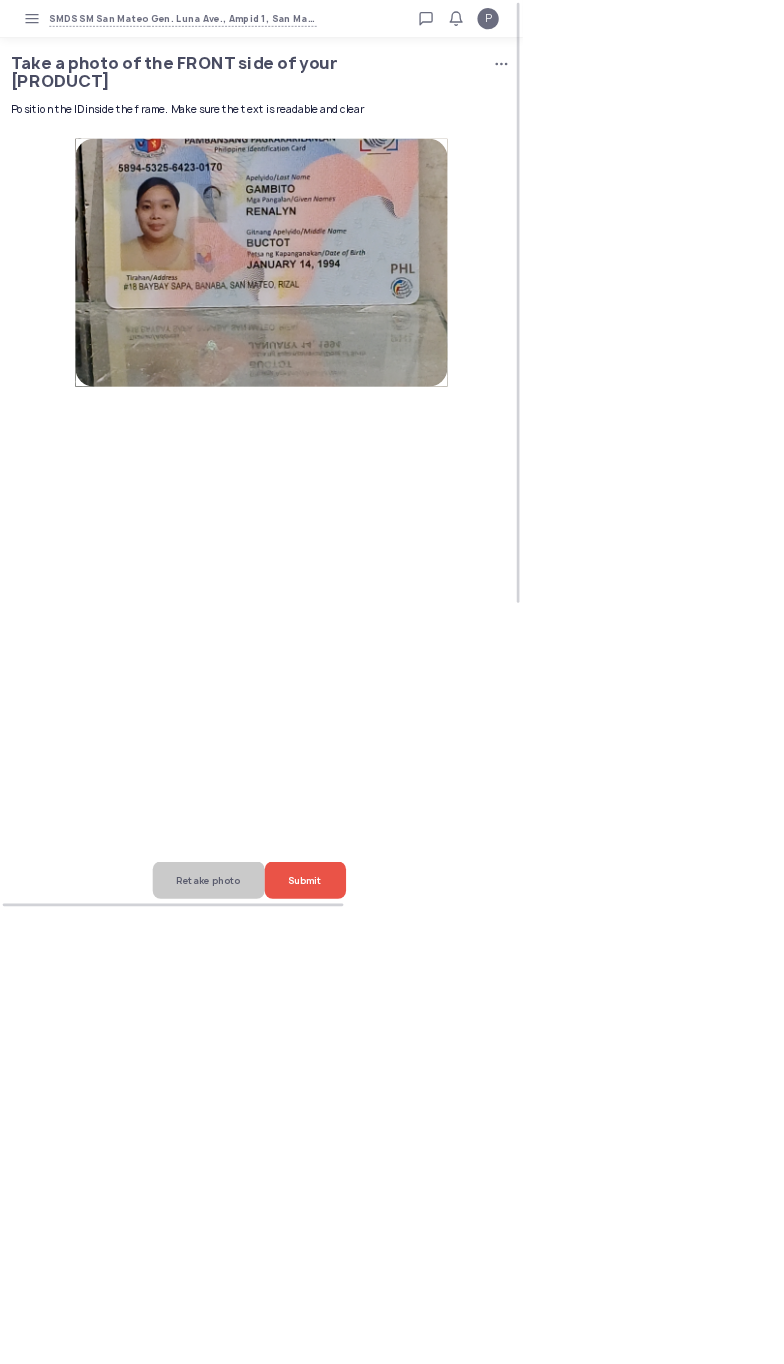 click on "Retake photo" 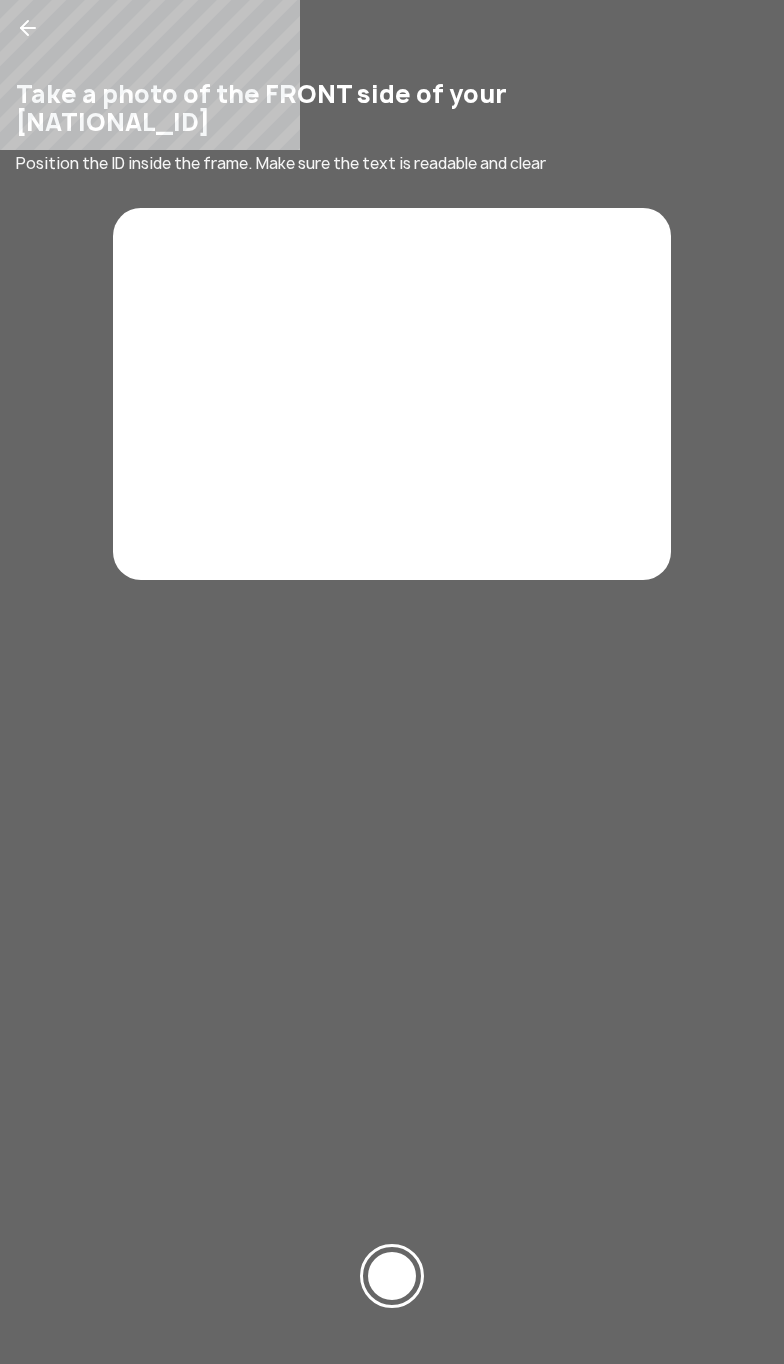 scroll, scrollTop: 0, scrollLeft: 0, axis: both 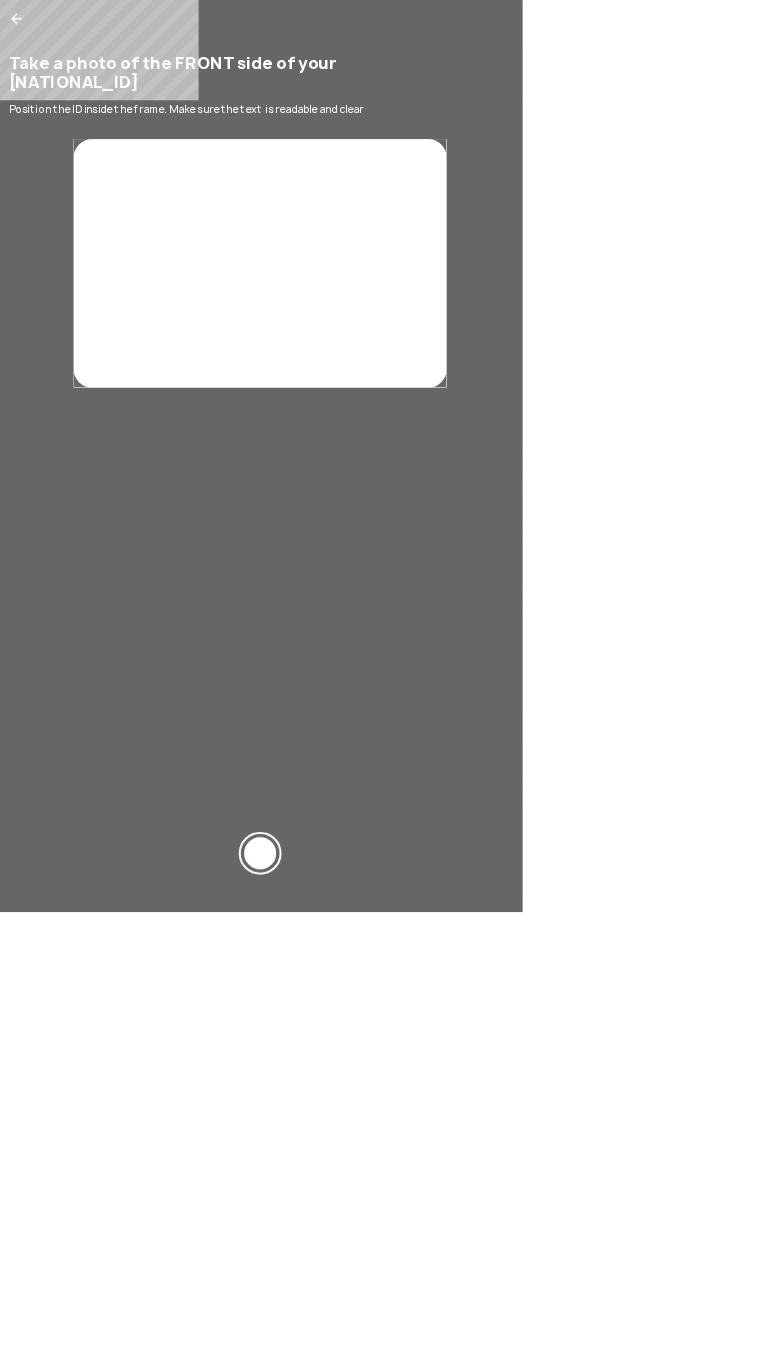 click 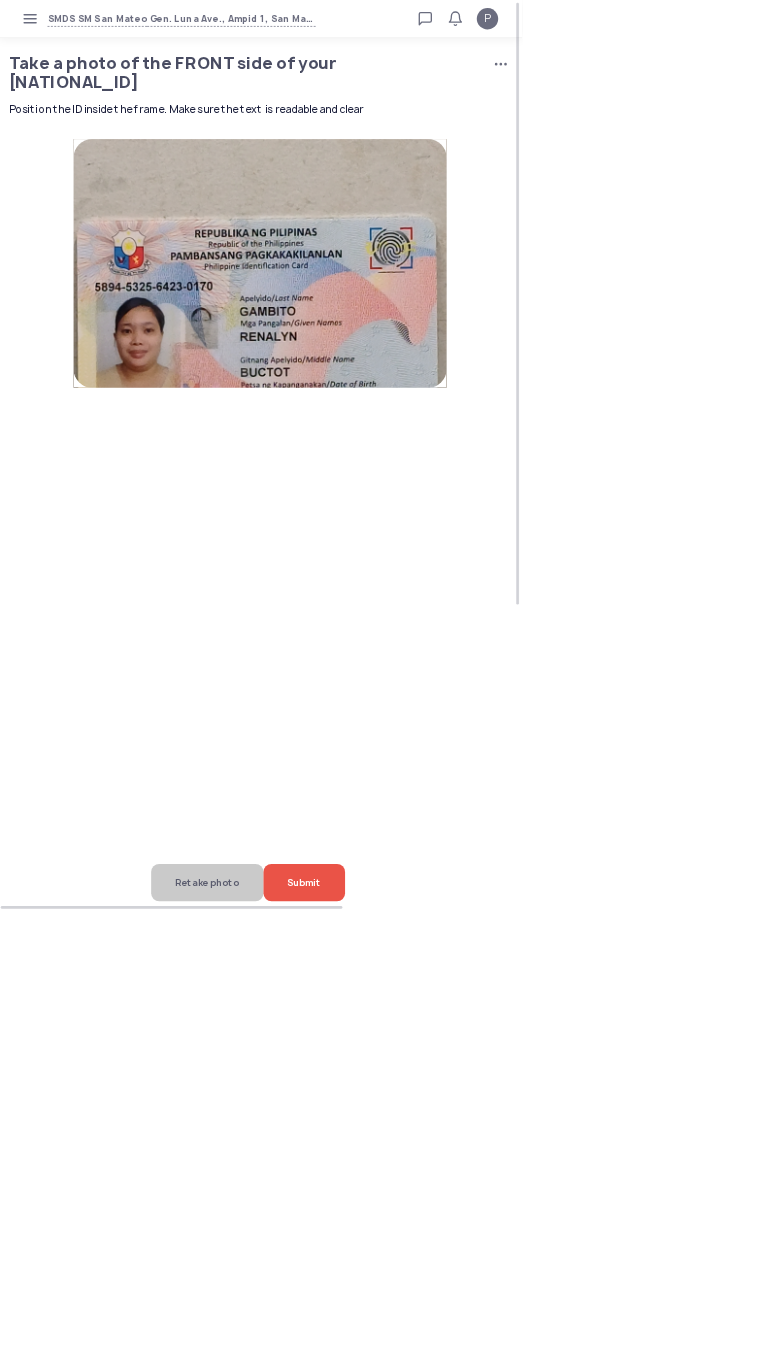 click on "Retake photo" 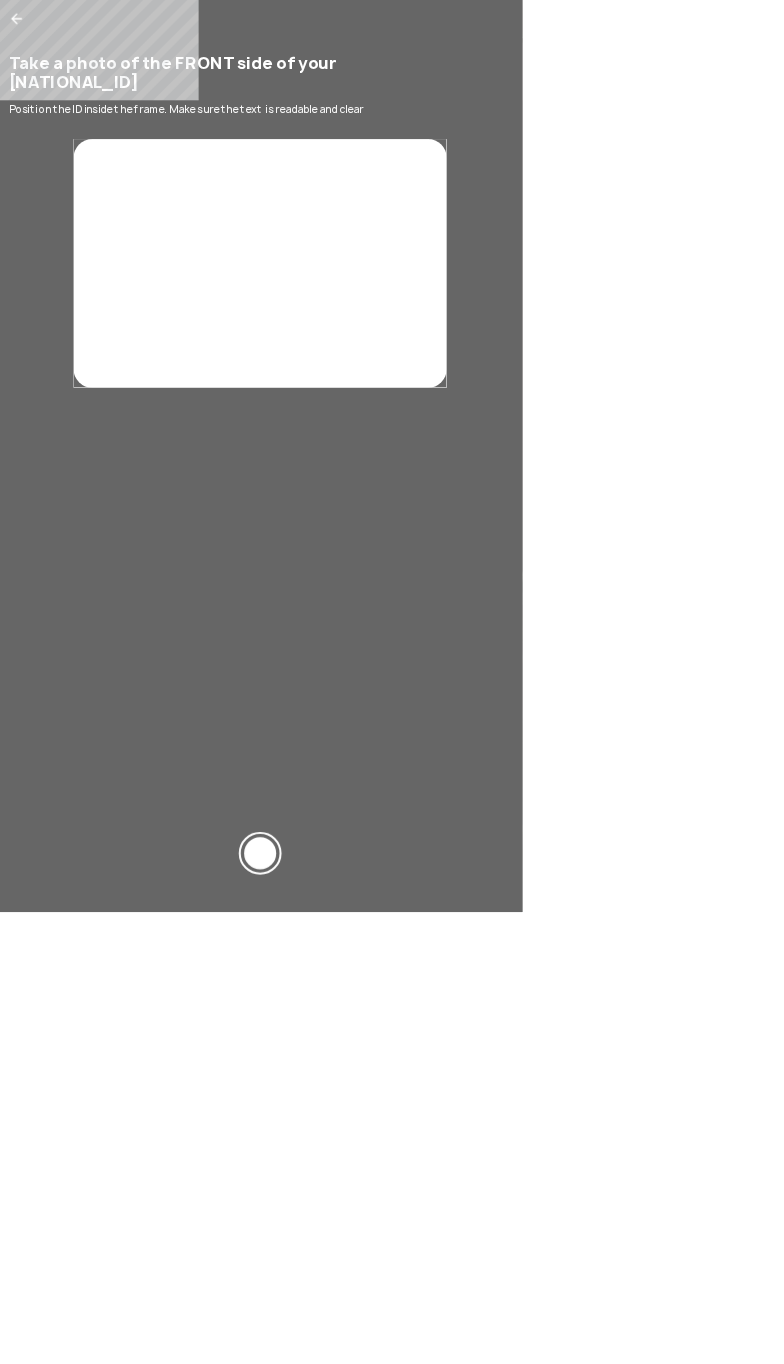 scroll, scrollTop: 0, scrollLeft: 0, axis: both 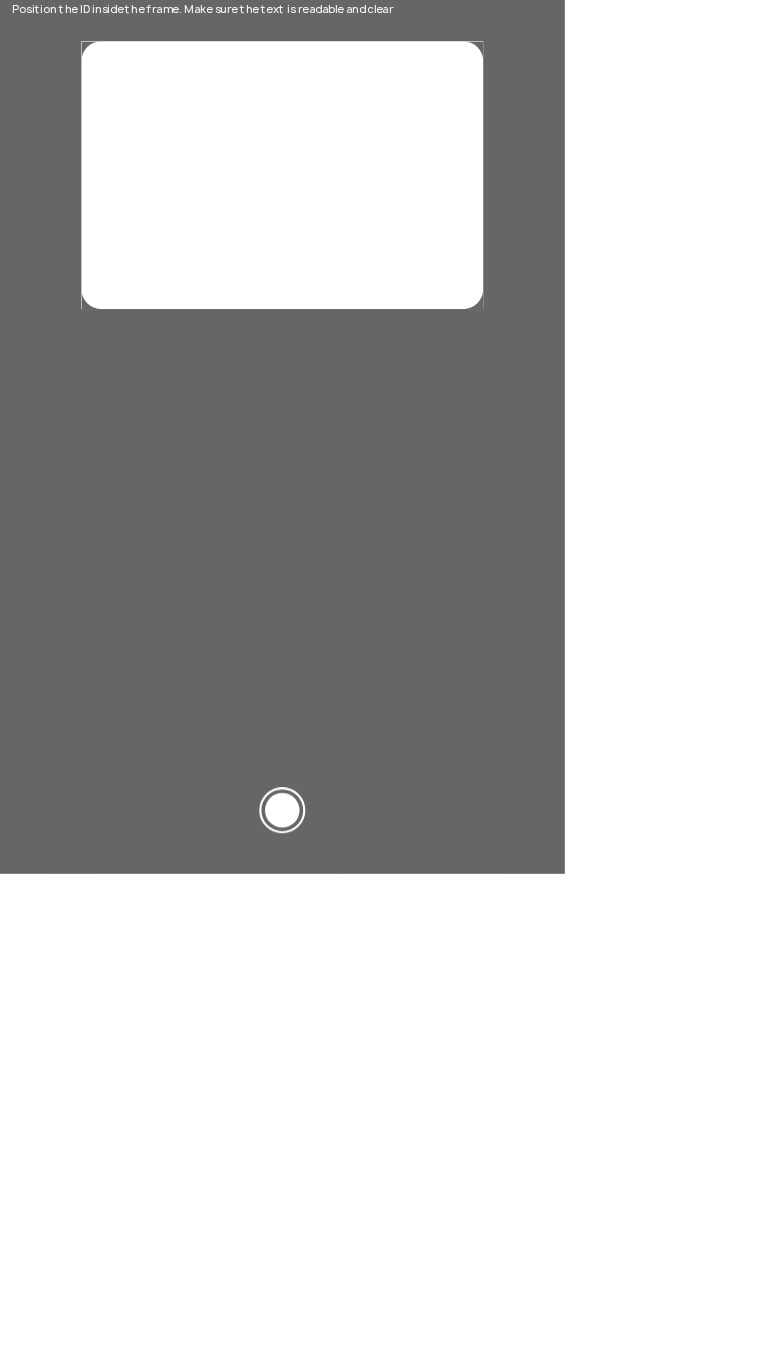 click 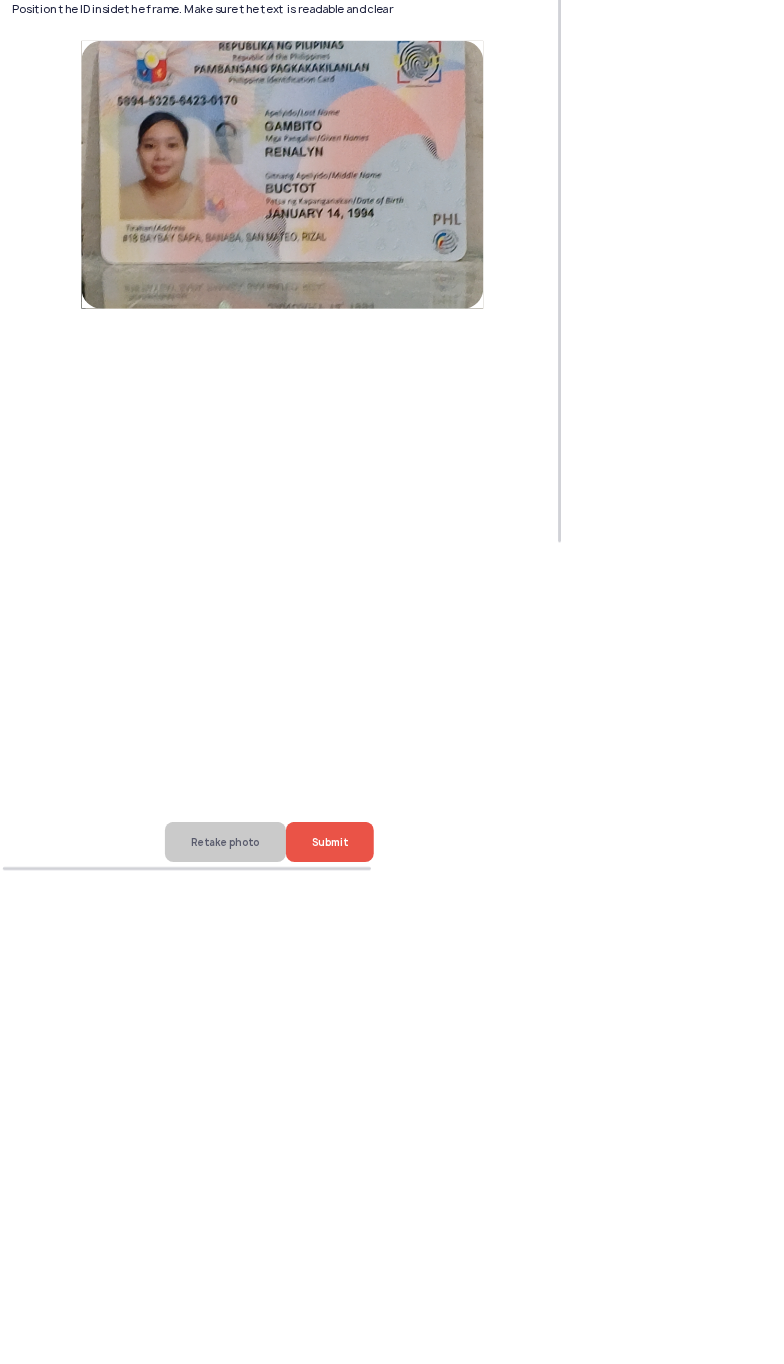 click on "Retake photo" 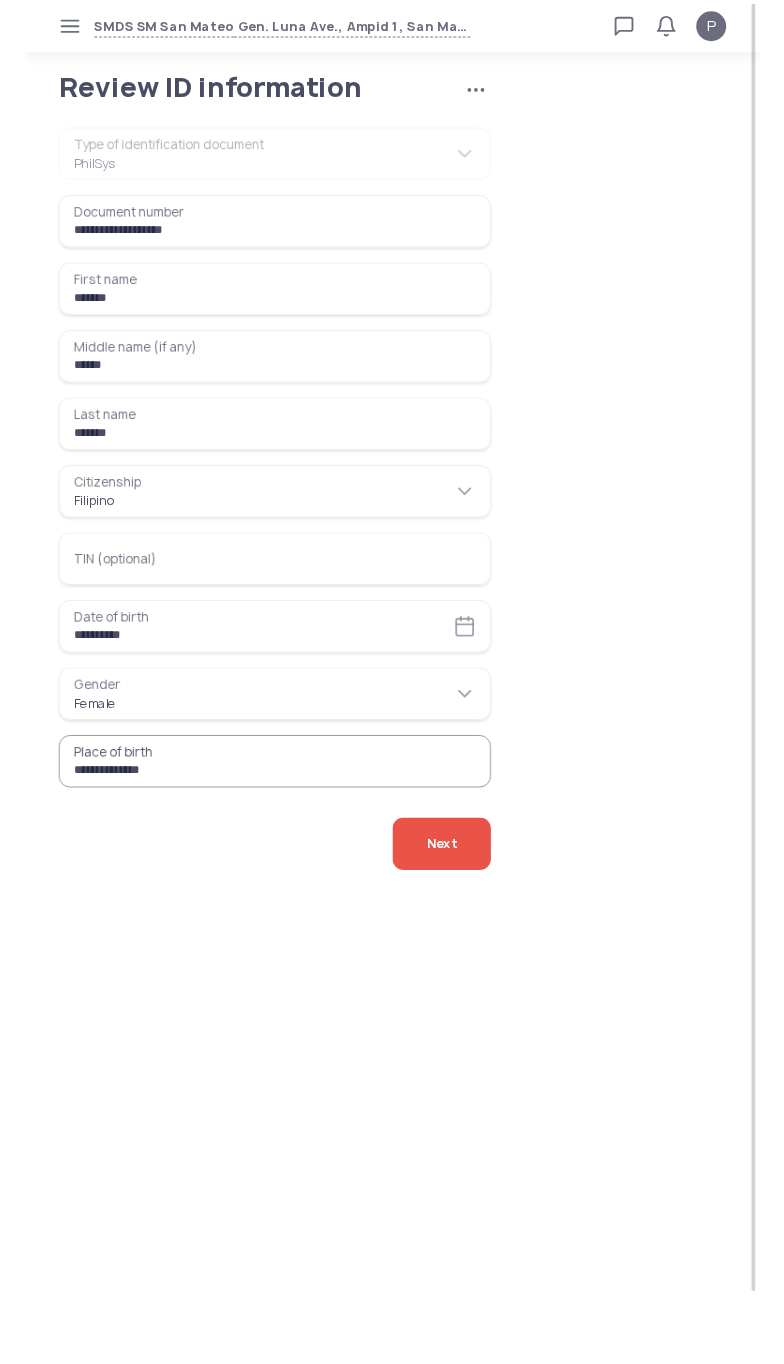 scroll, scrollTop: 0, scrollLeft: 0, axis: both 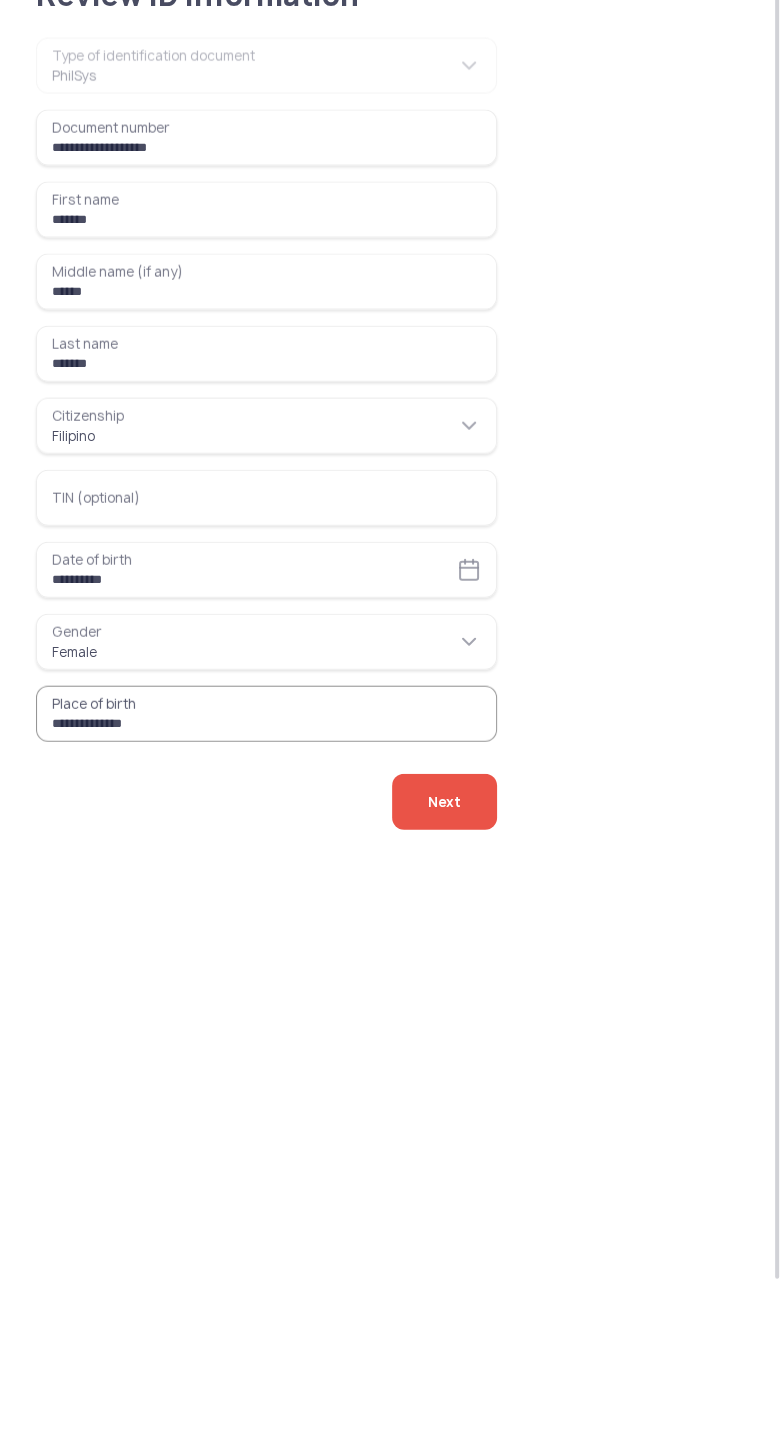 type on "**********" 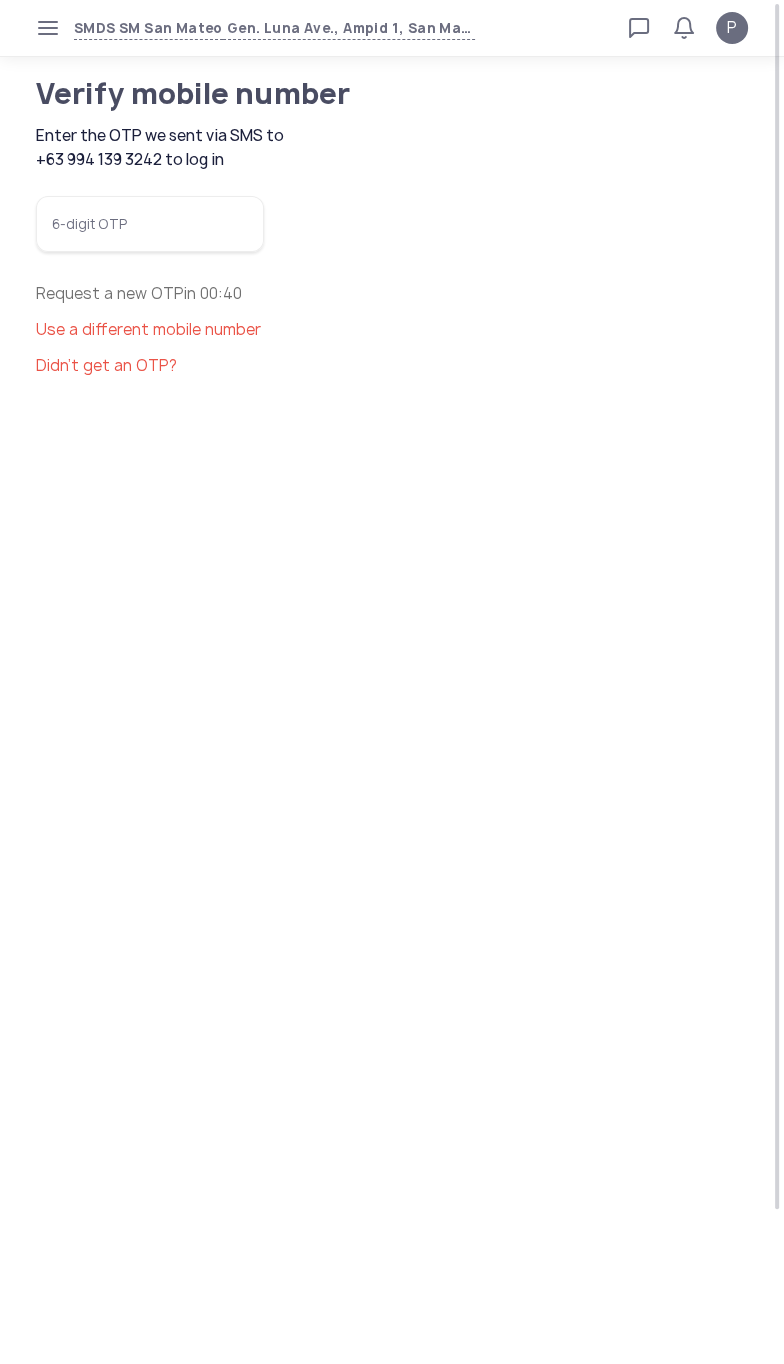 click on "6-digit OTP" at bounding box center (150, 224) 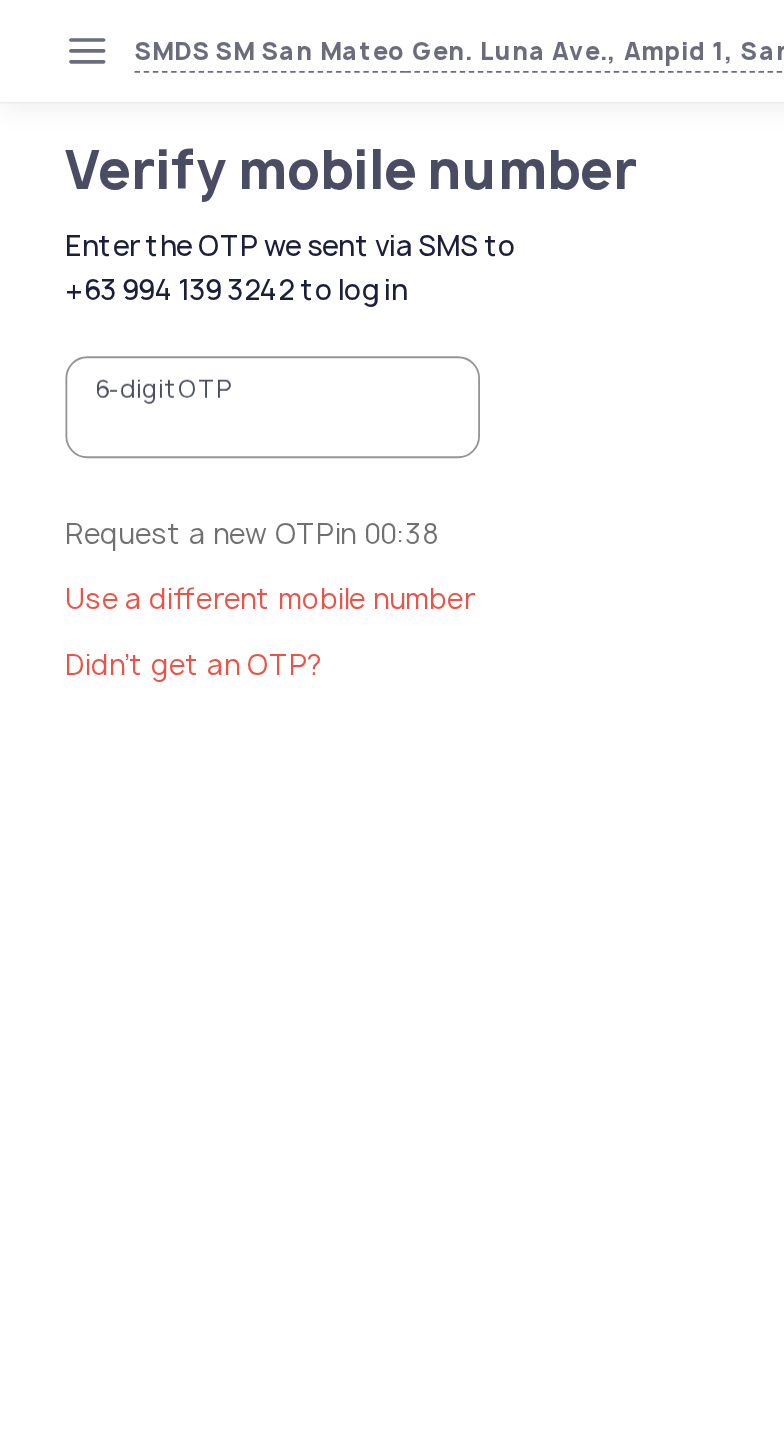 click on "6-digit OTP" at bounding box center [150, 224] 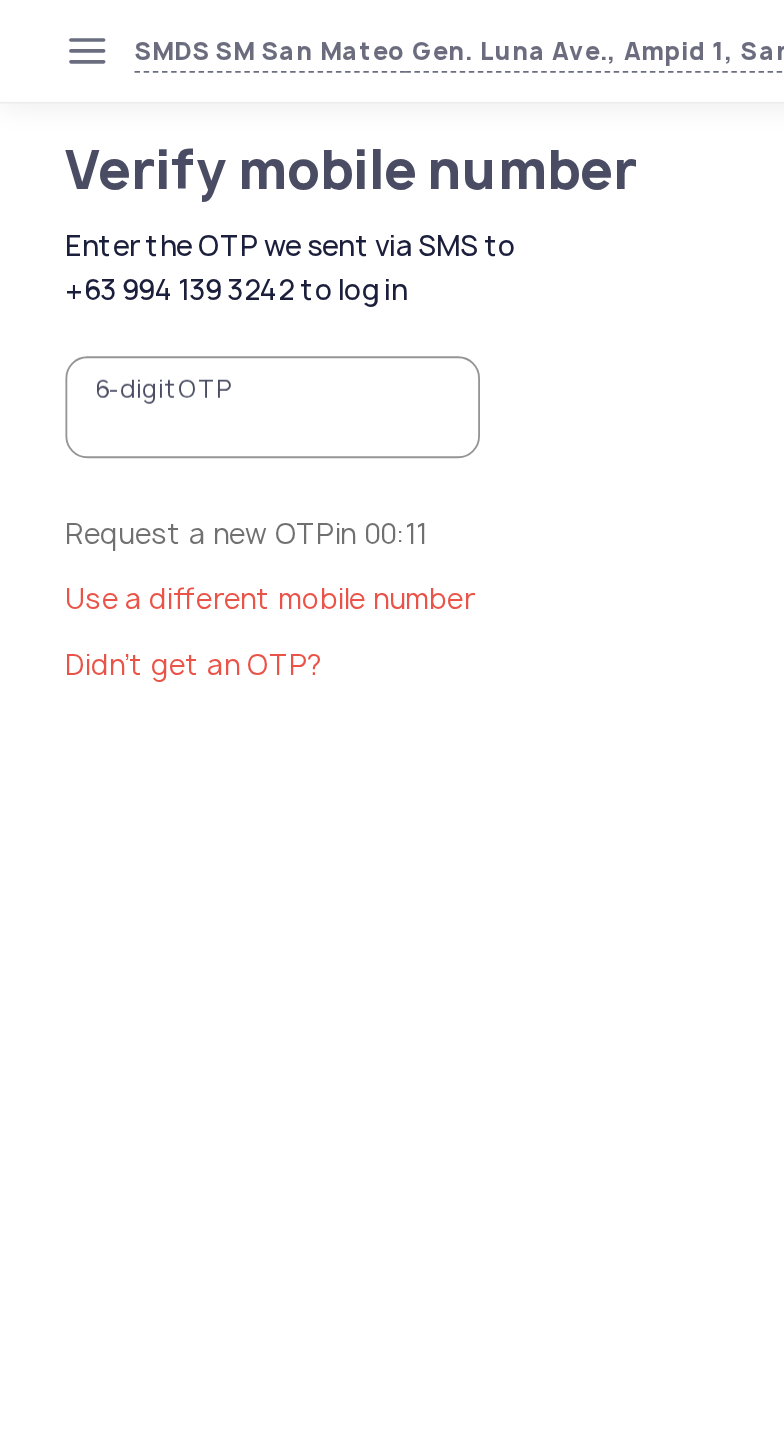 click on "6-digit OTP  Request a new OTP  in  00:11  Use a different mobile number Didn’t get an OTP?" 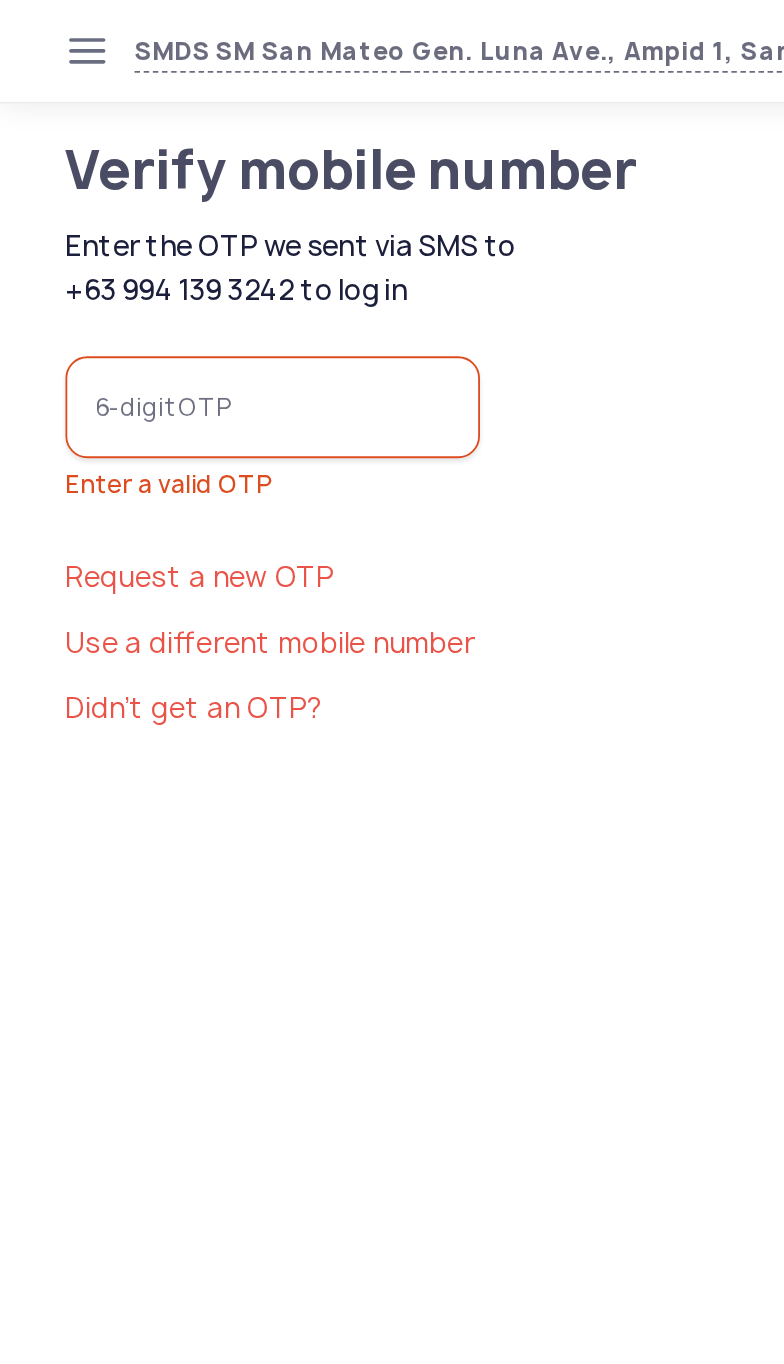 click on "Didn’t get an OTP?" 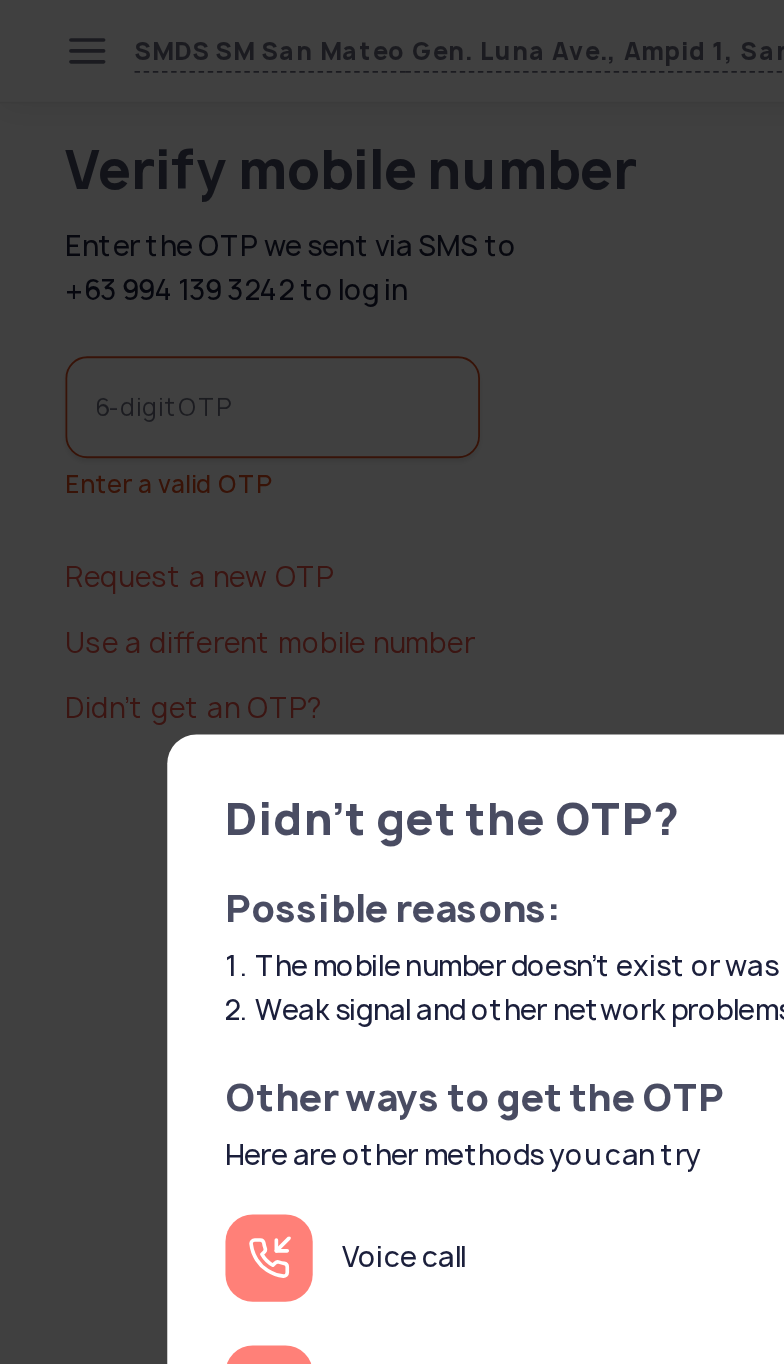 click on "Voice call" 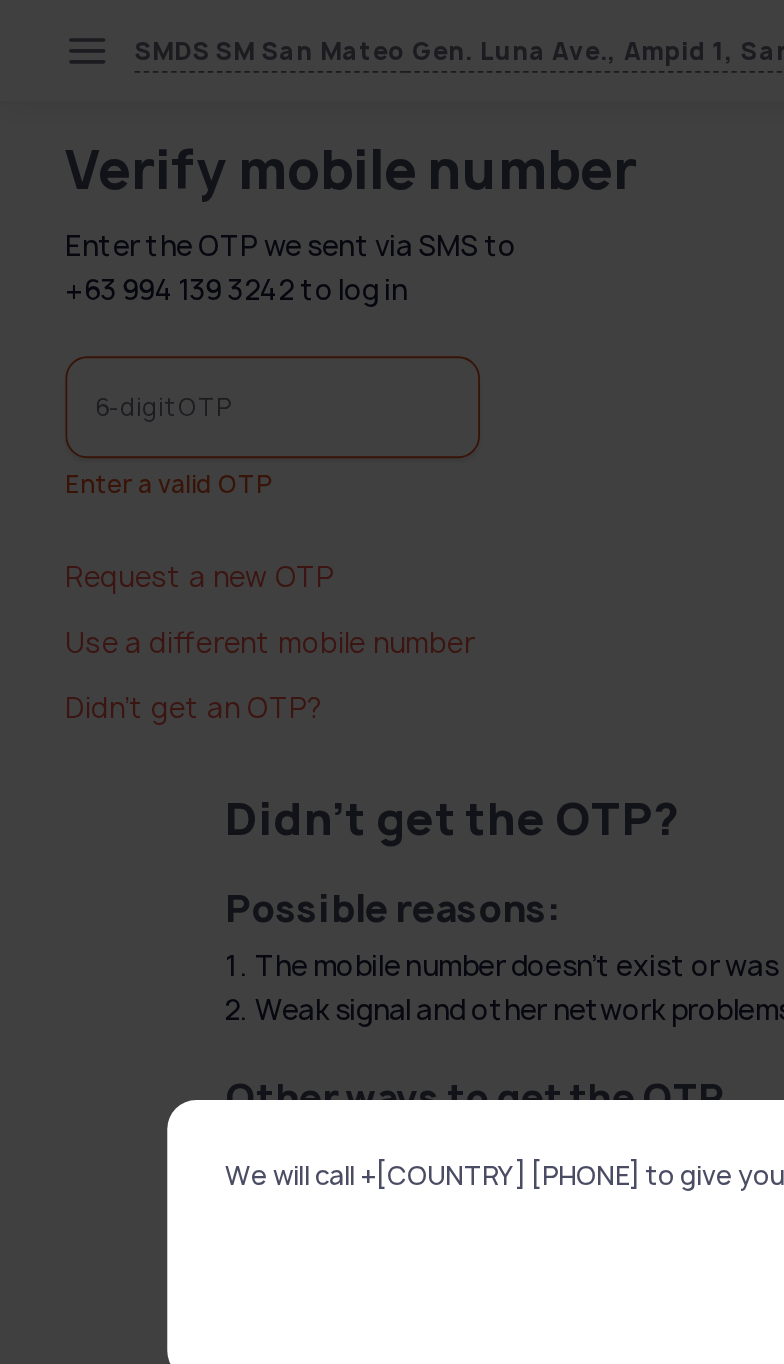 click on "We will call +63 994 139 32 42 to give you an OTP Cancel OK" 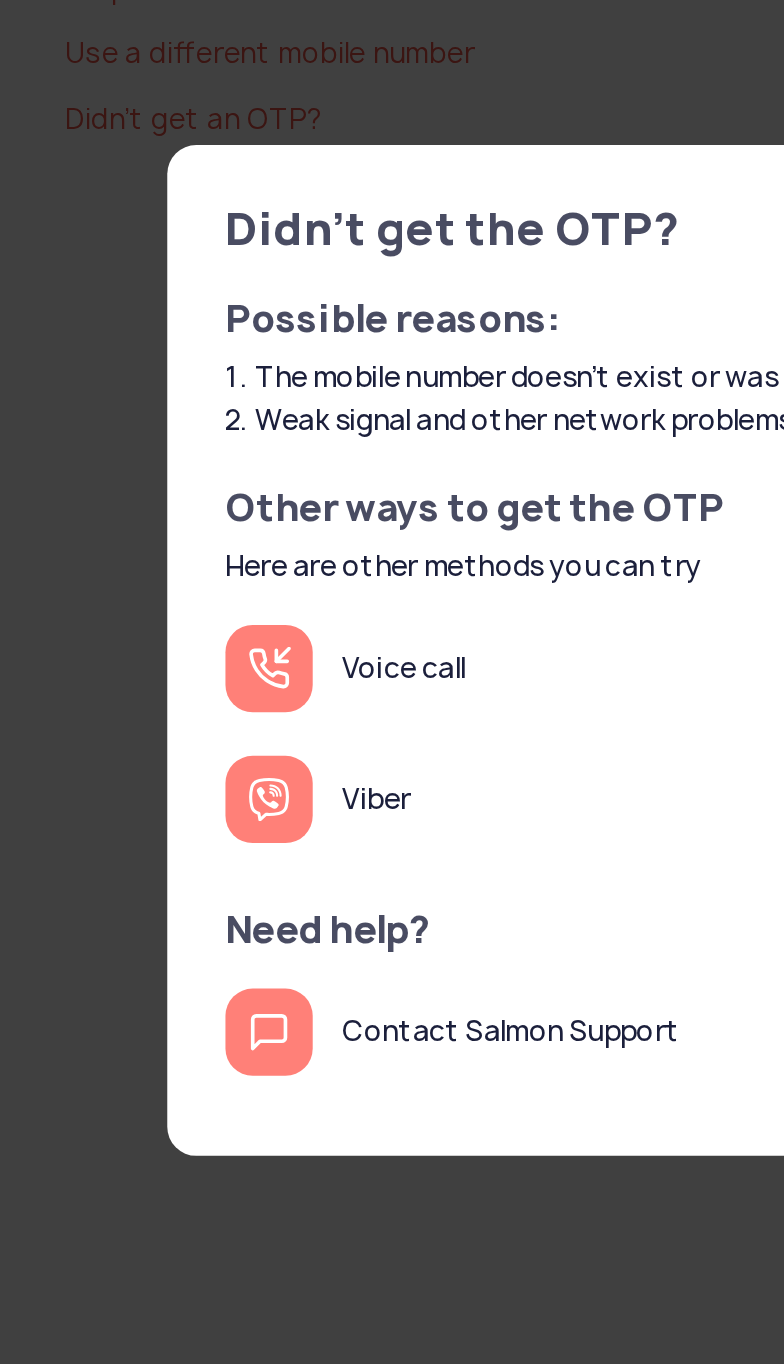 click on "Voice call" 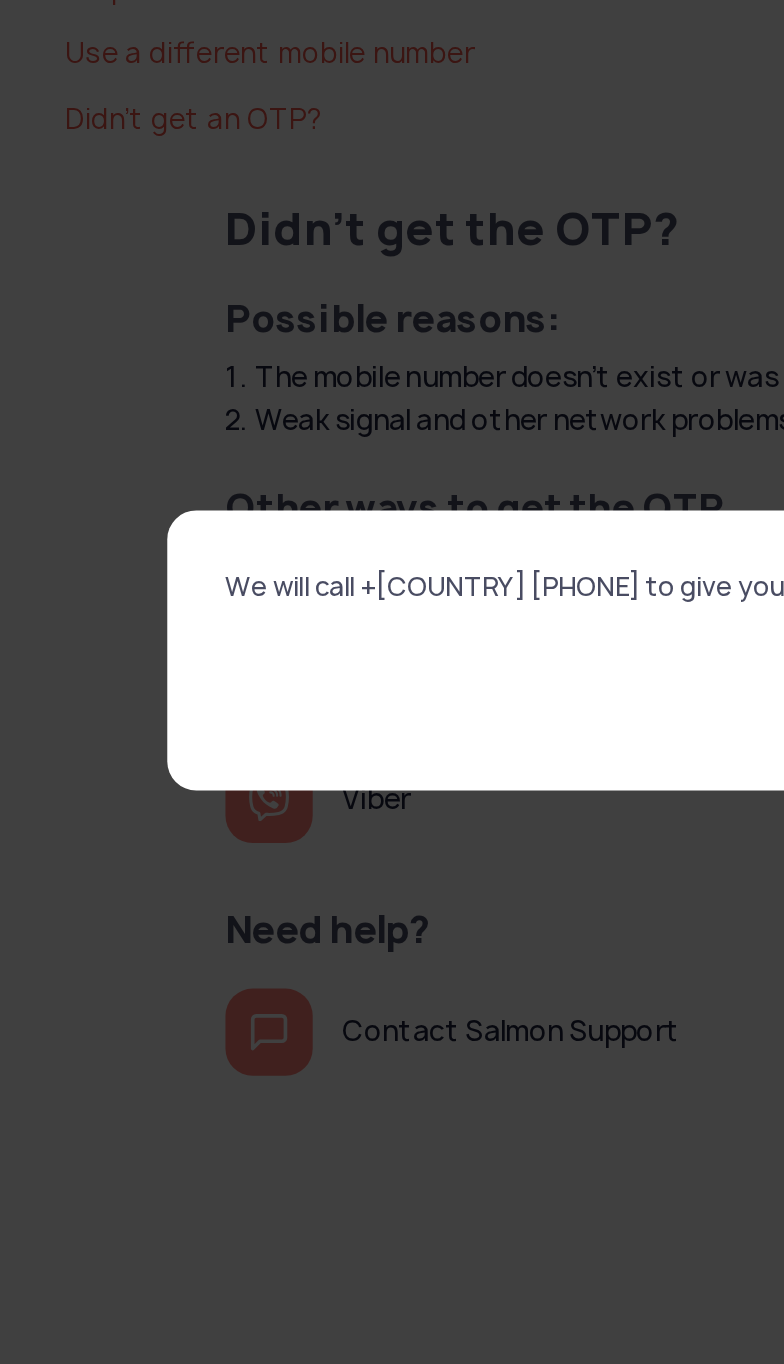 click on "Cancel OK" 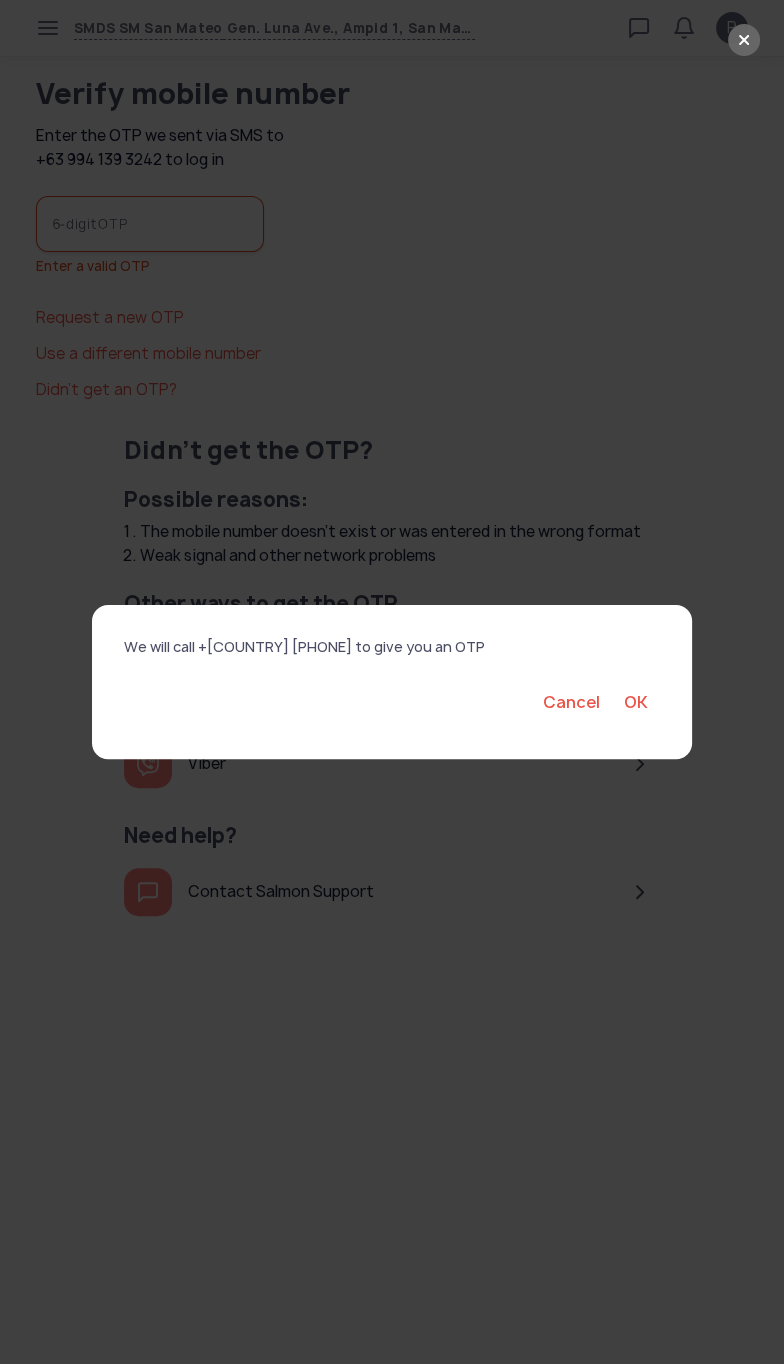 click on "We will call +63 994 139 32 42 to give you an OTP Cancel OK" 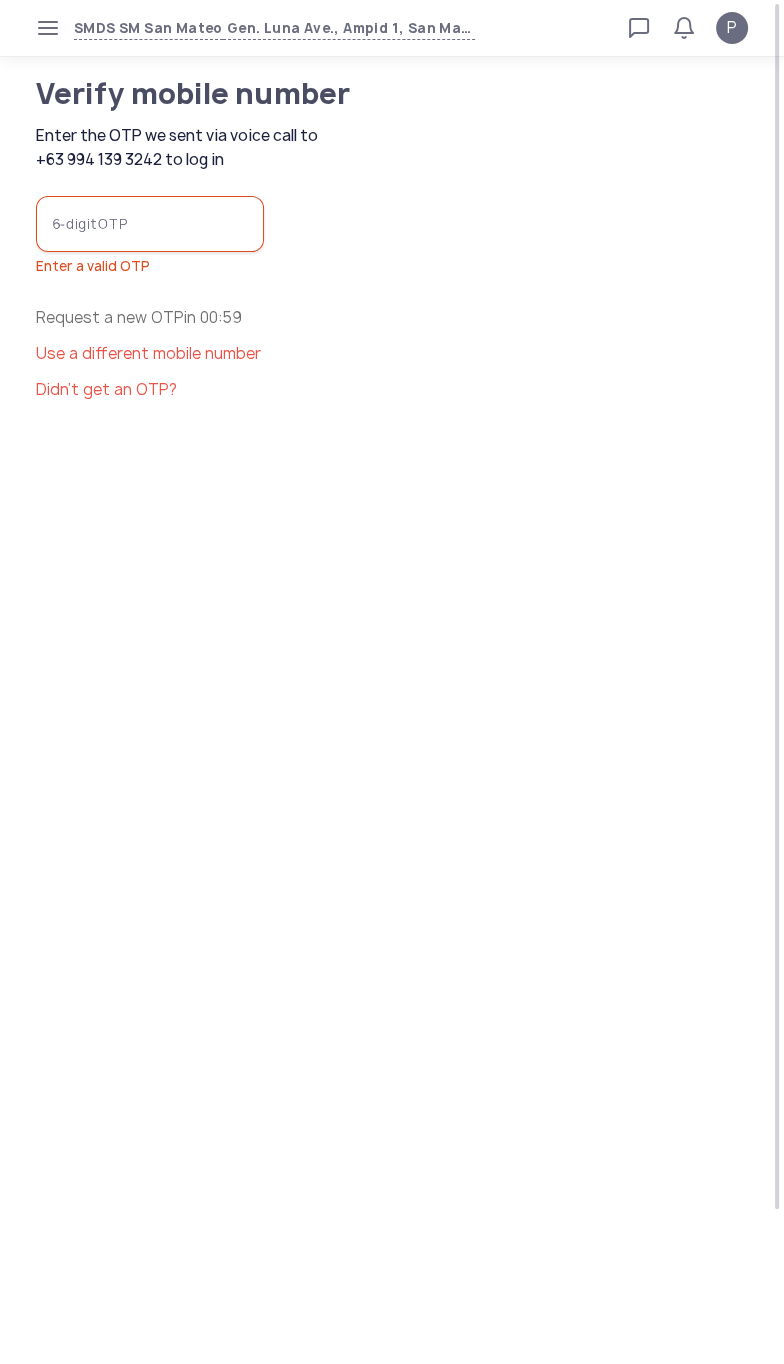 click on "6-digit OTP" at bounding box center [150, 224] 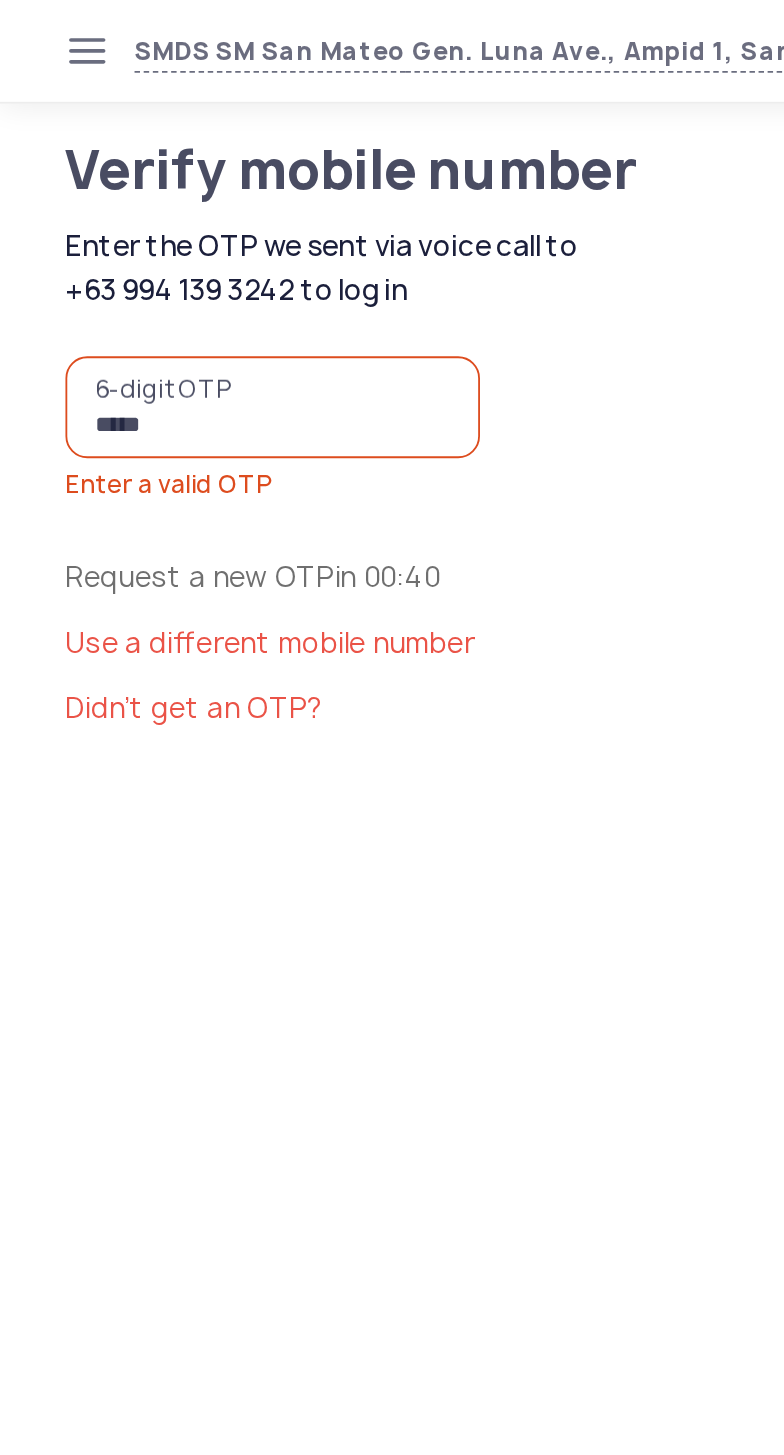 type on "******" 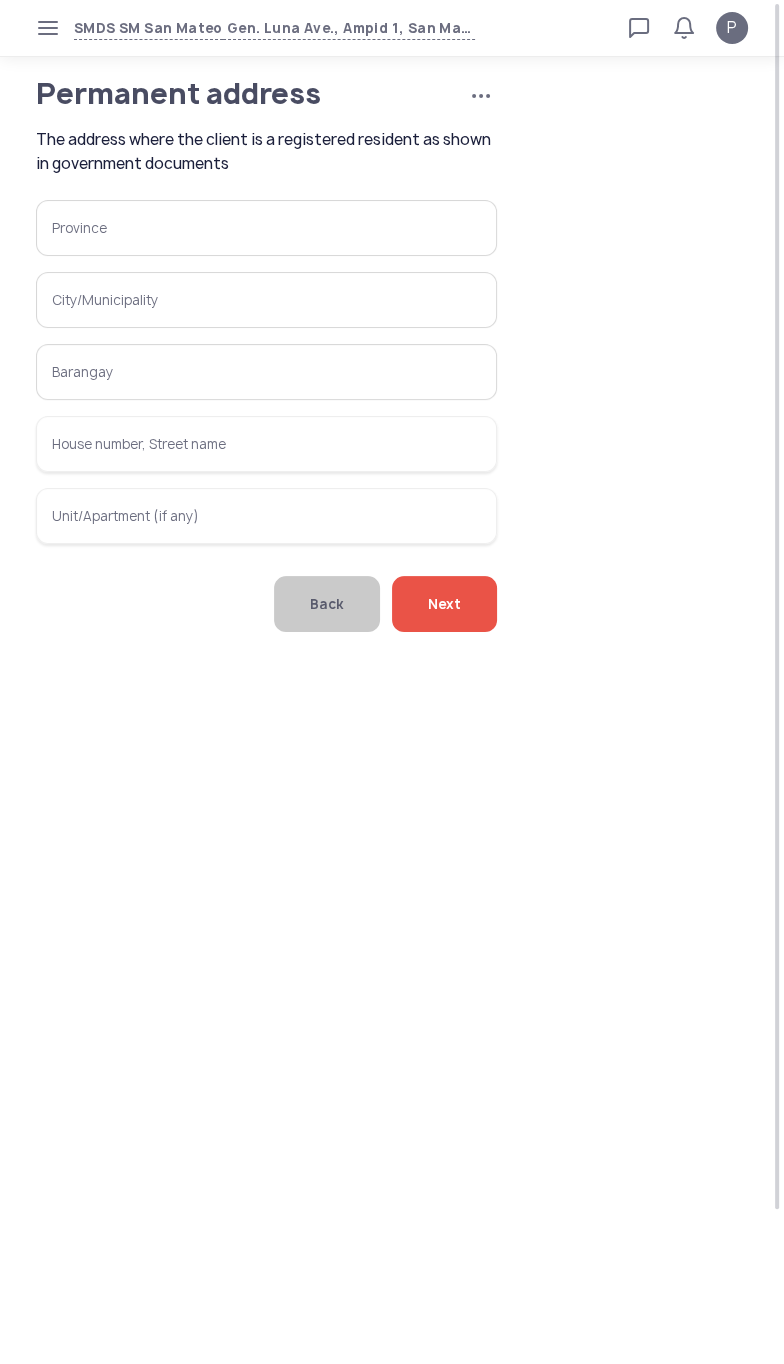 click on "Province" at bounding box center [266, 228] 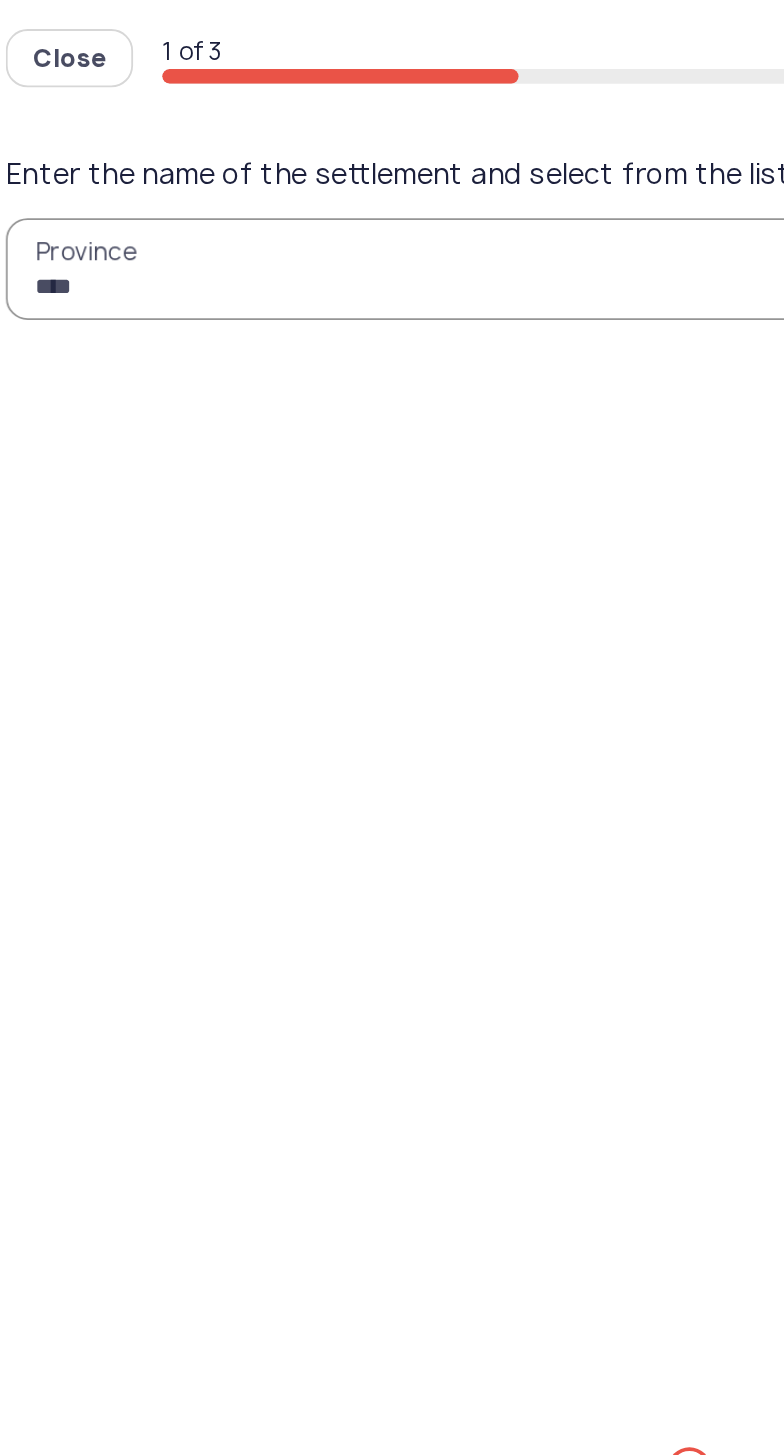 type on "[MASKED]" 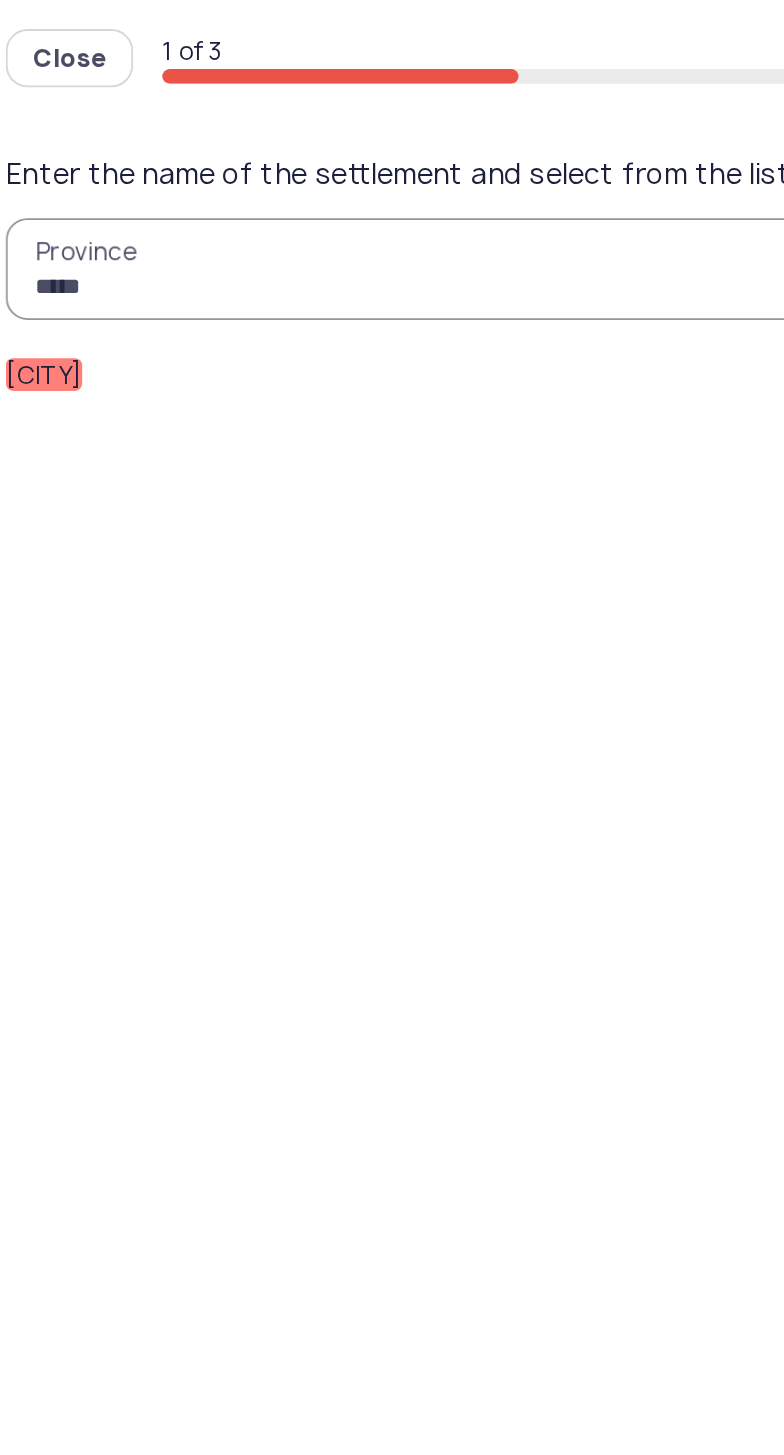 click on "Rizal" 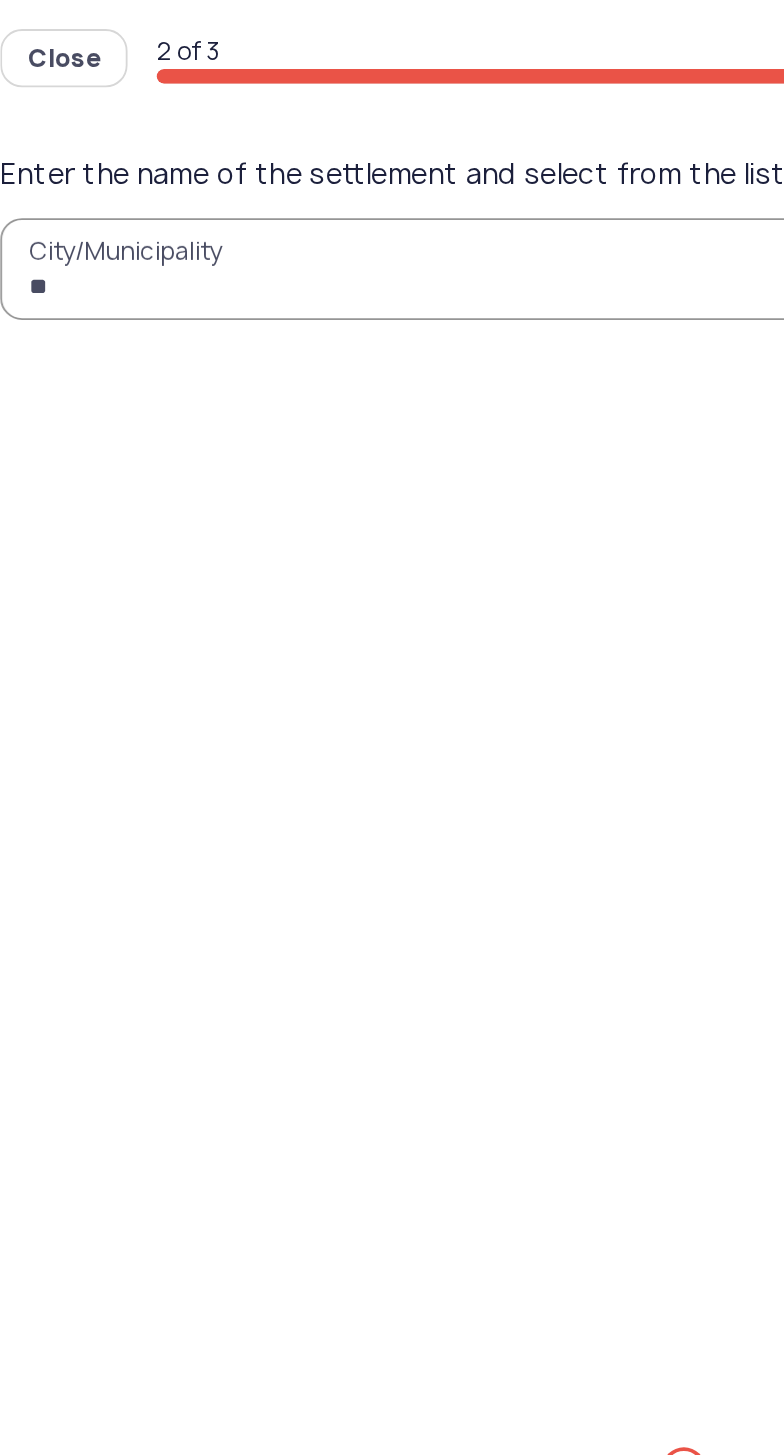 type on "[MASKED]" 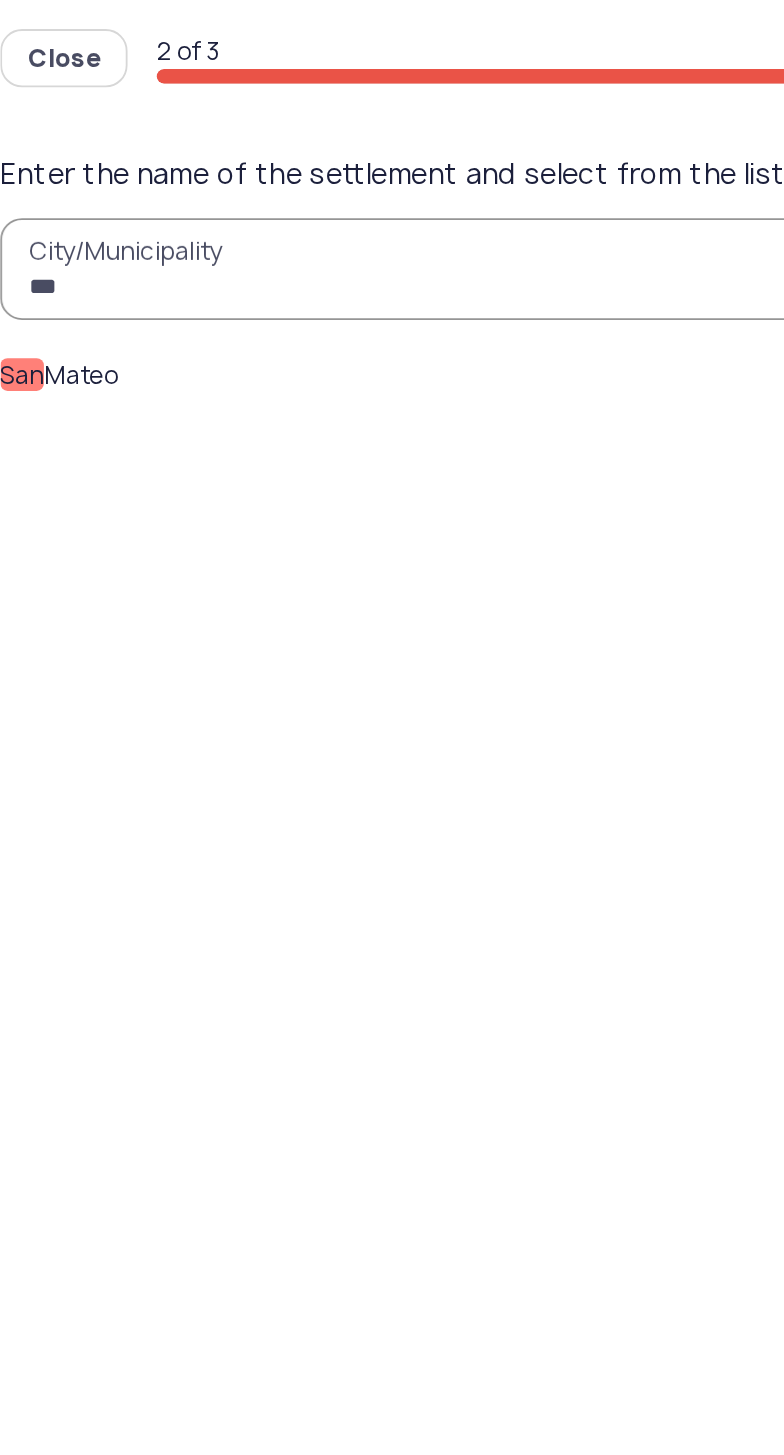 click on "San" 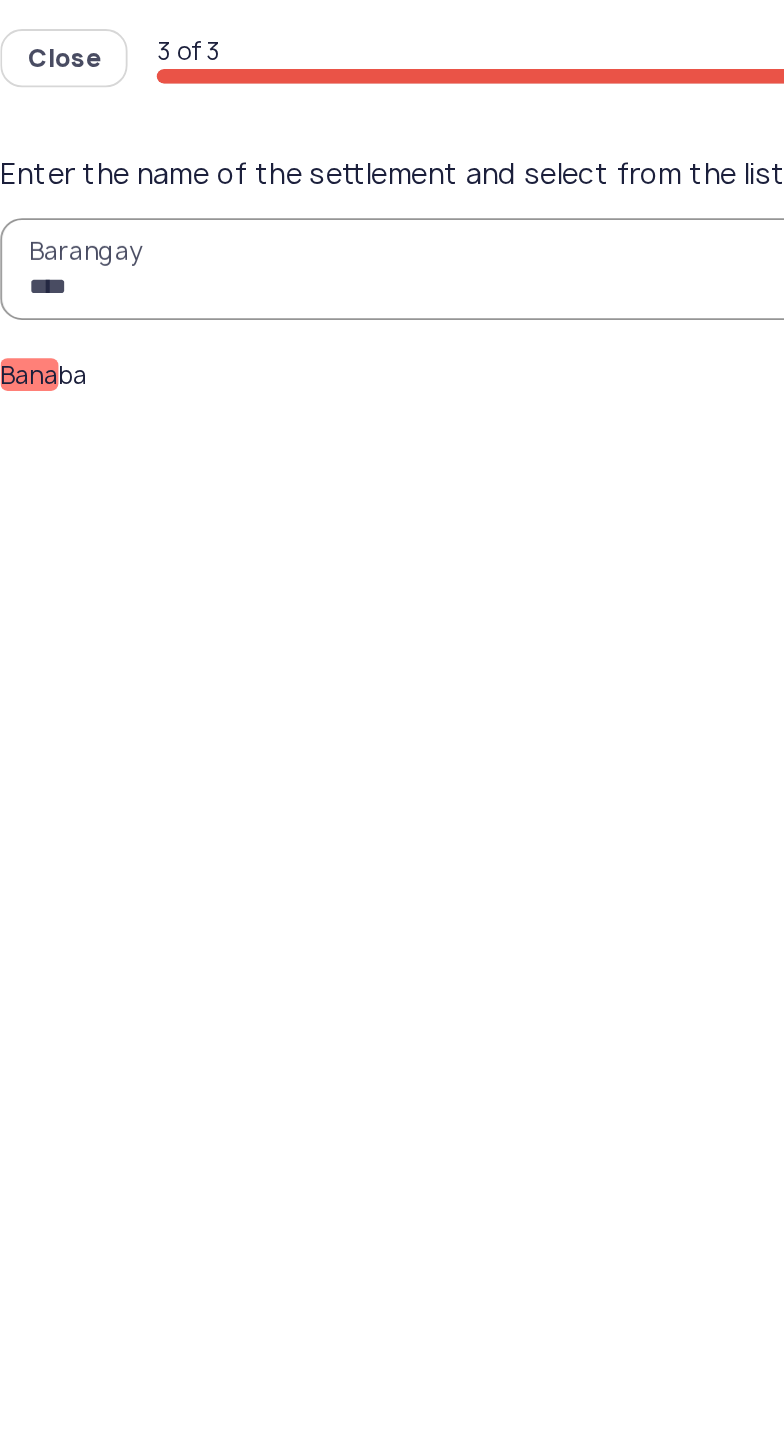type on "****" 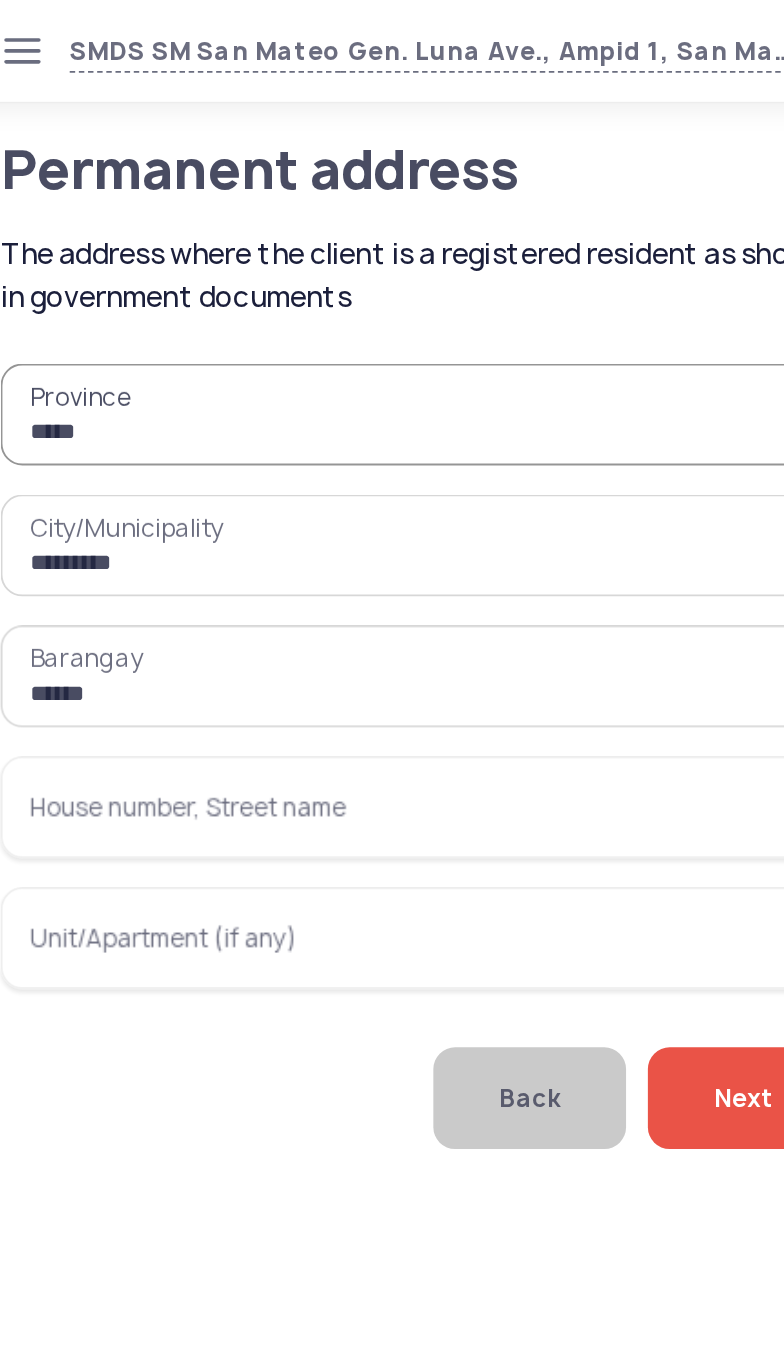 click on "House number, Street name" at bounding box center [266, 444] 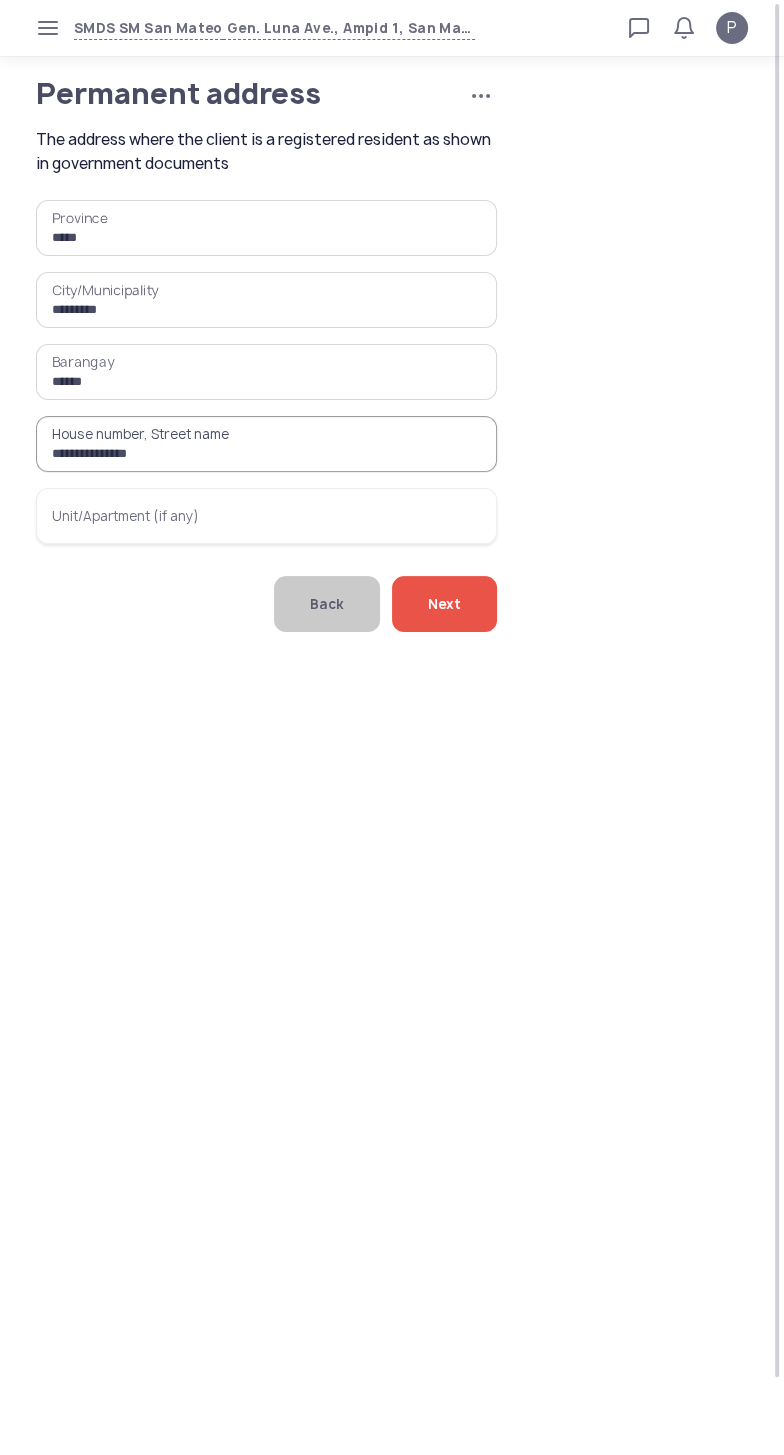 type on "**********" 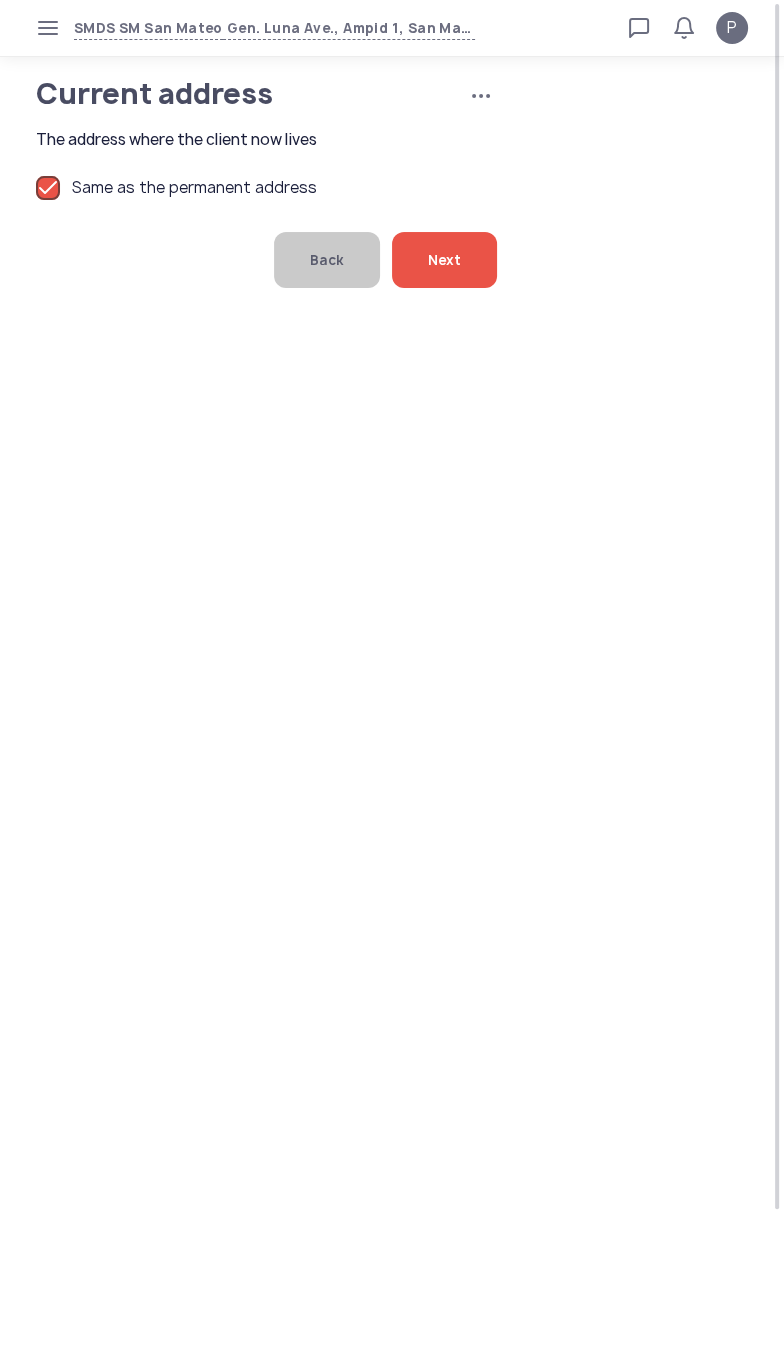 click on "Next" 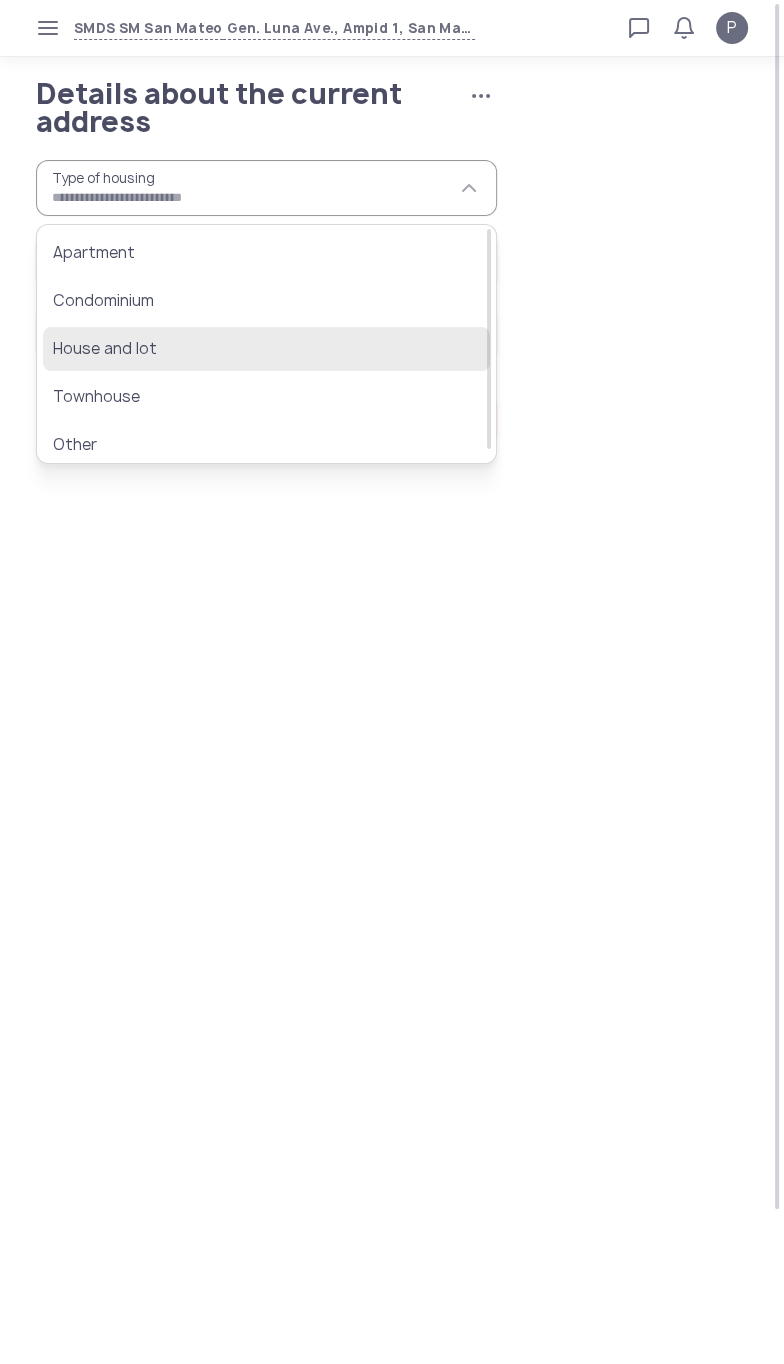 click on "House and lot" 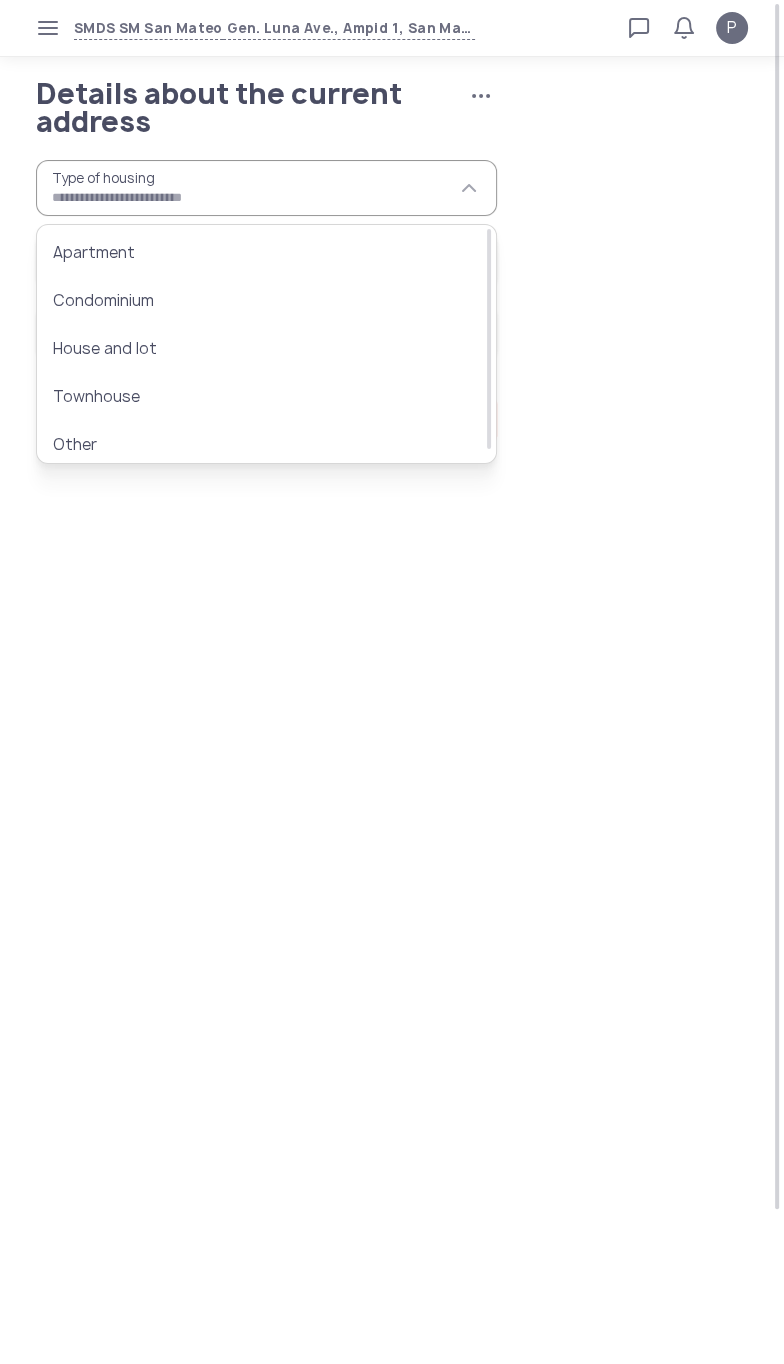 type on "**********" 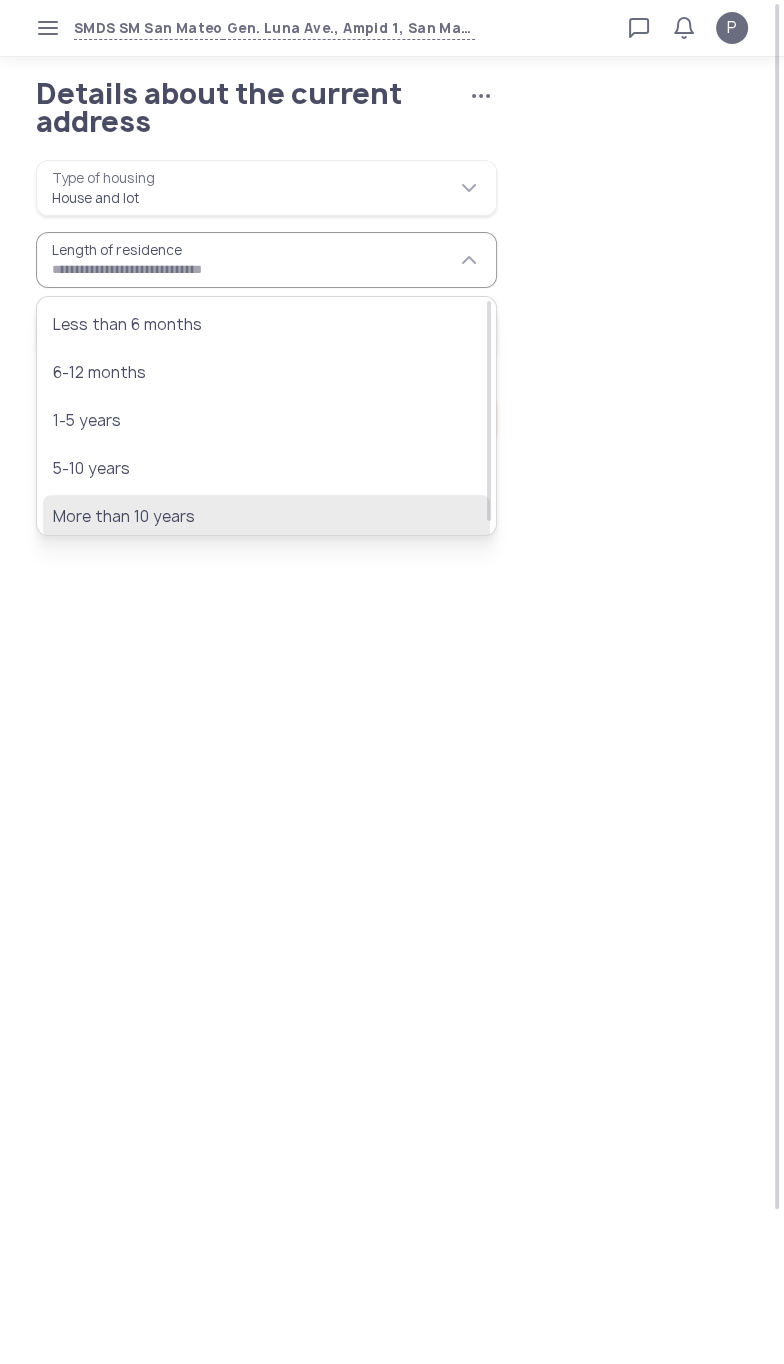 click on "More than 10 years" 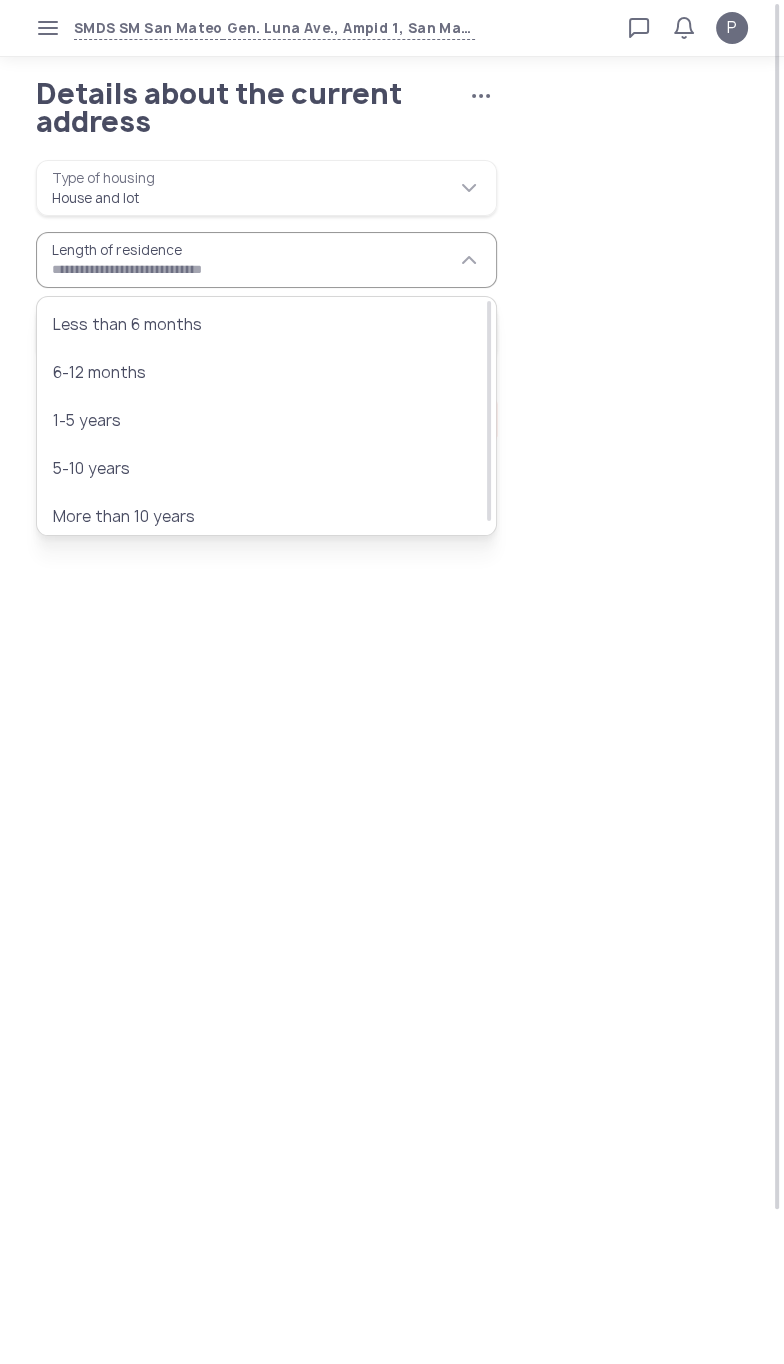 type on "**********" 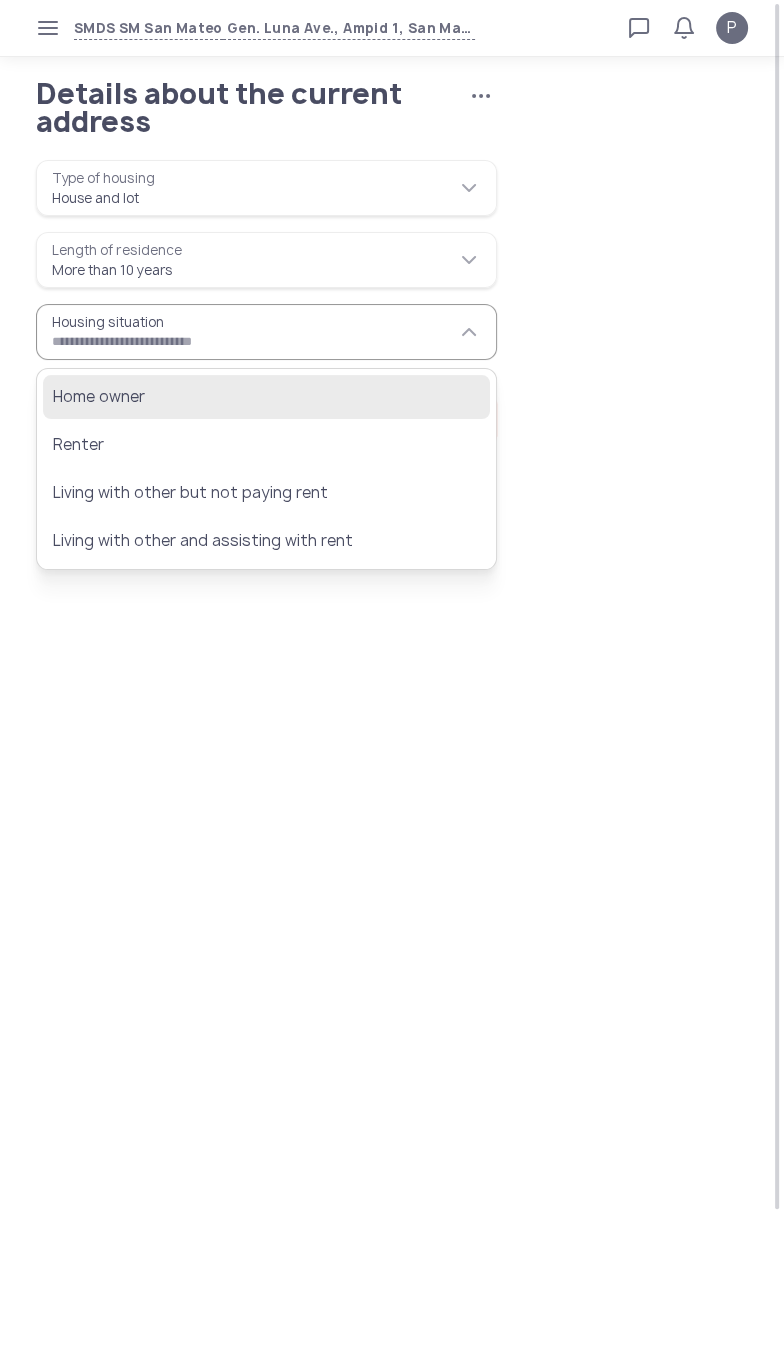 click on "Home owner" 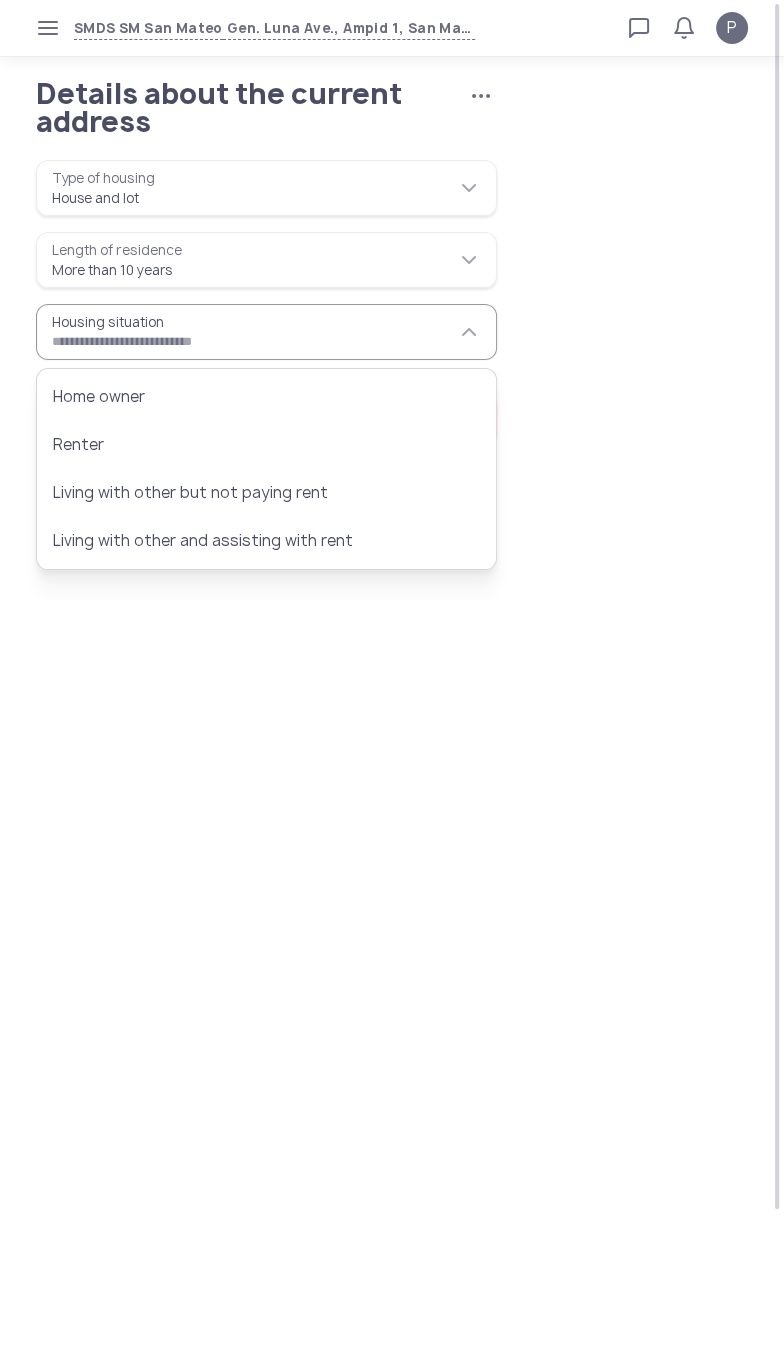 type on "**********" 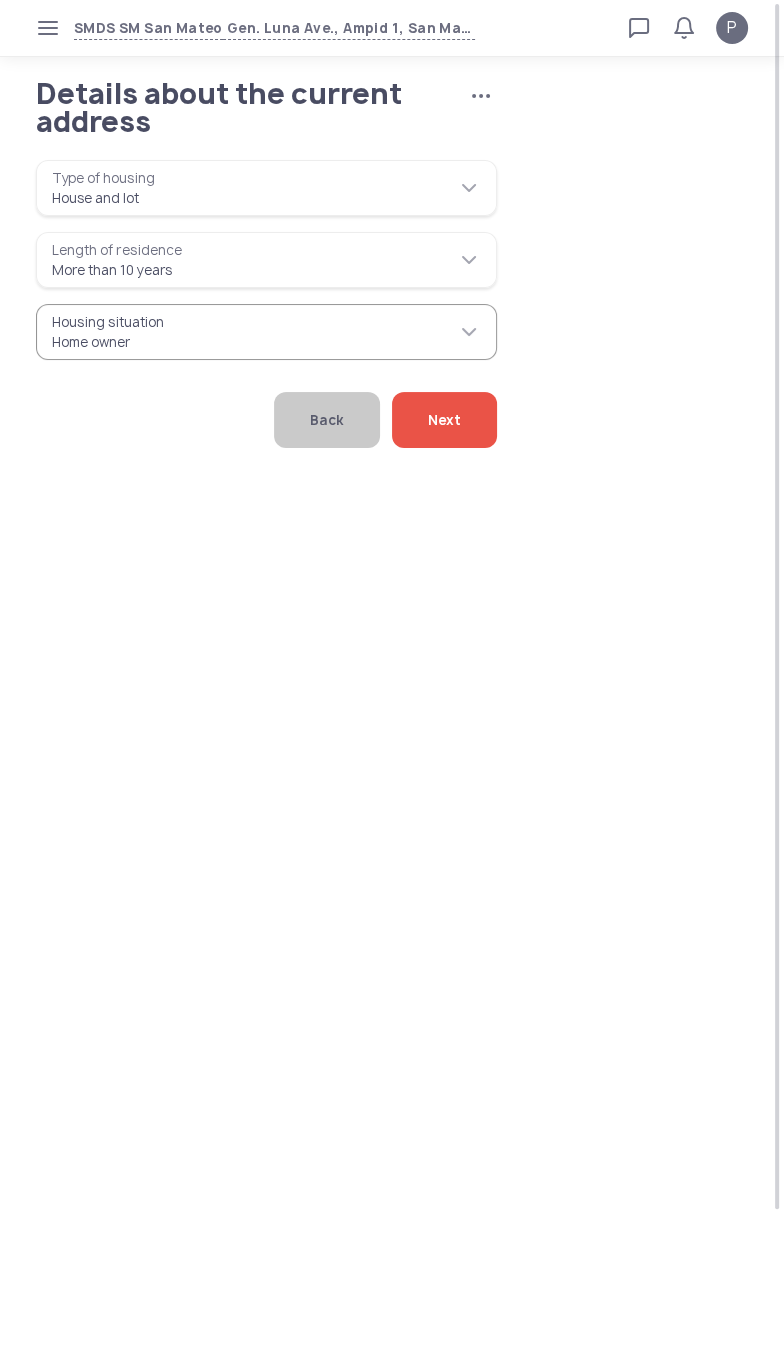 click on "Next" 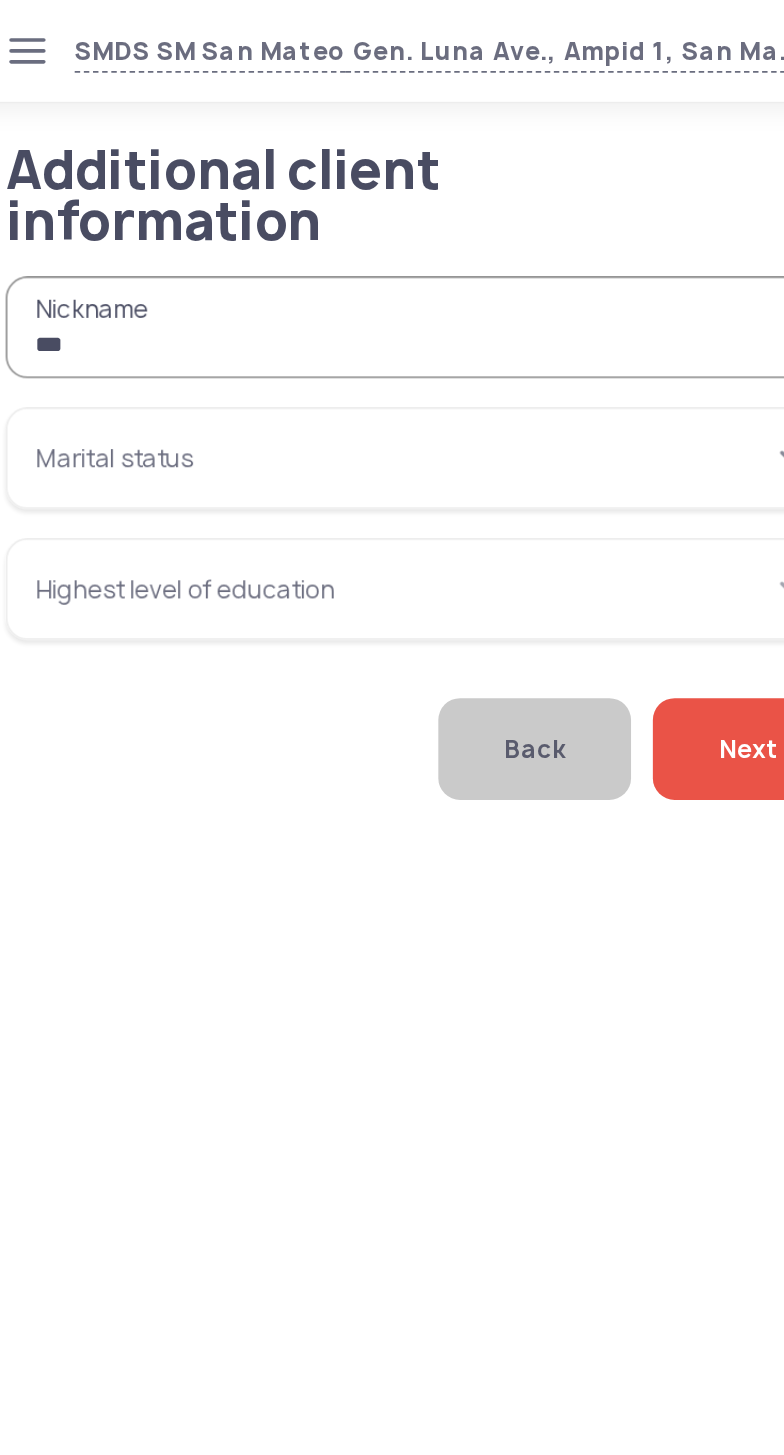 type on "[MASKED]" 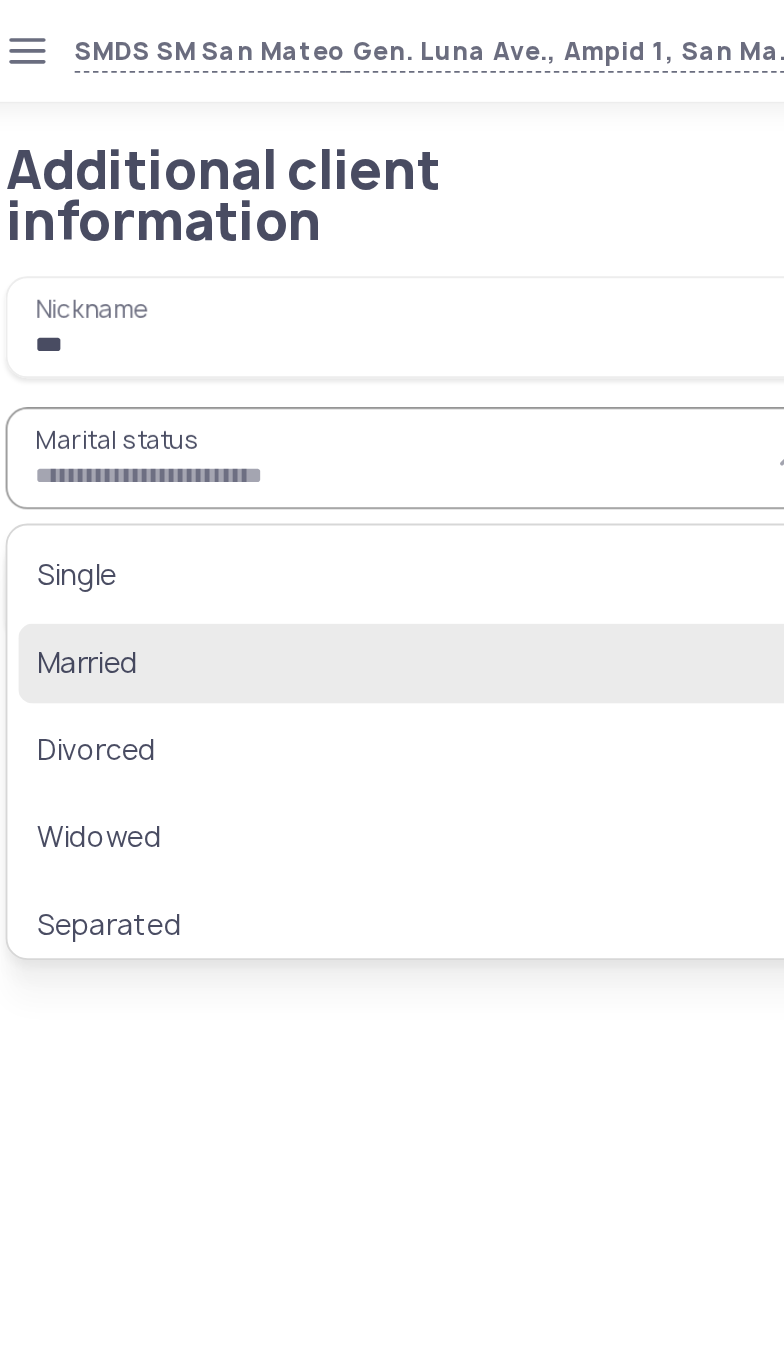 click on "Married" 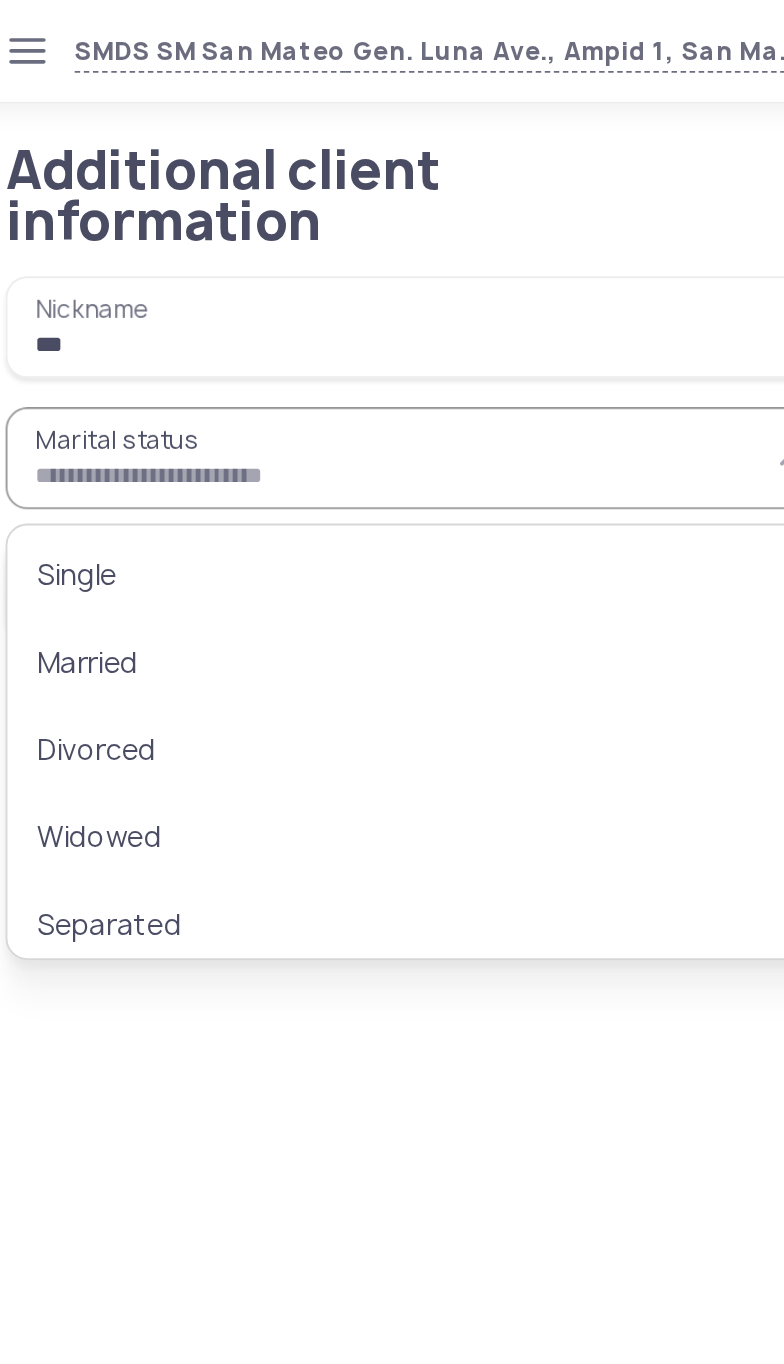 type on "*******" 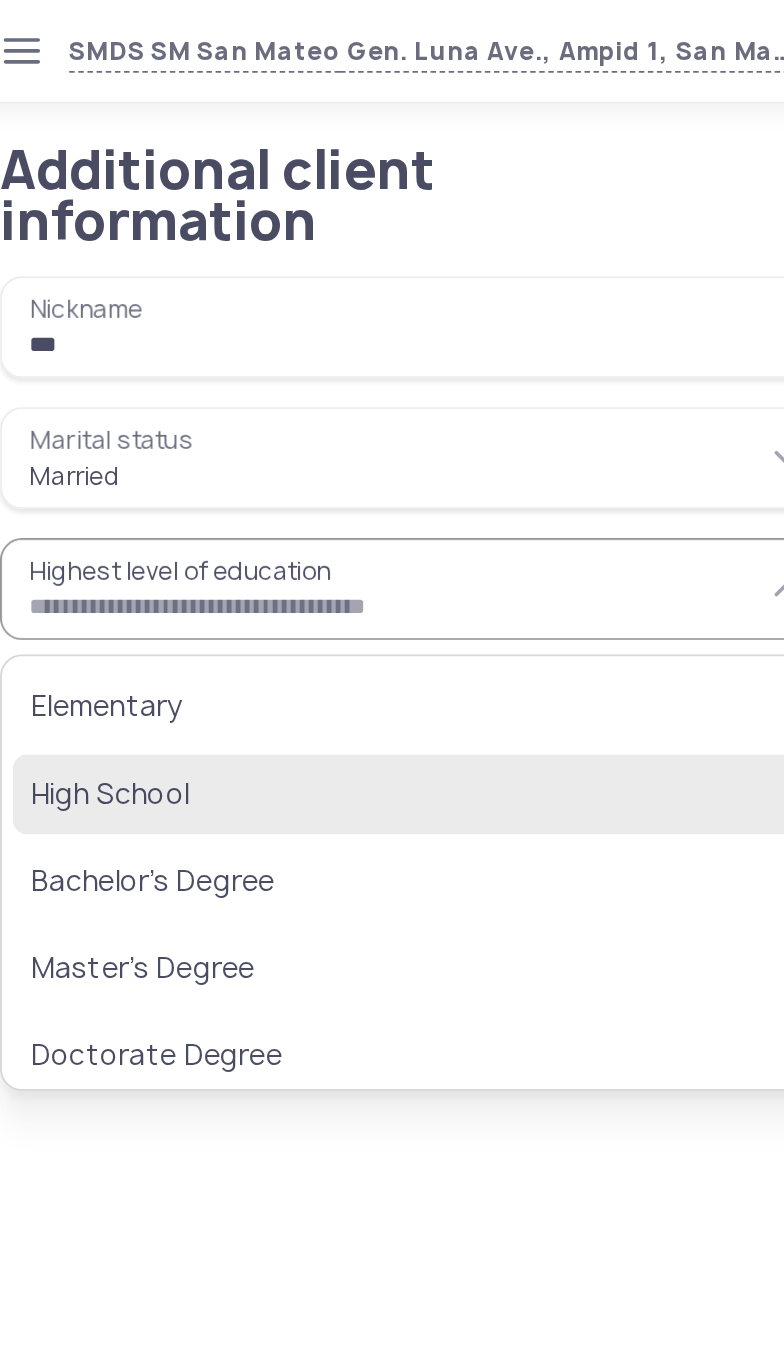 click on "High School" 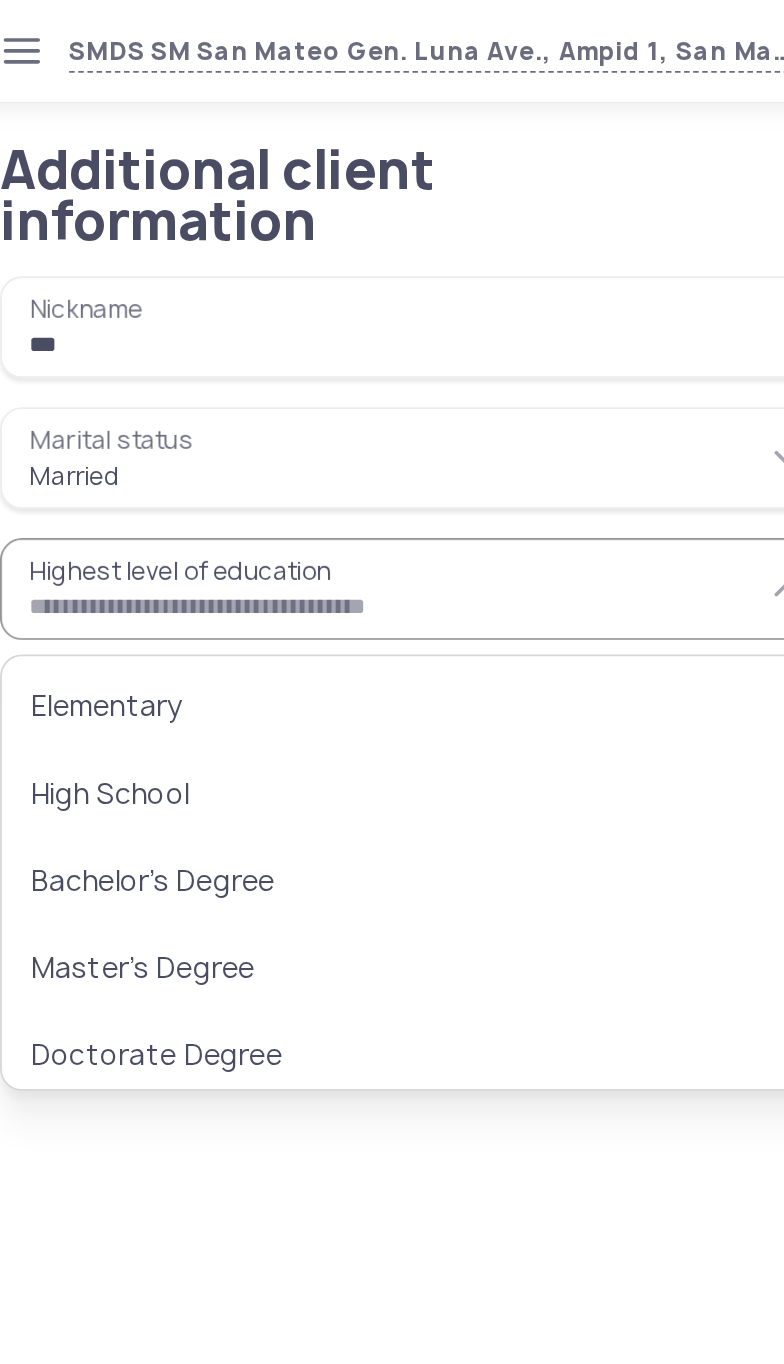 type on "**********" 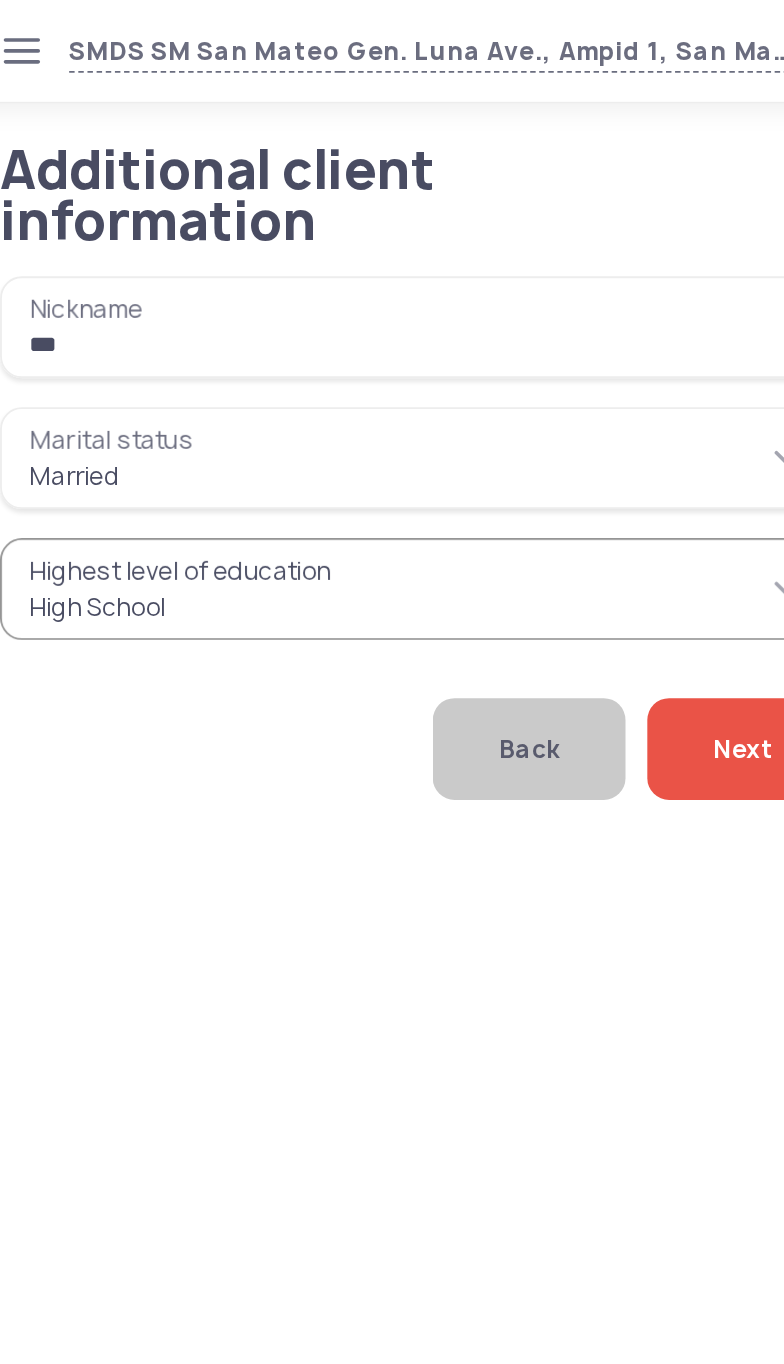 click on "Next" 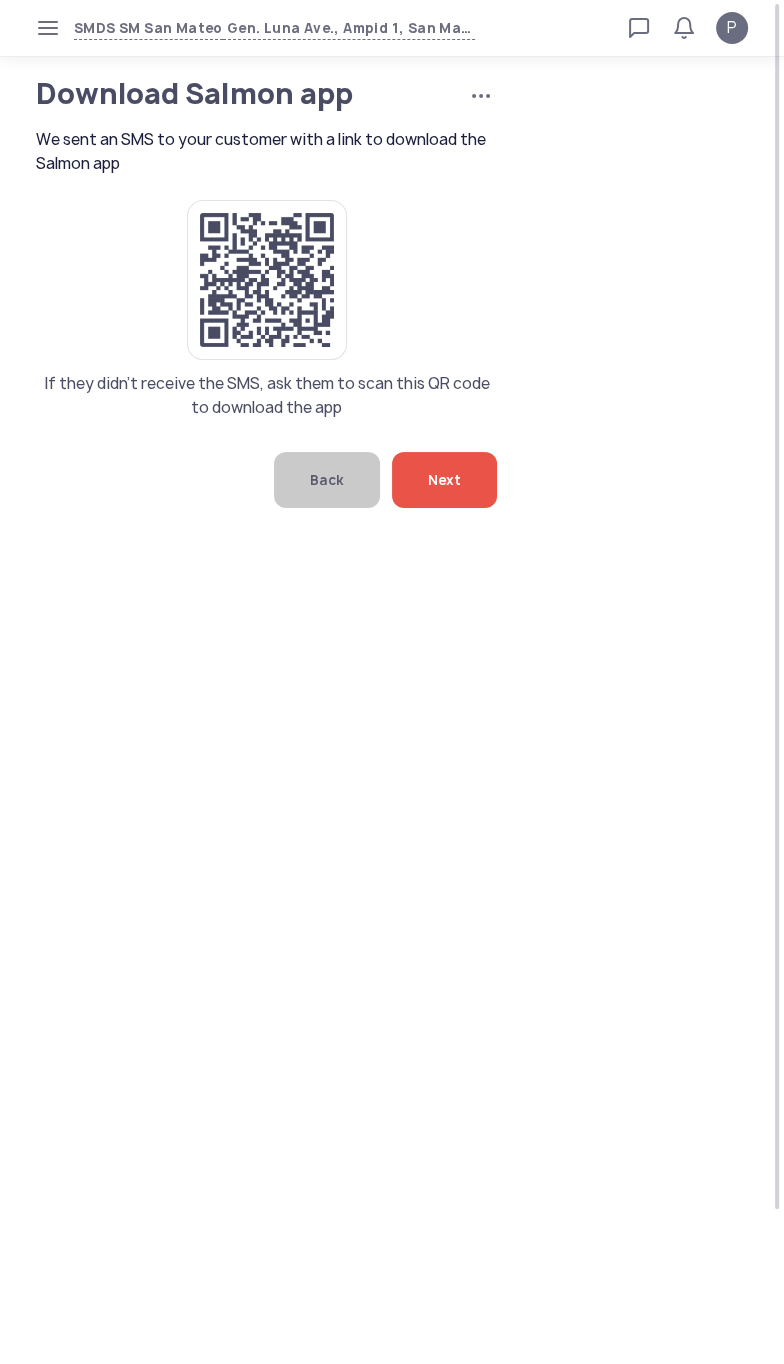 click on "Next" 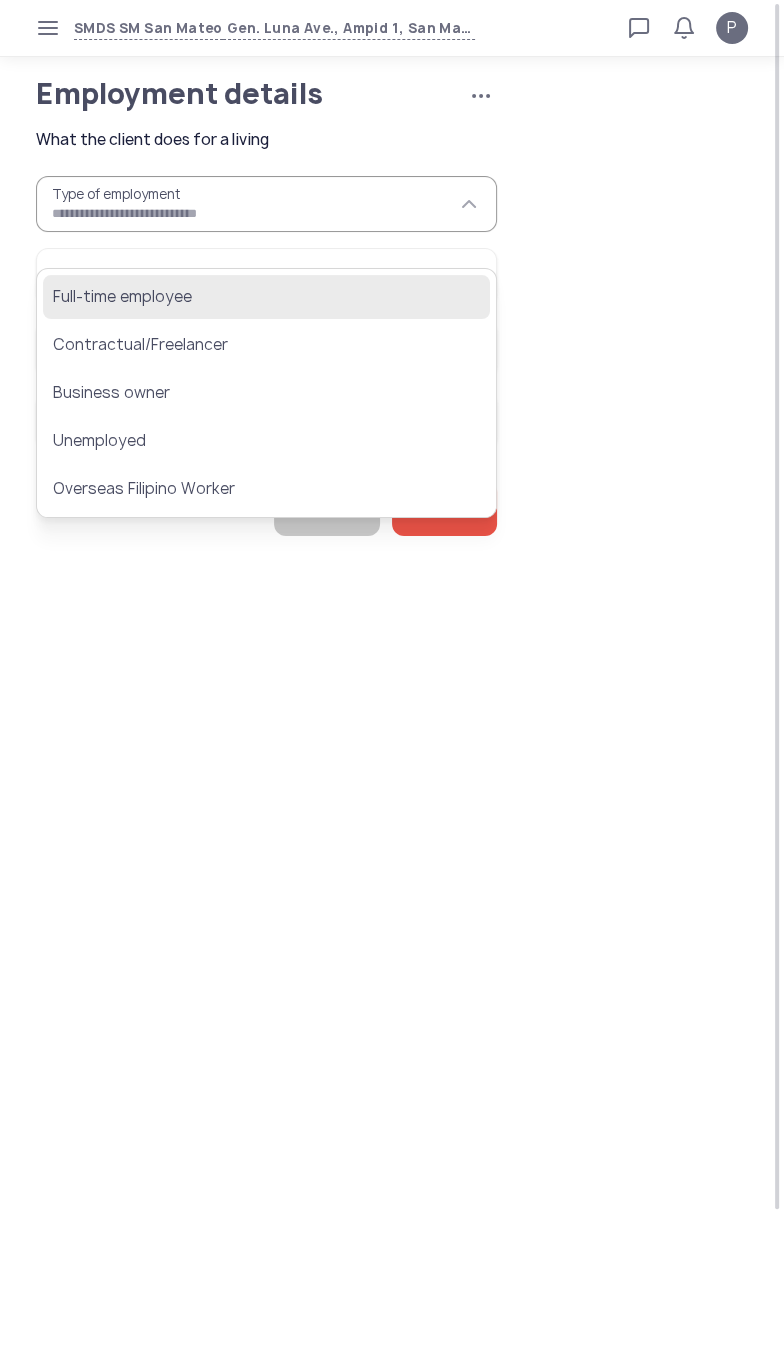 click on "Full-time employee" 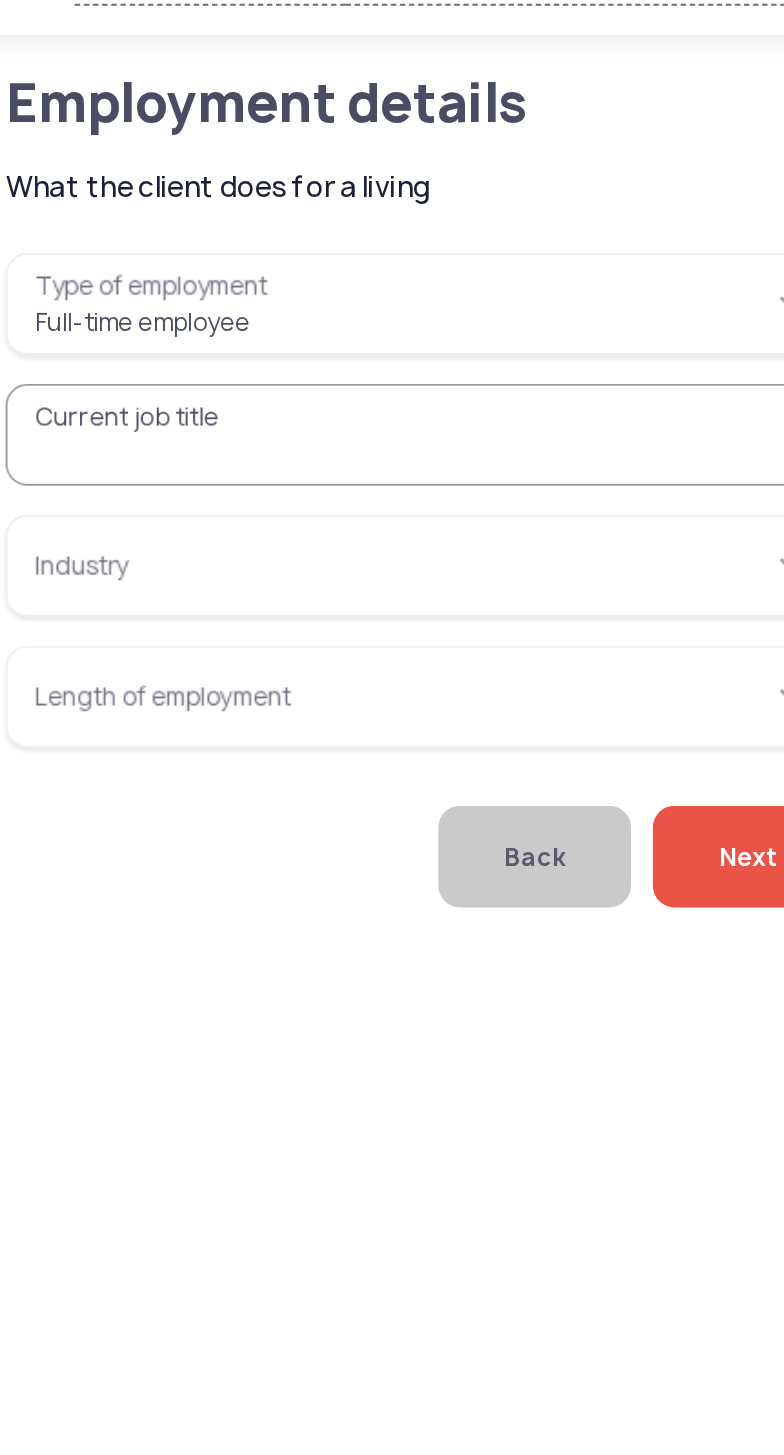 click on "Current job title" at bounding box center (266, 276) 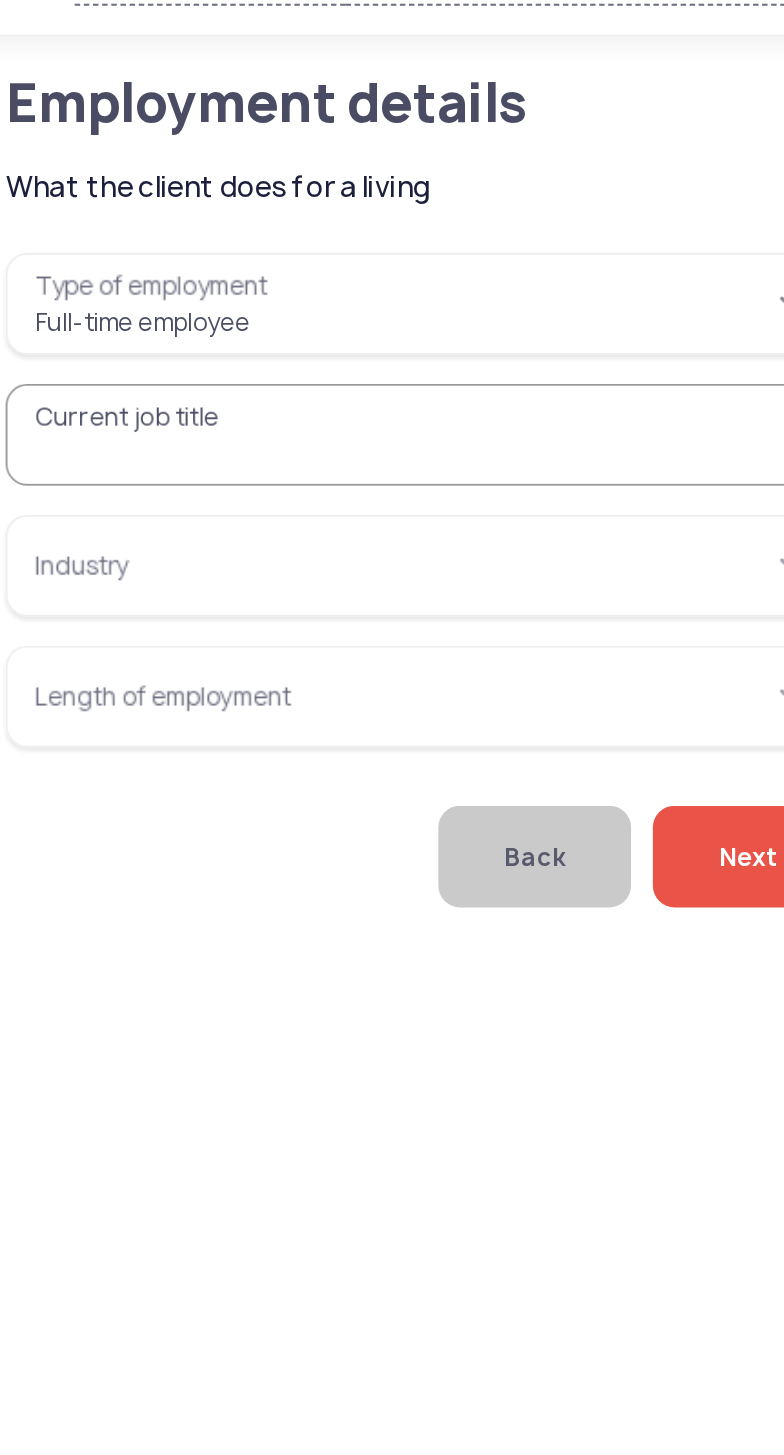 click on "**********" at bounding box center [266, 204] 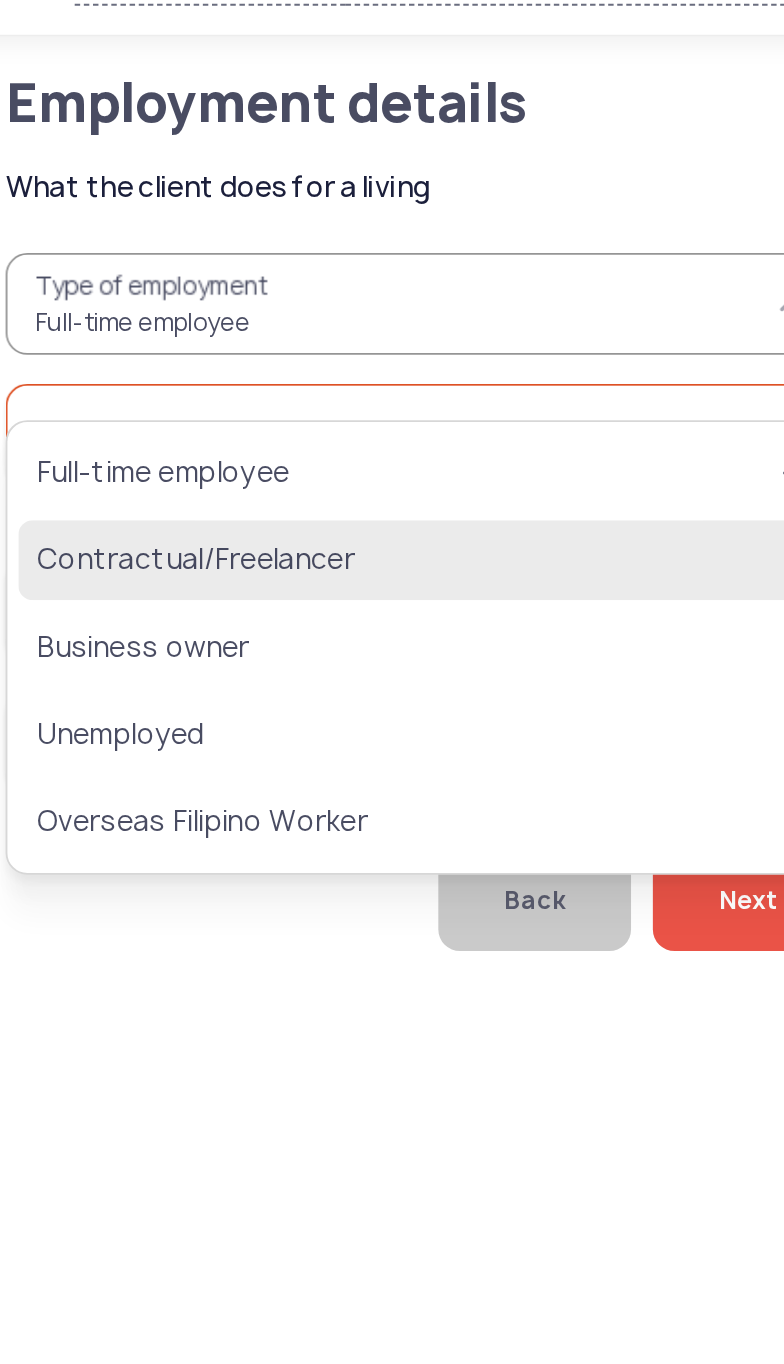click on "Contractual/Freelancer" 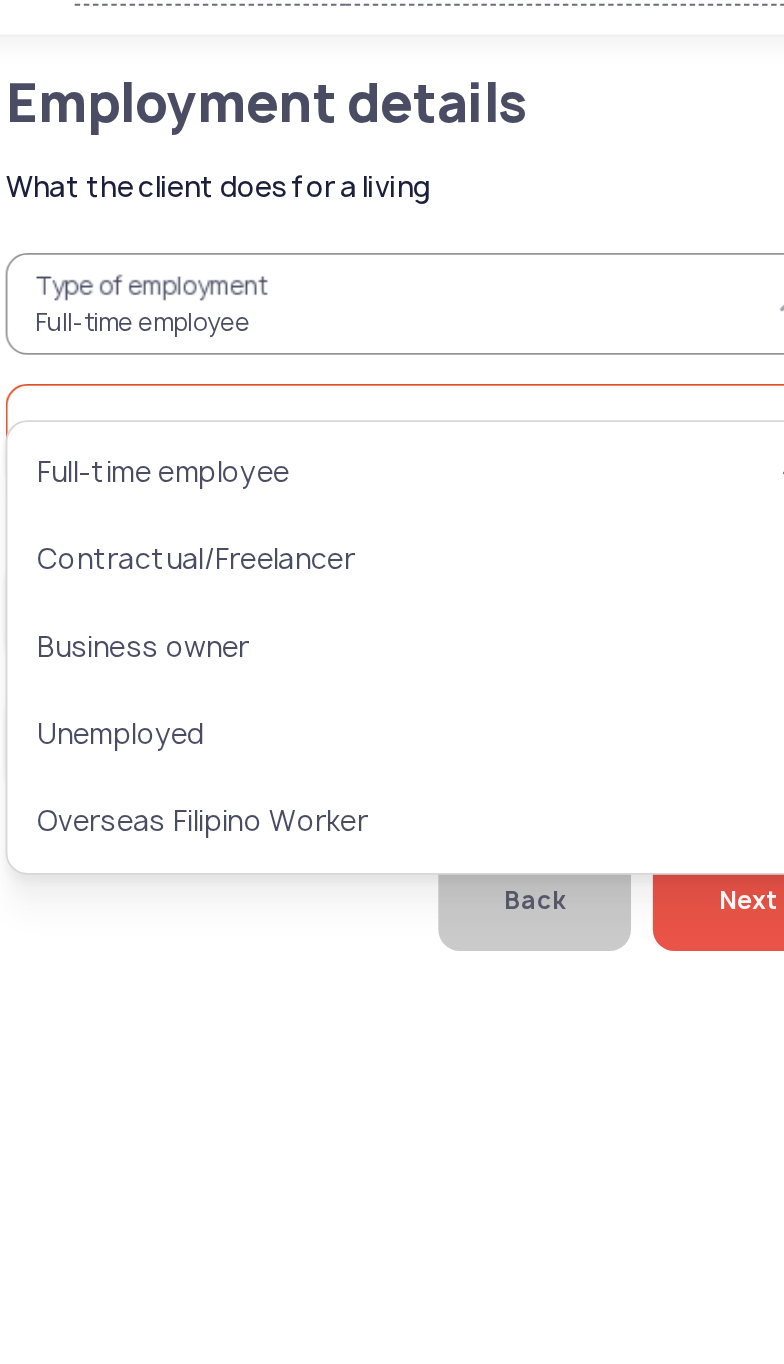 type on "**********" 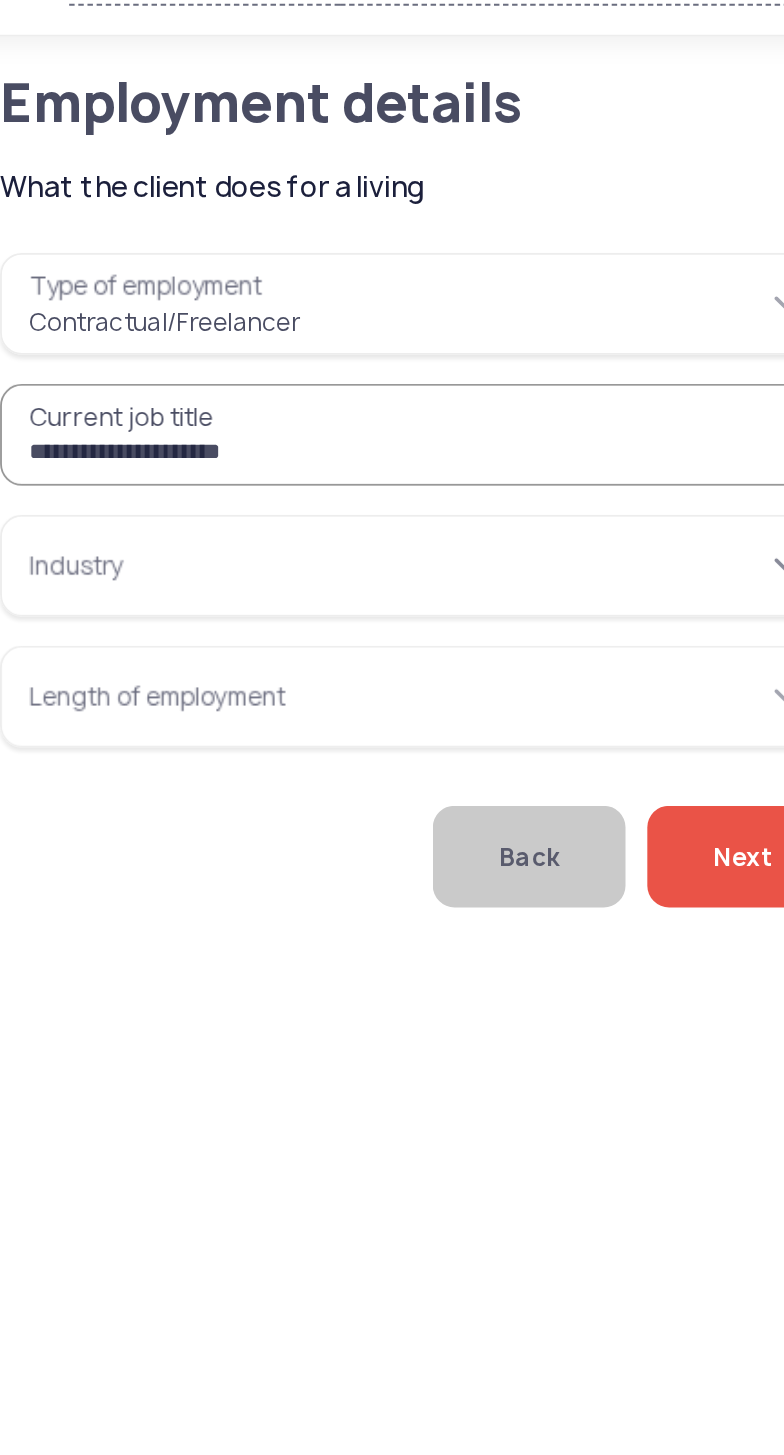 type on "**********" 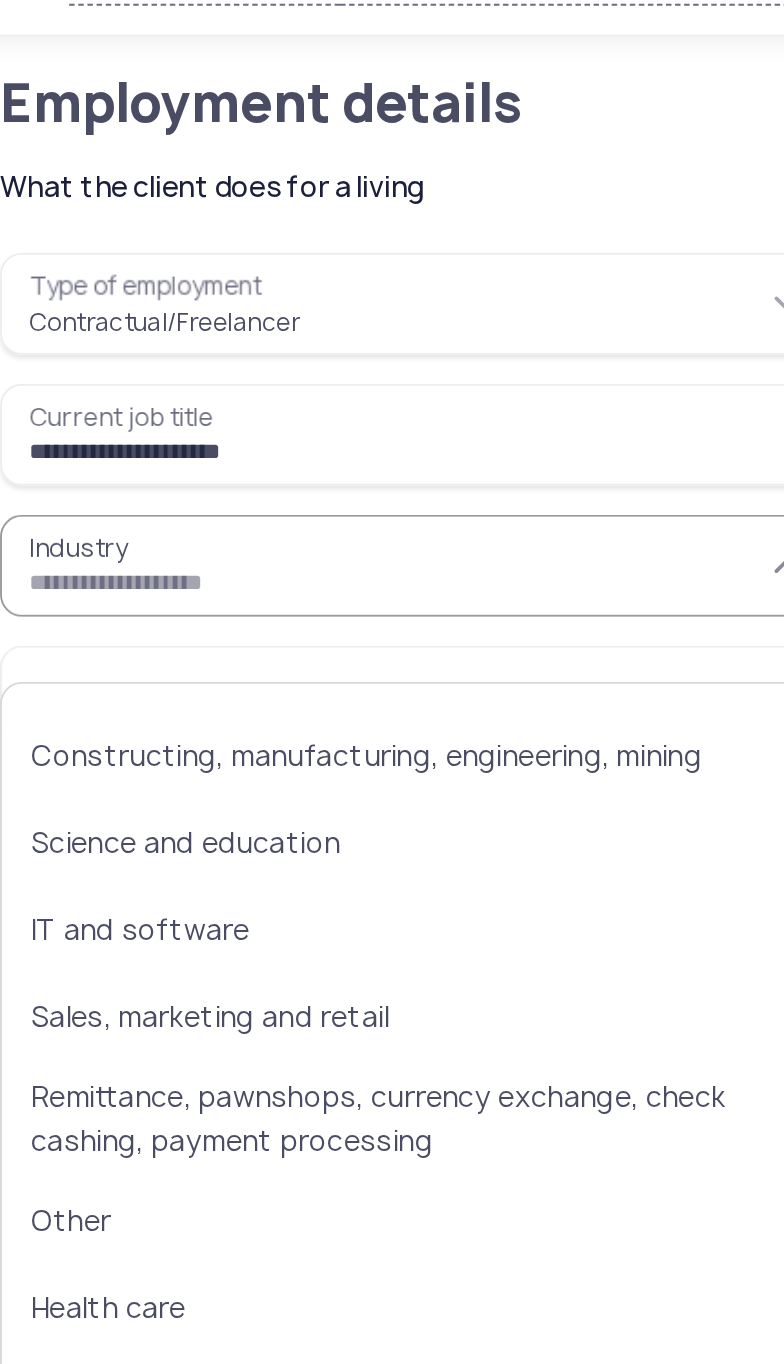 scroll, scrollTop: 405, scrollLeft: 0, axis: vertical 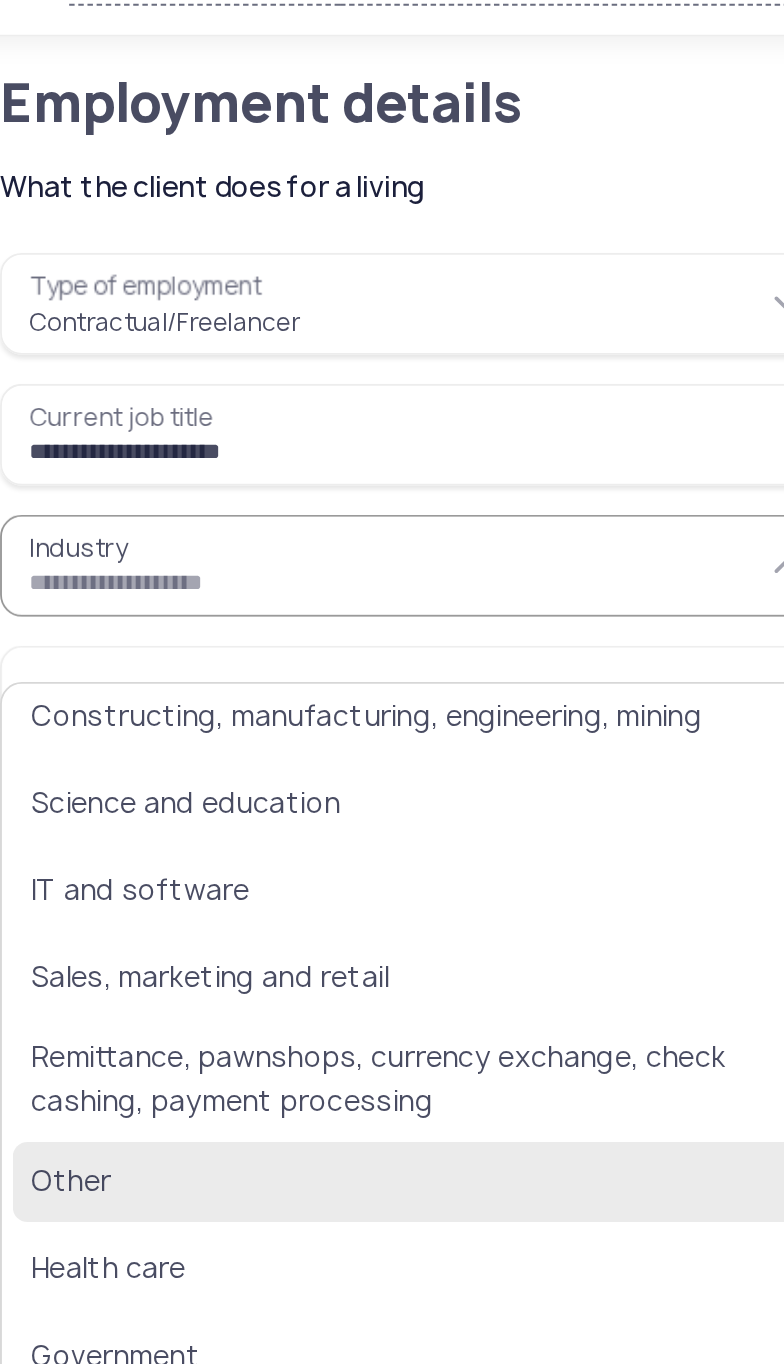 click on "Other" 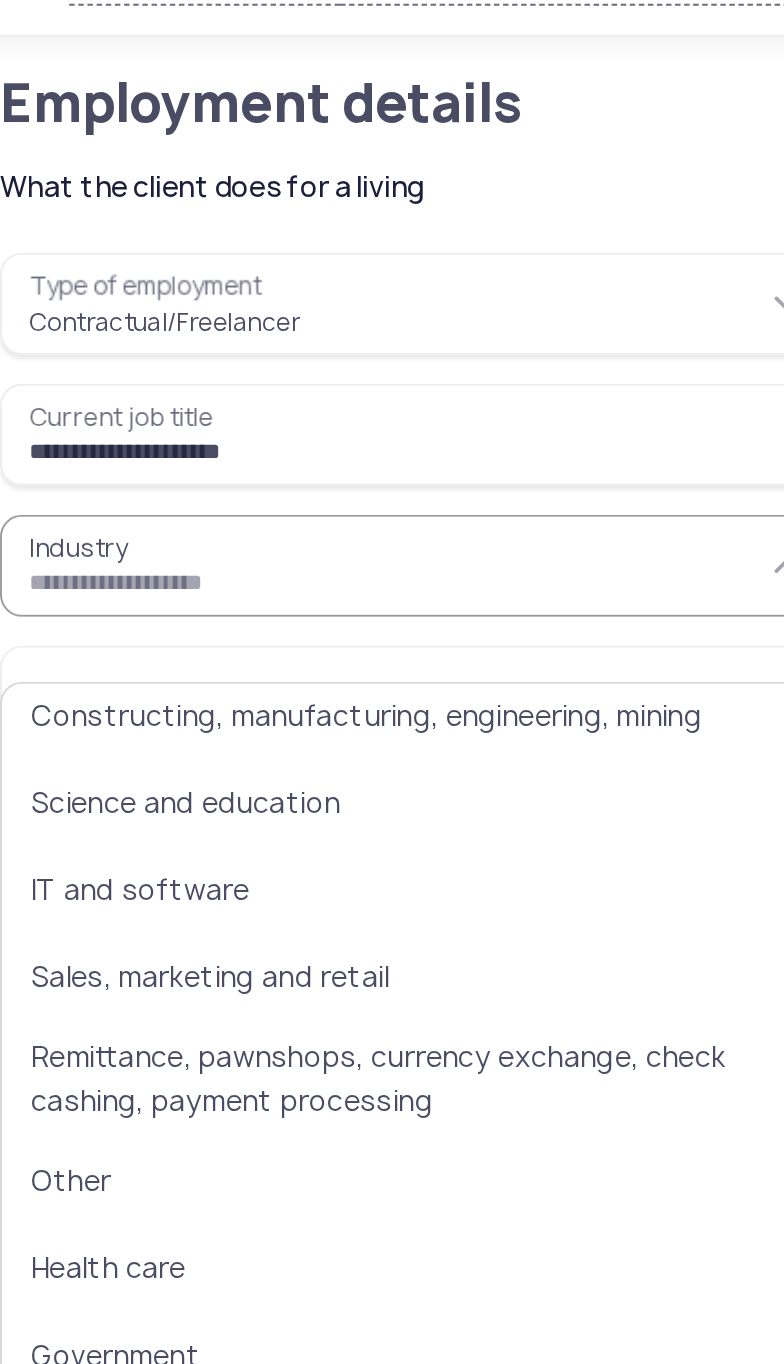 type on "[MASKED]" 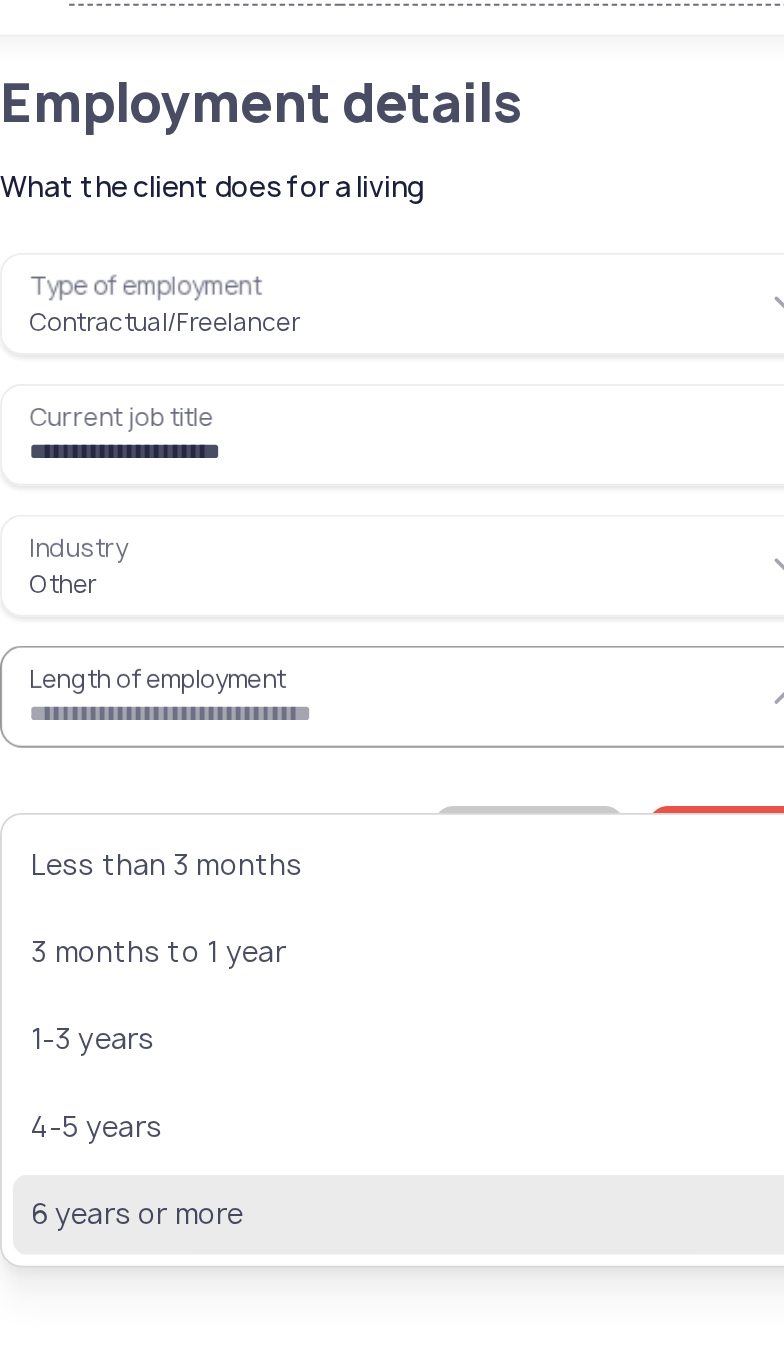 click on "6 years or more" 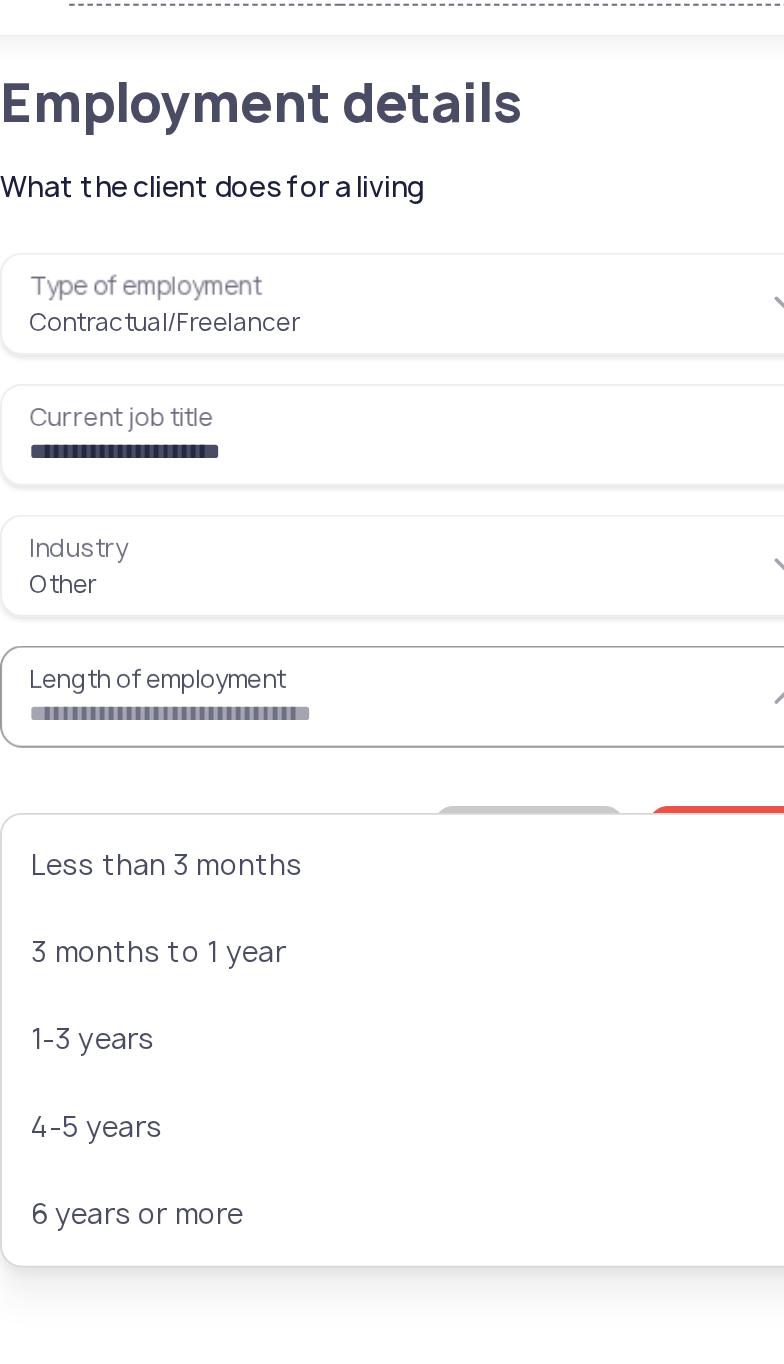 type on "**********" 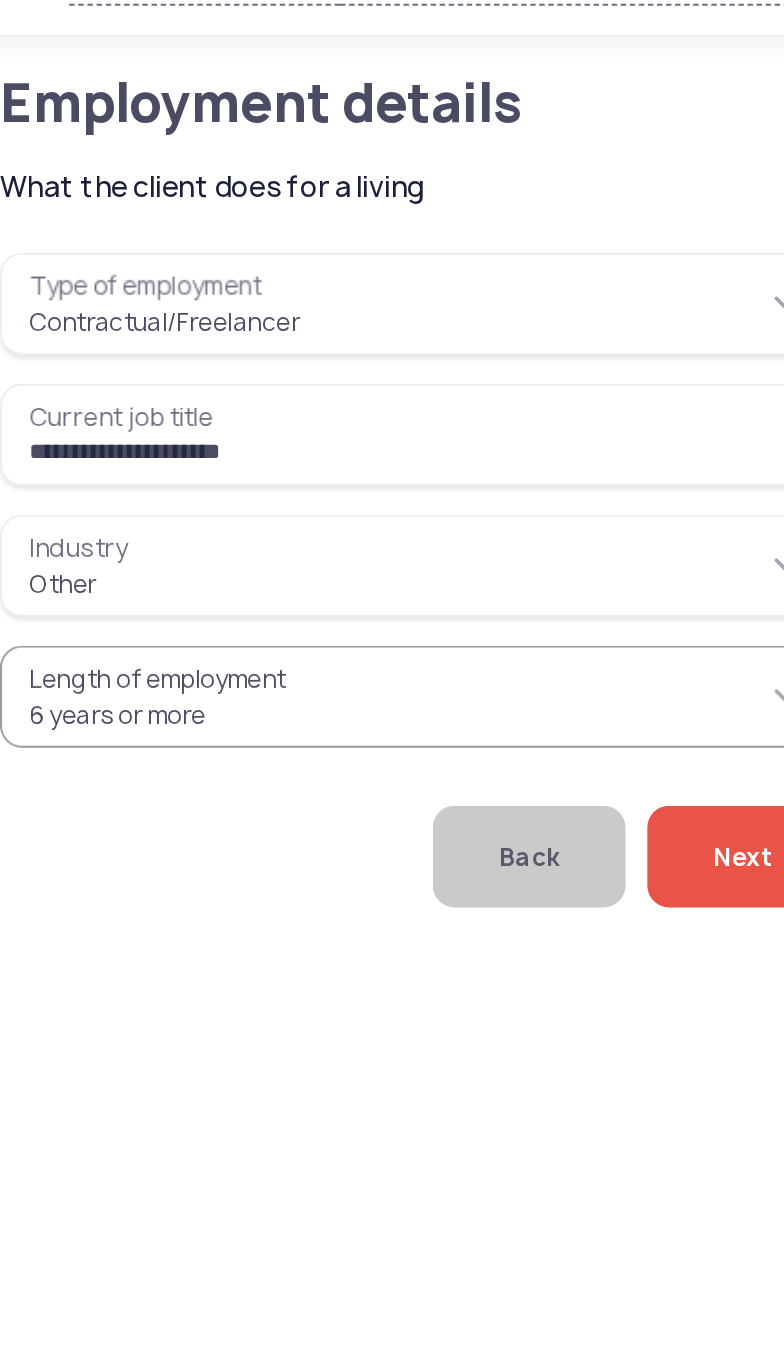 click on "Next" 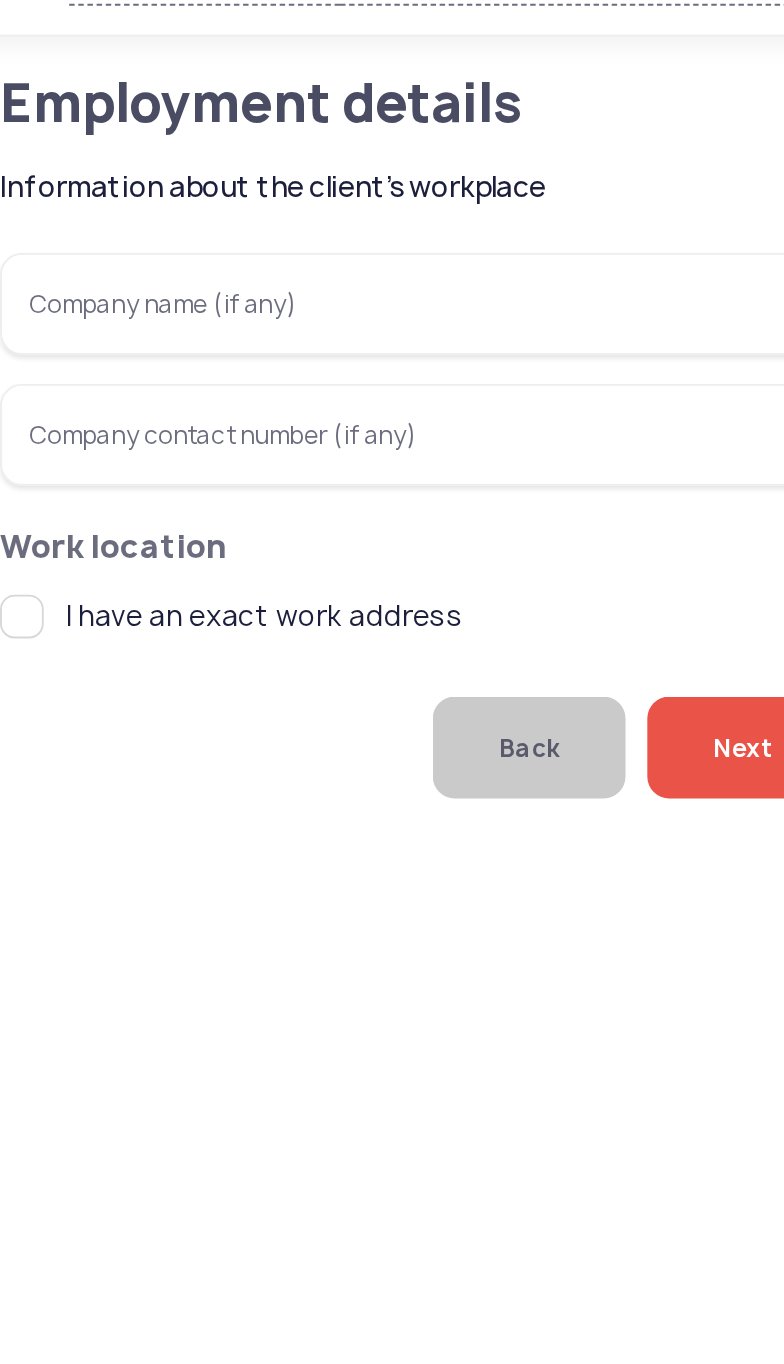 click on "Next" 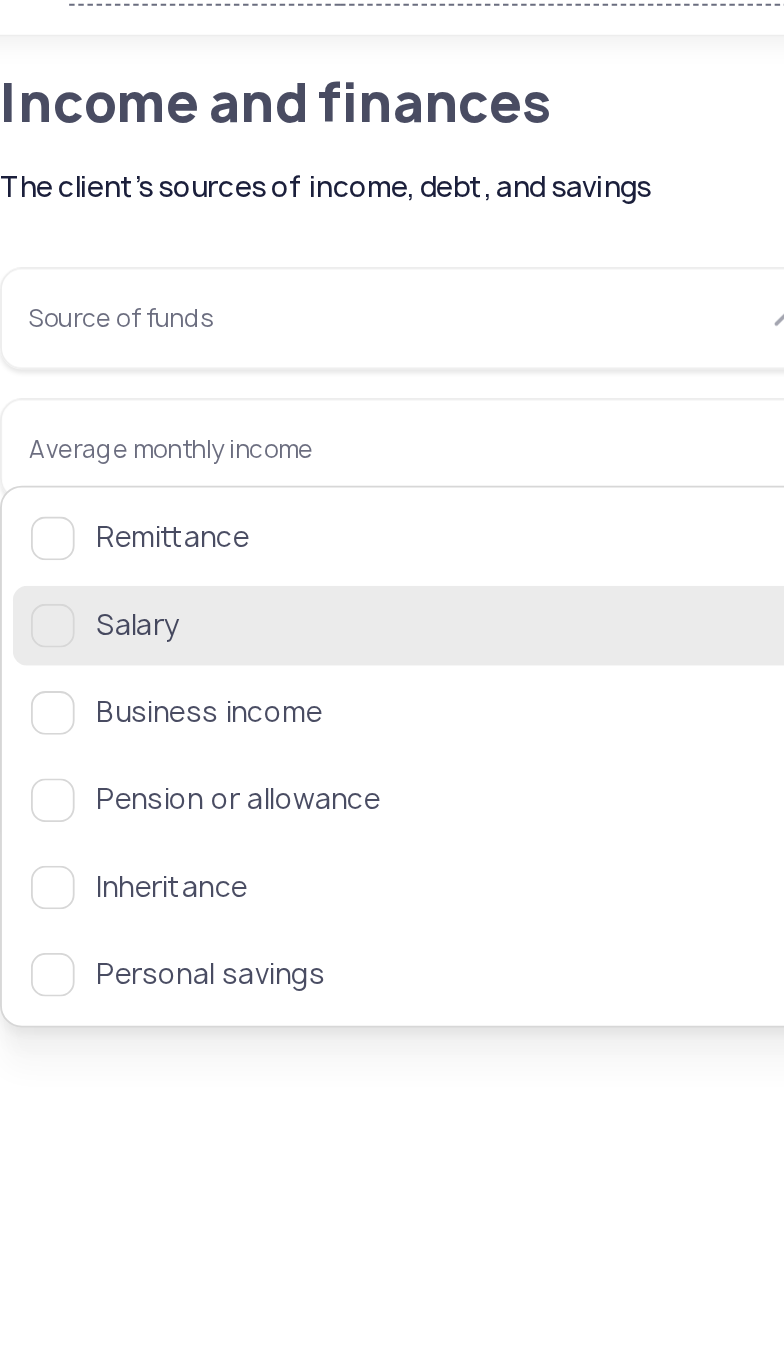 click 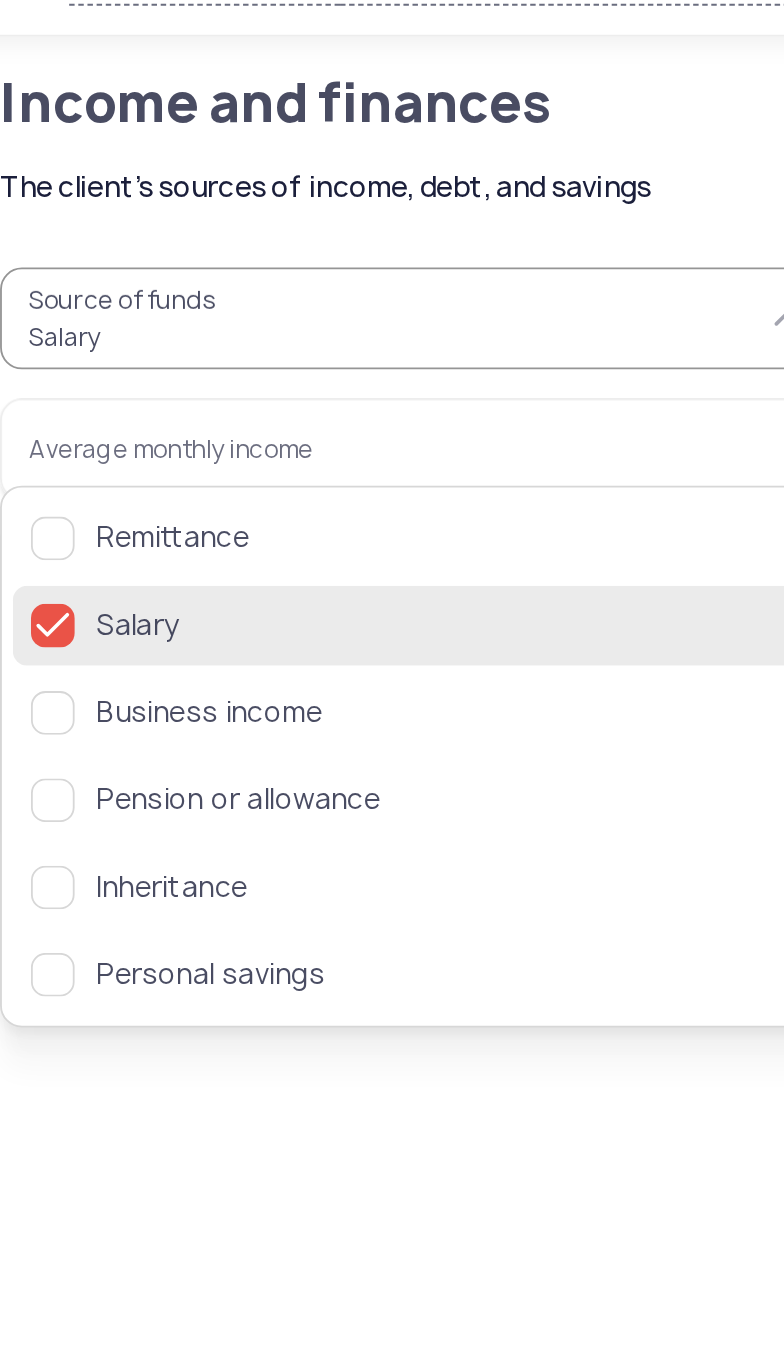 click 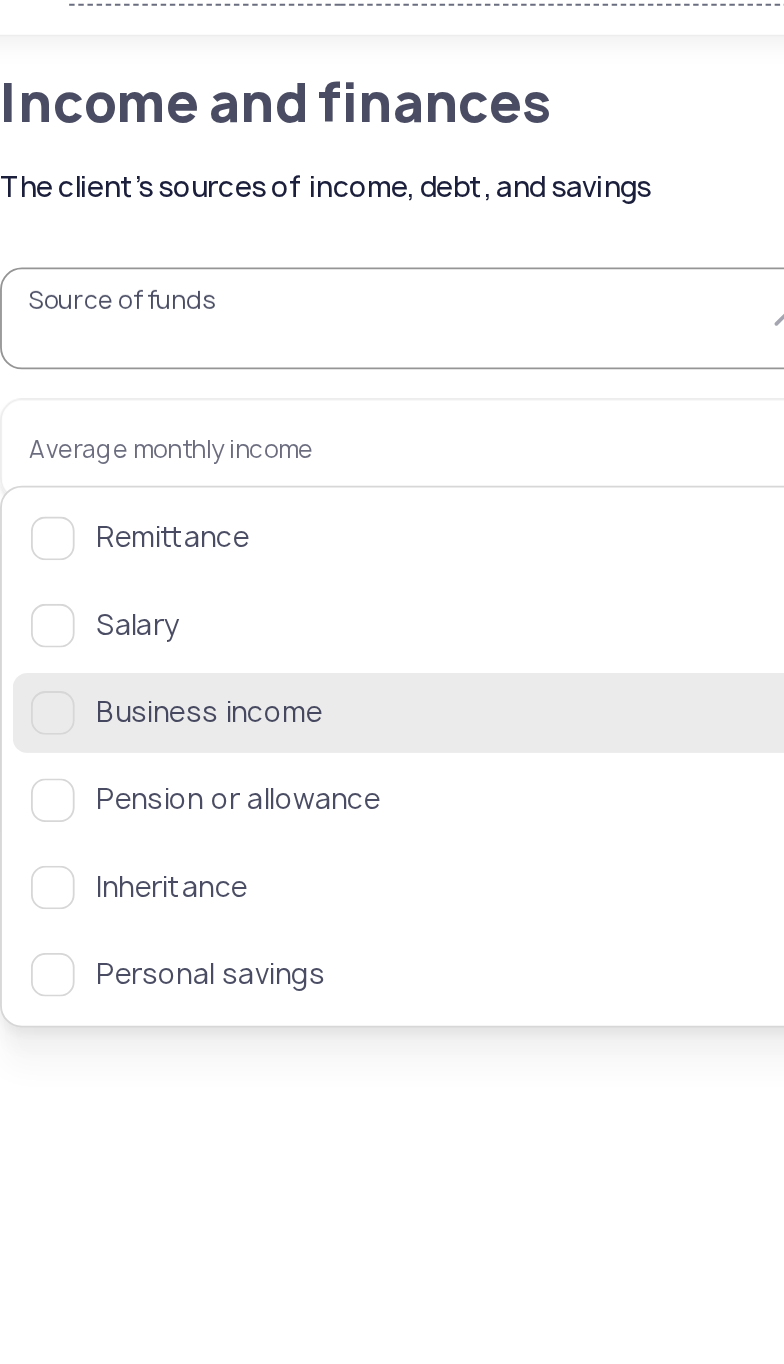 click 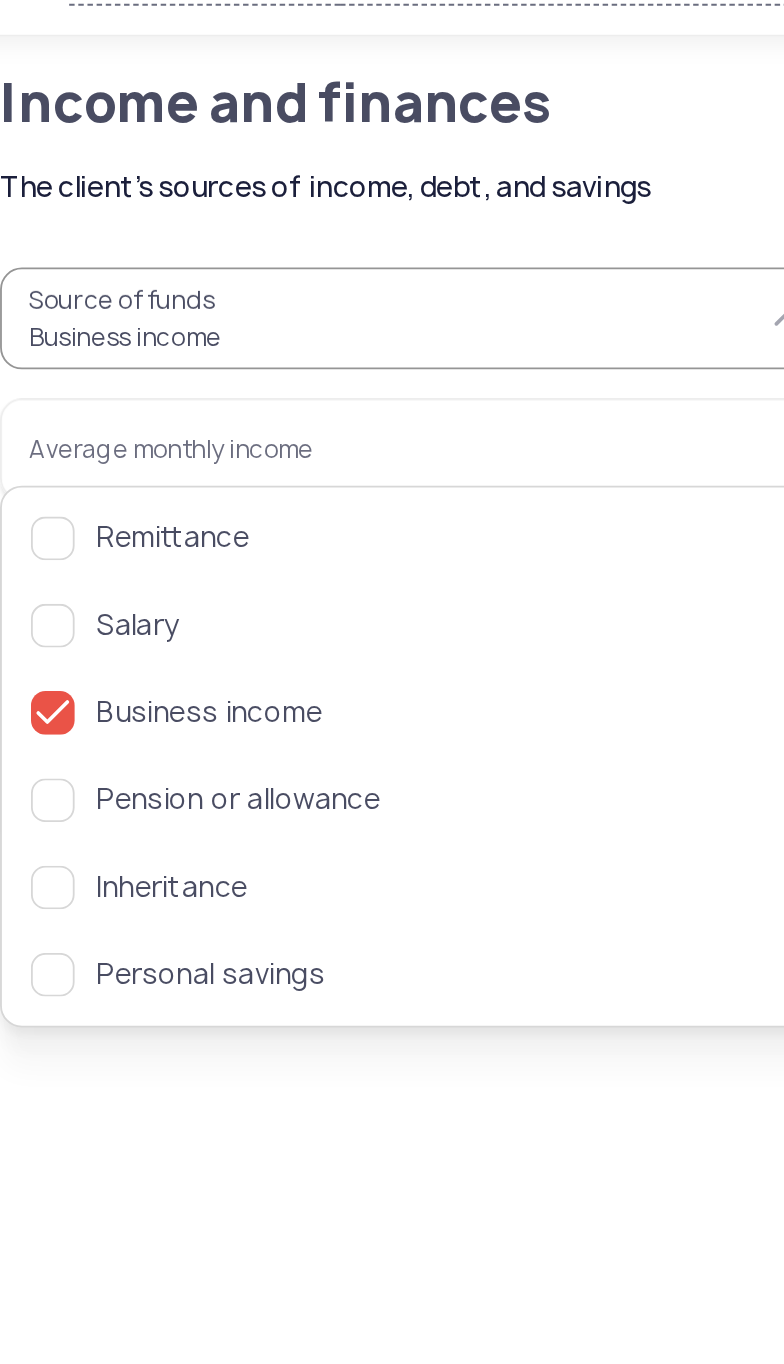 click on "Source of funds  Business income  Average monthly income   Has a bank account   Has taken a loan or credit card before   Has outstanding debt" 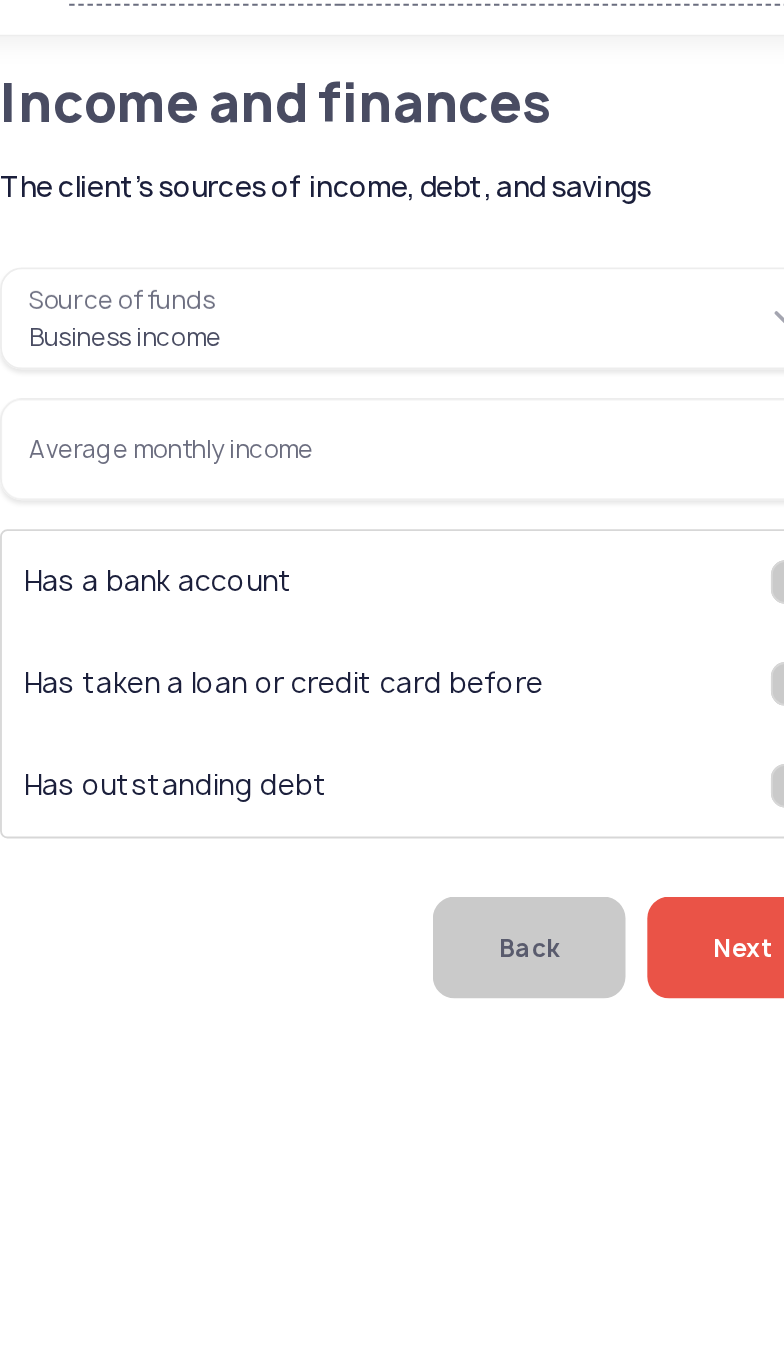 click on "Average monthly income" at bounding box center (266, 284) 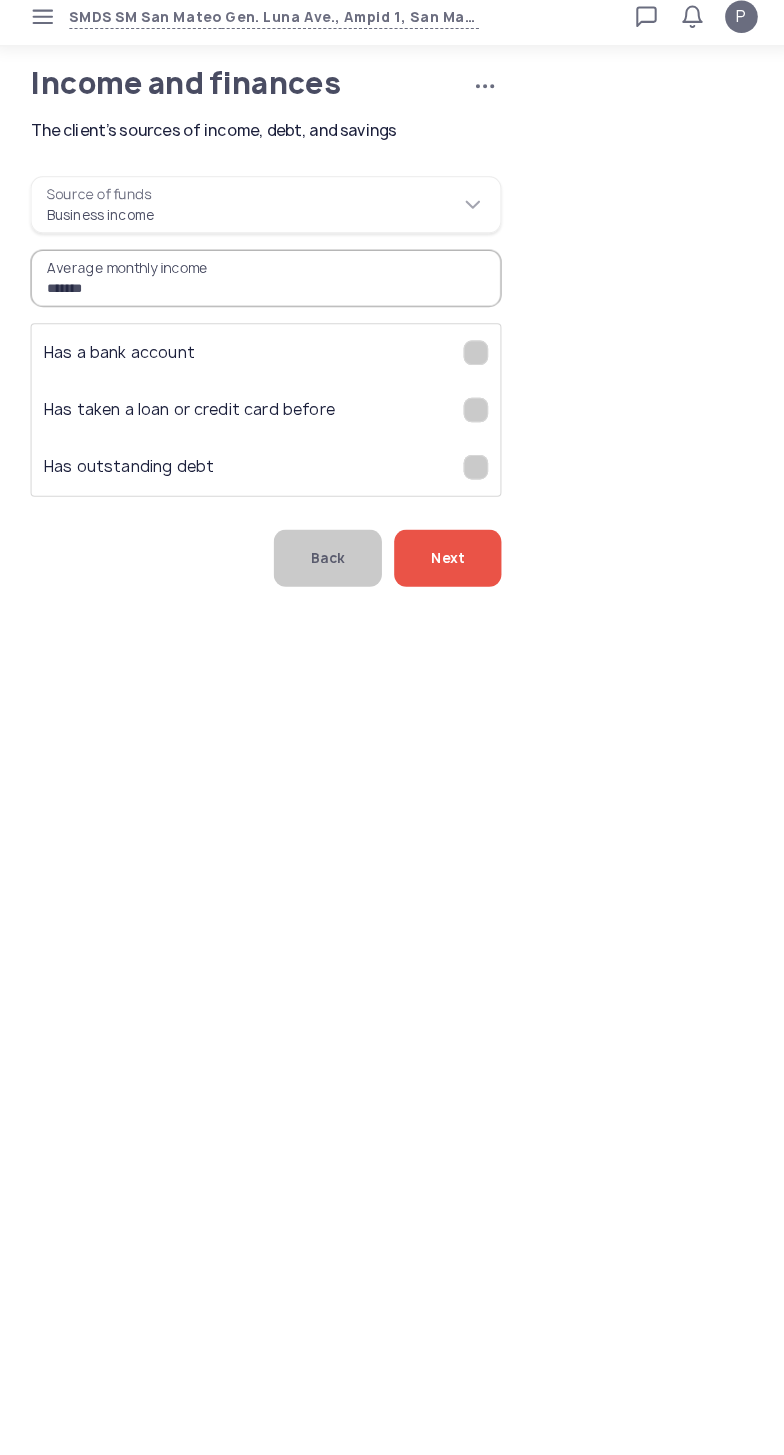 type on "*******" 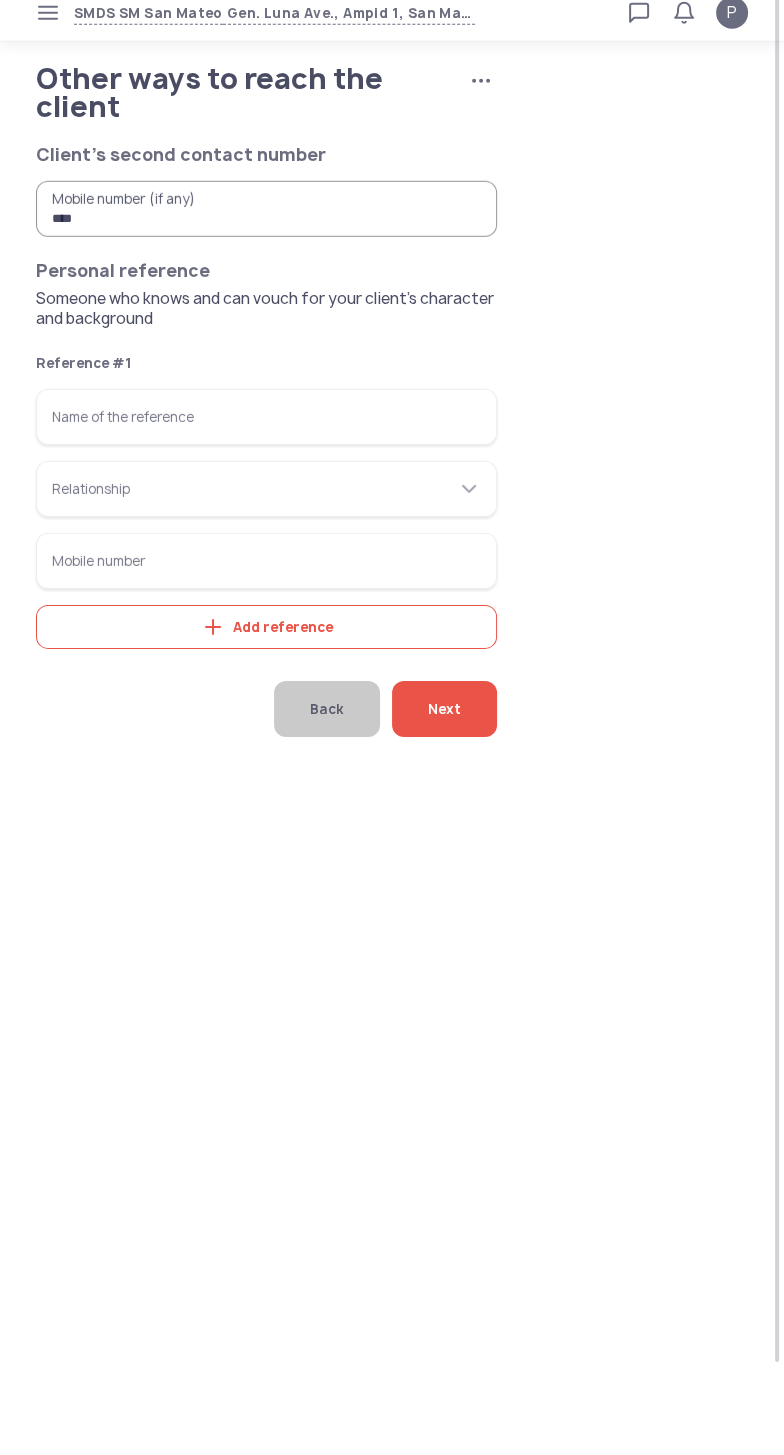 click on "Add reference" 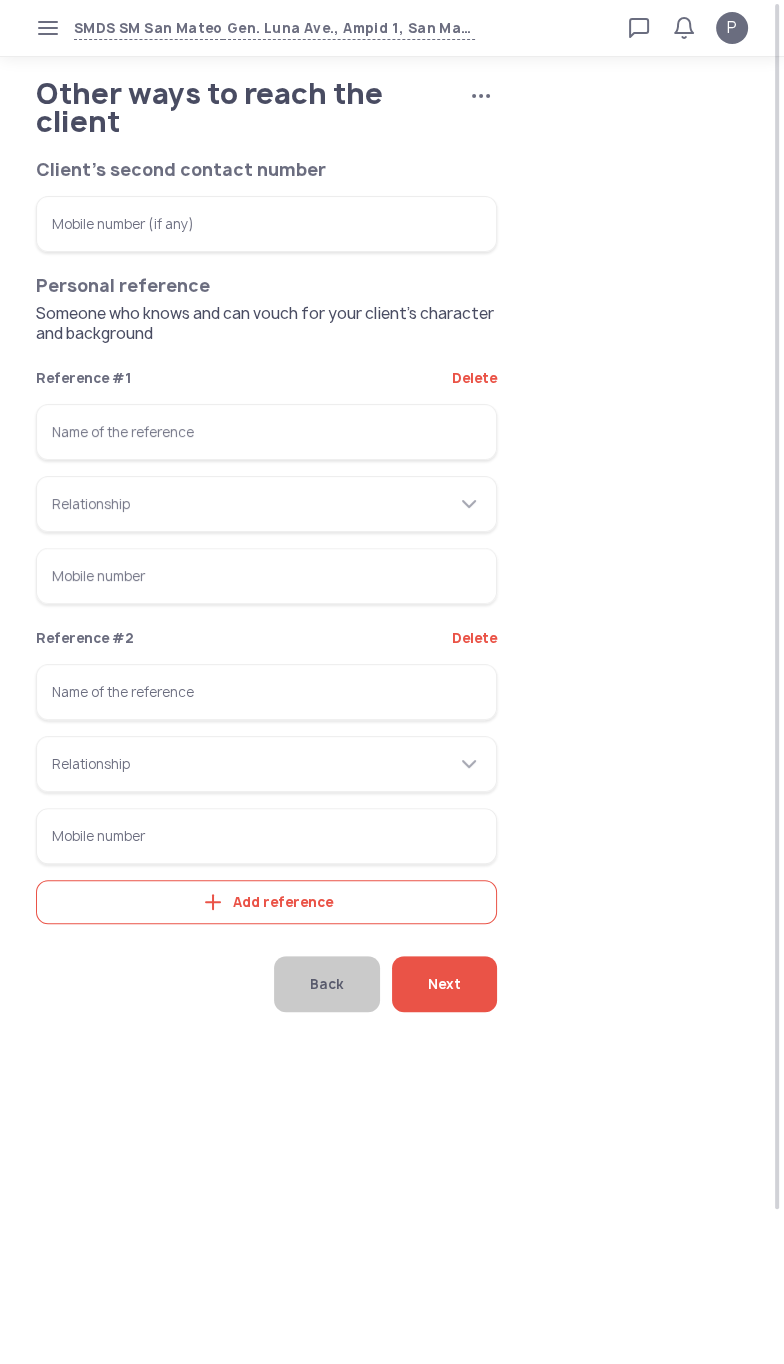 click on "Add reference" 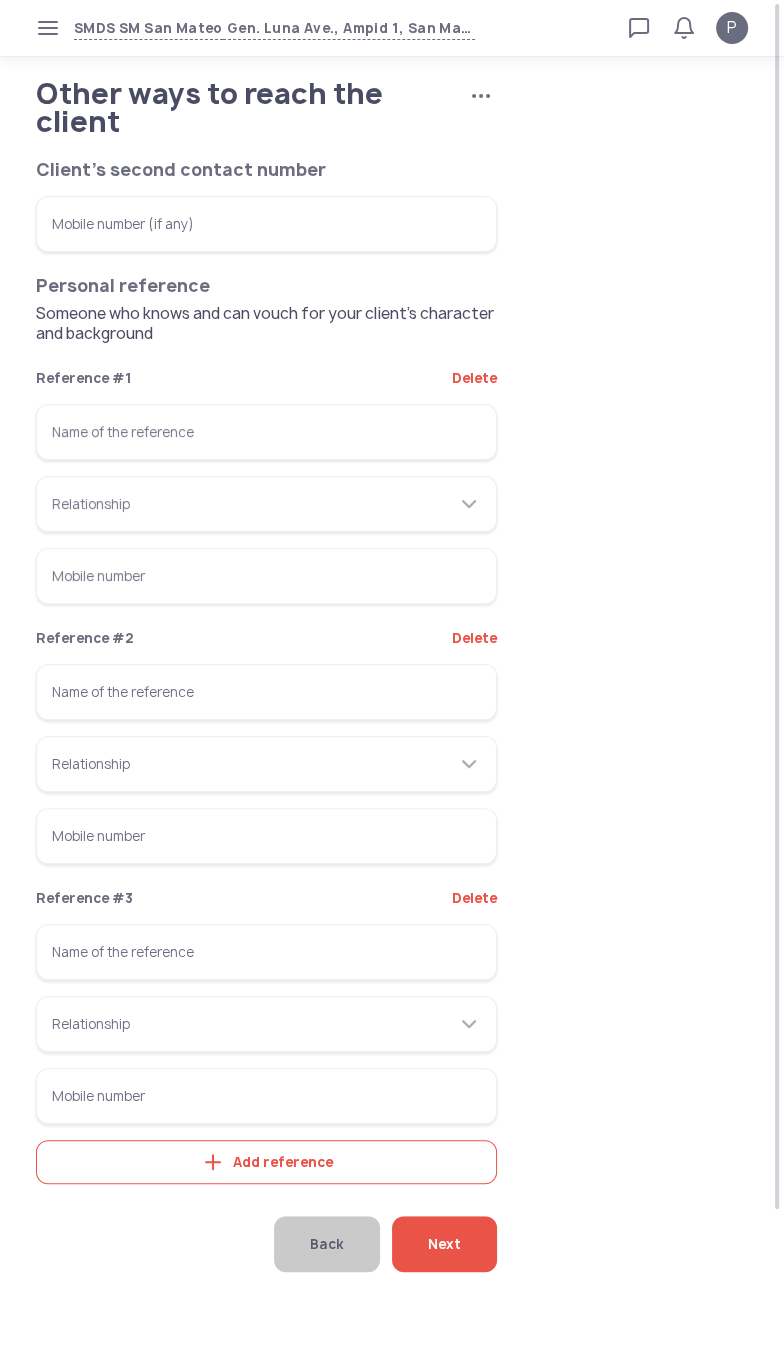 click on "Name of the reference" at bounding box center (266, 432) 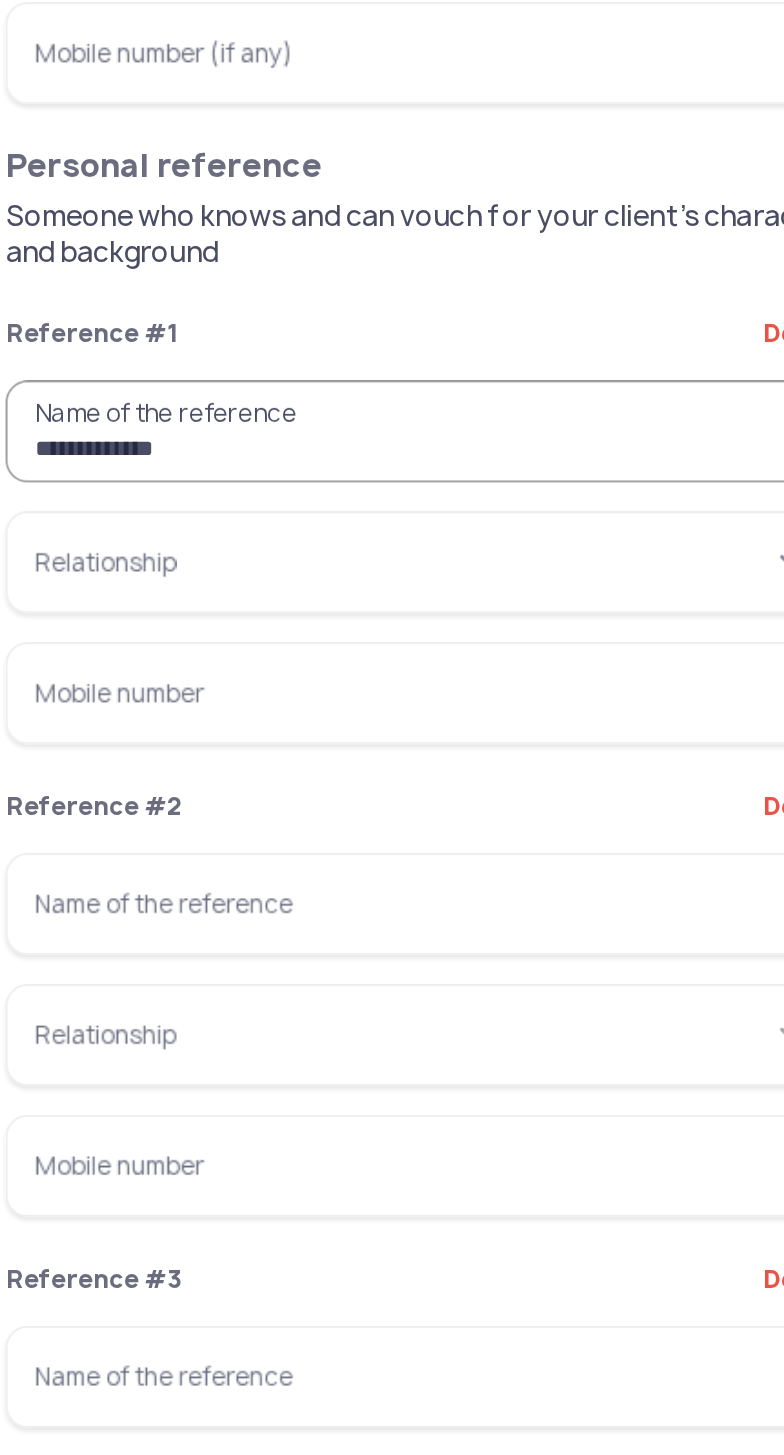 type on "**********" 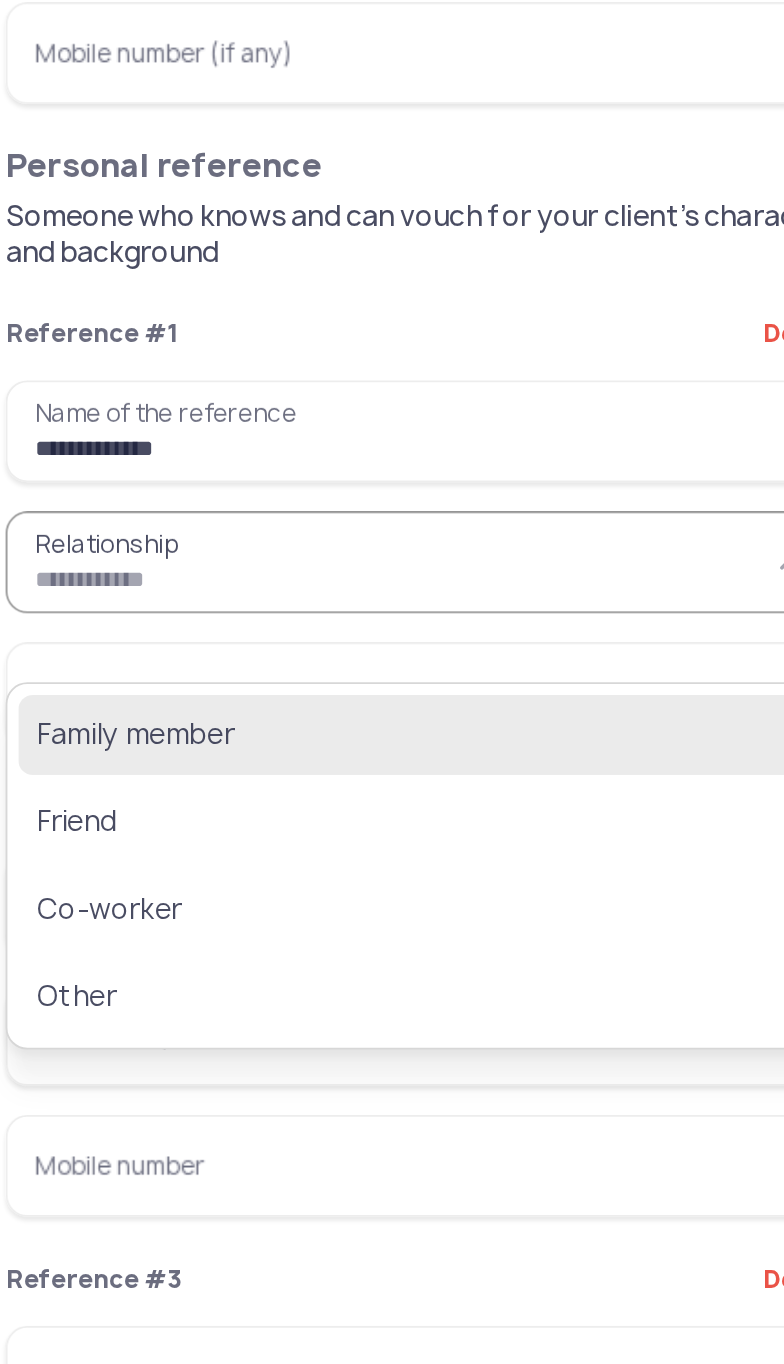 click on "Family member" 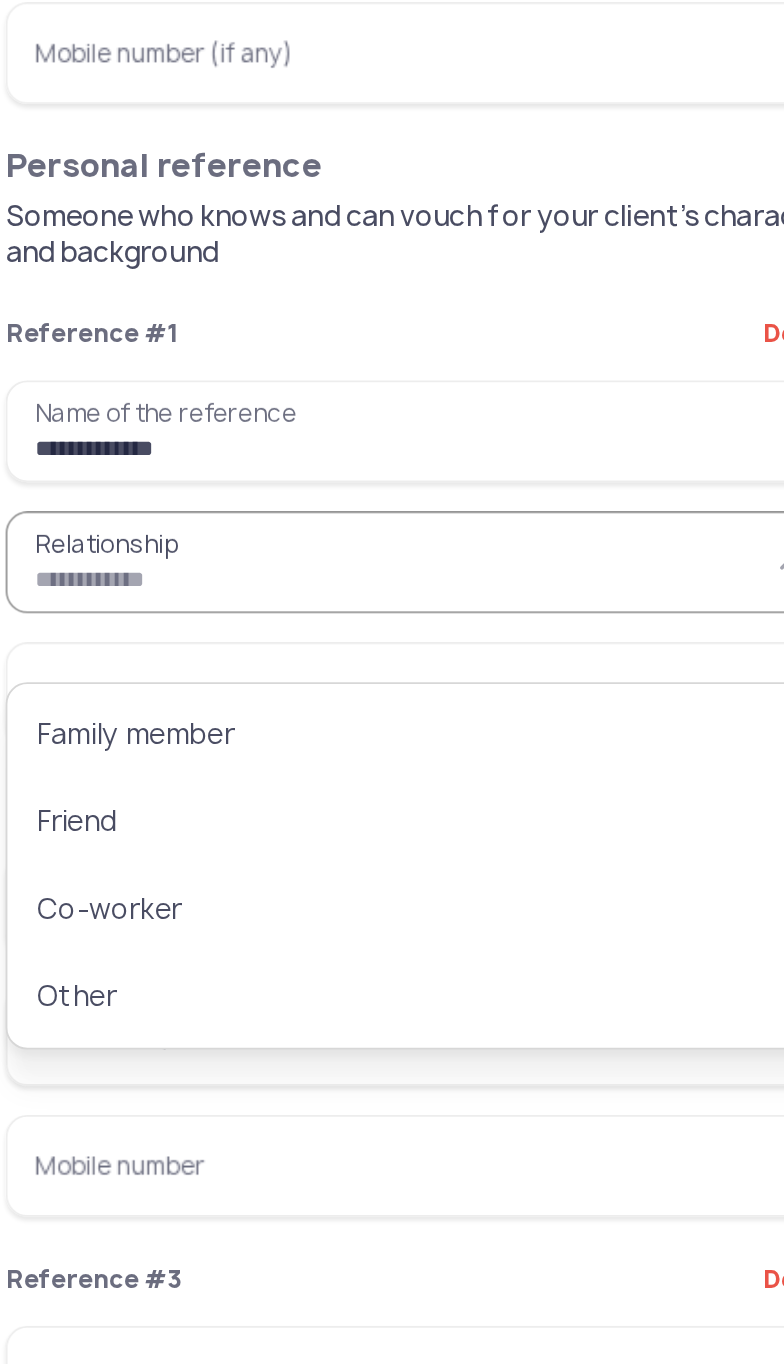 type on "**********" 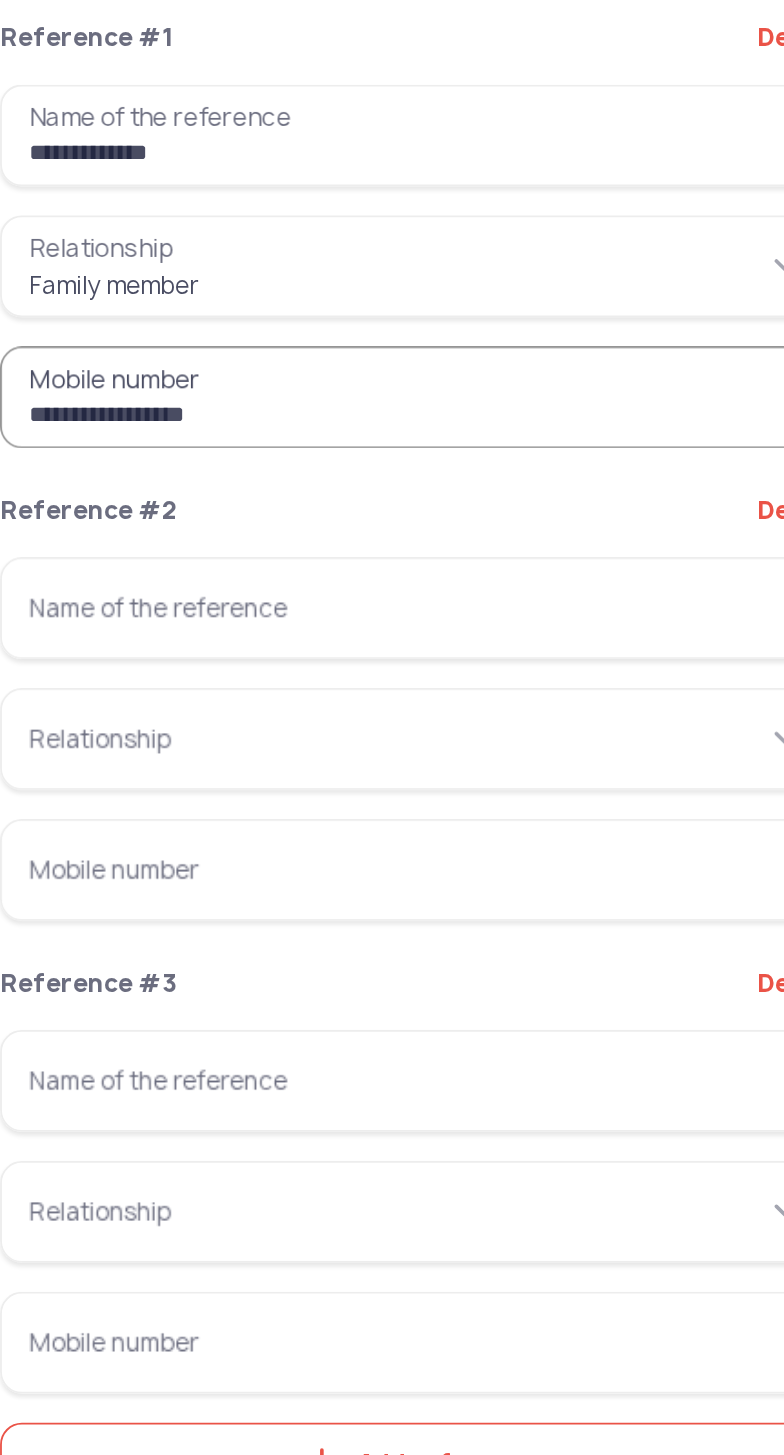type on "[MASKED]" 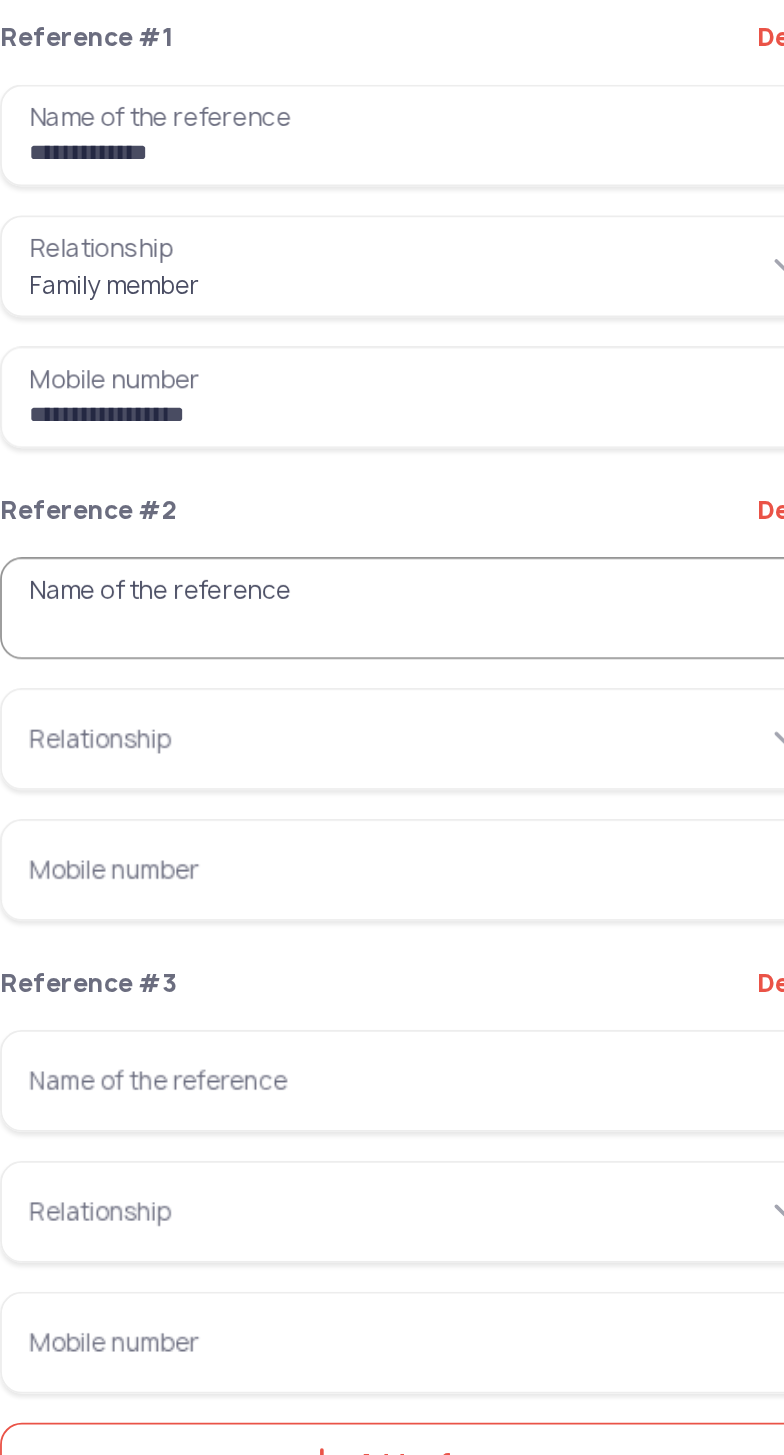 click on "Name of the reference" at bounding box center [266, 692] 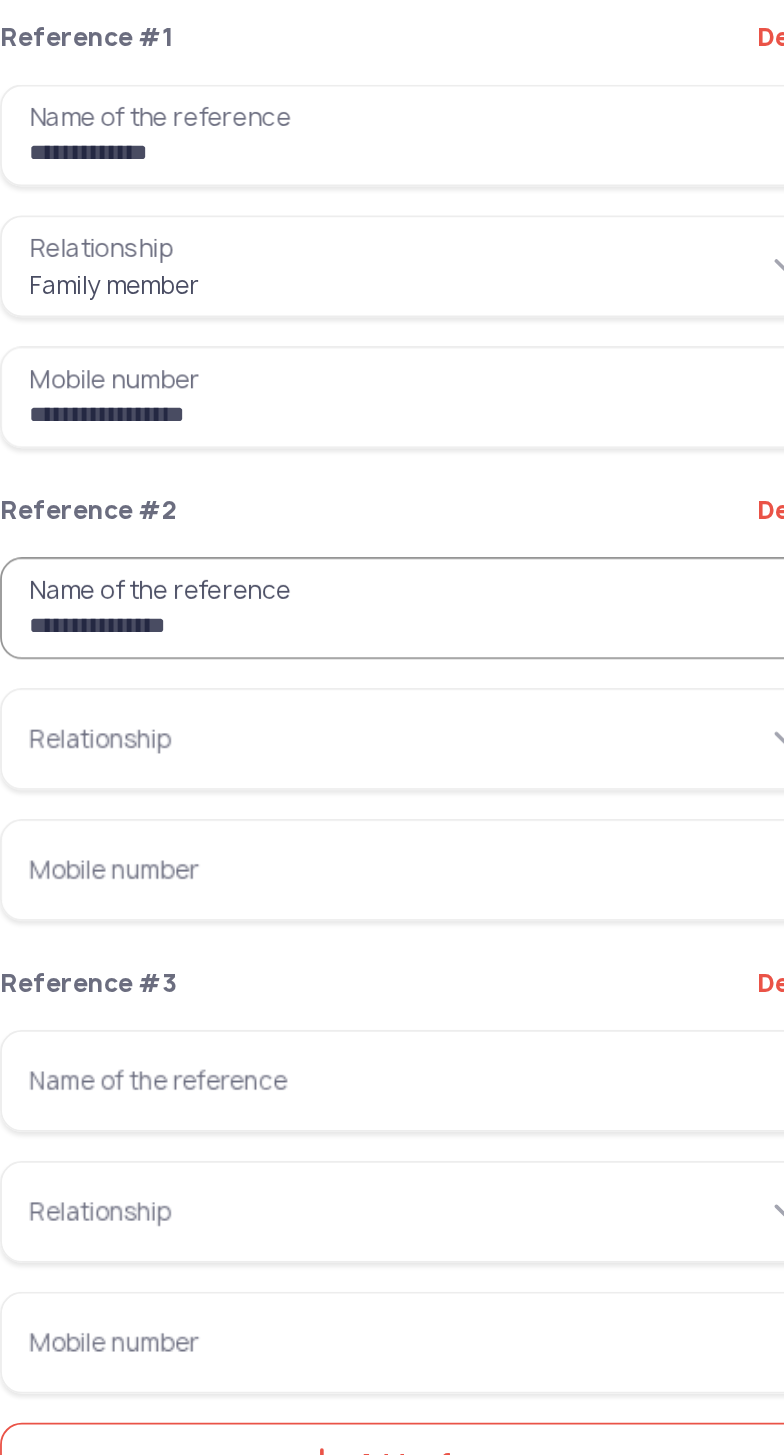 click on "**********" at bounding box center (266, 692) 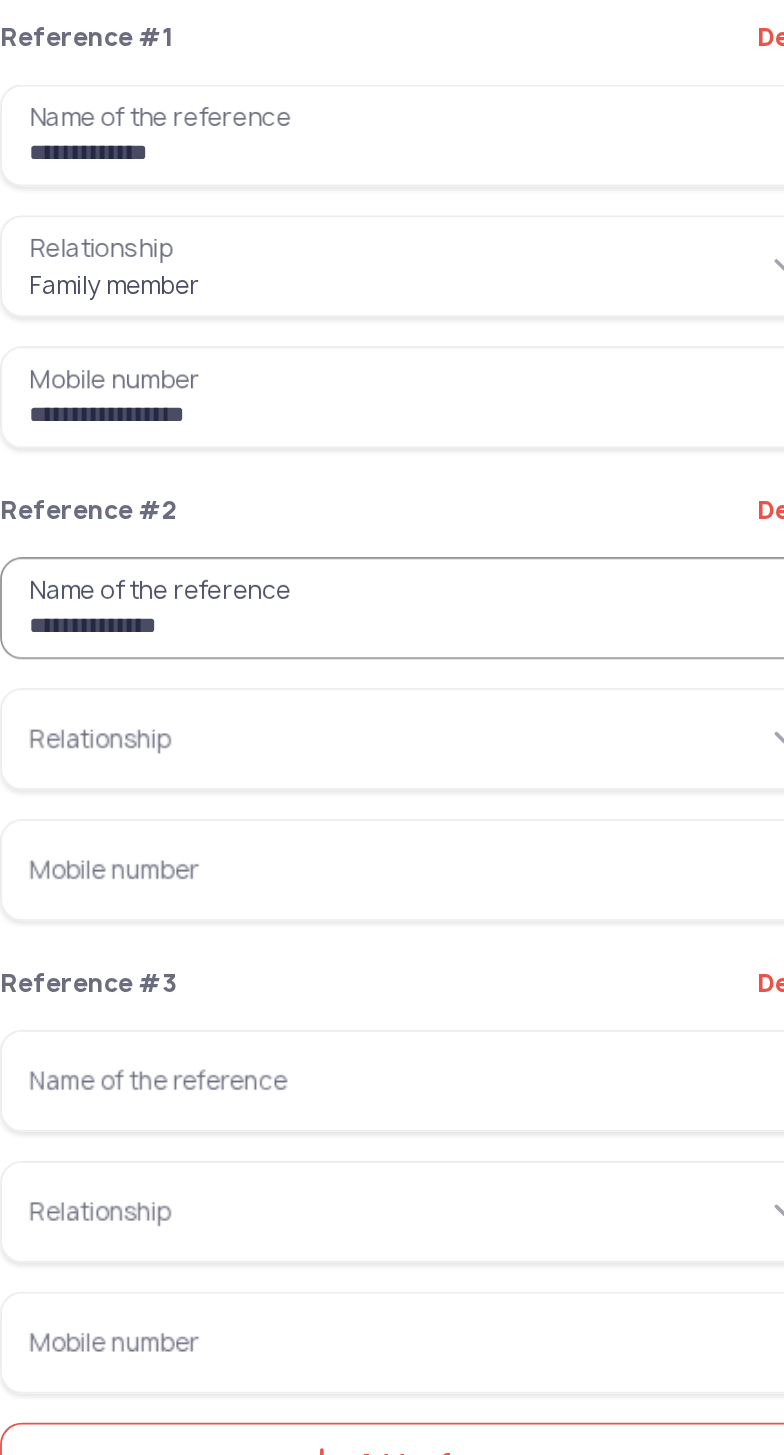 click on "**********" at bounding box center (266, 692) 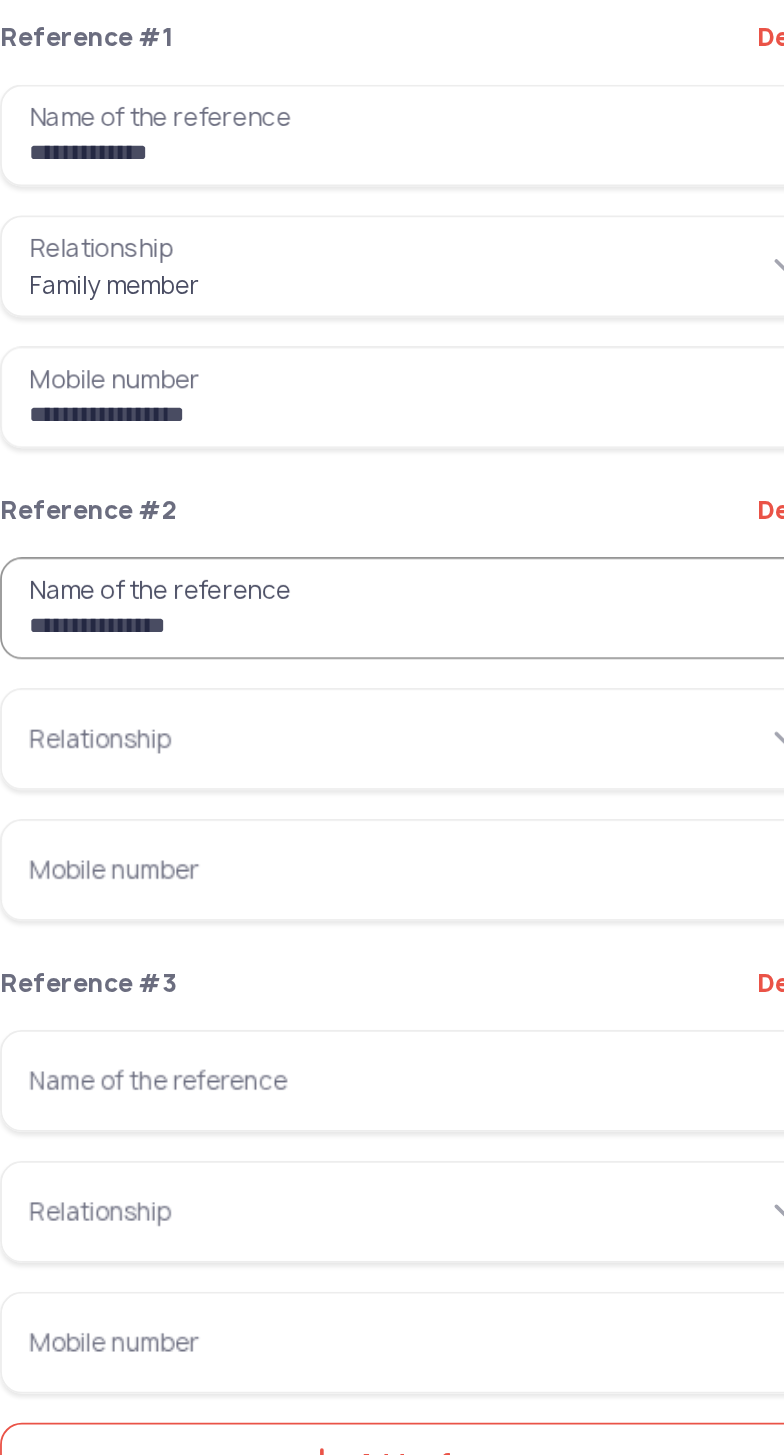 click on "**********" at bounding box center (266, 692) 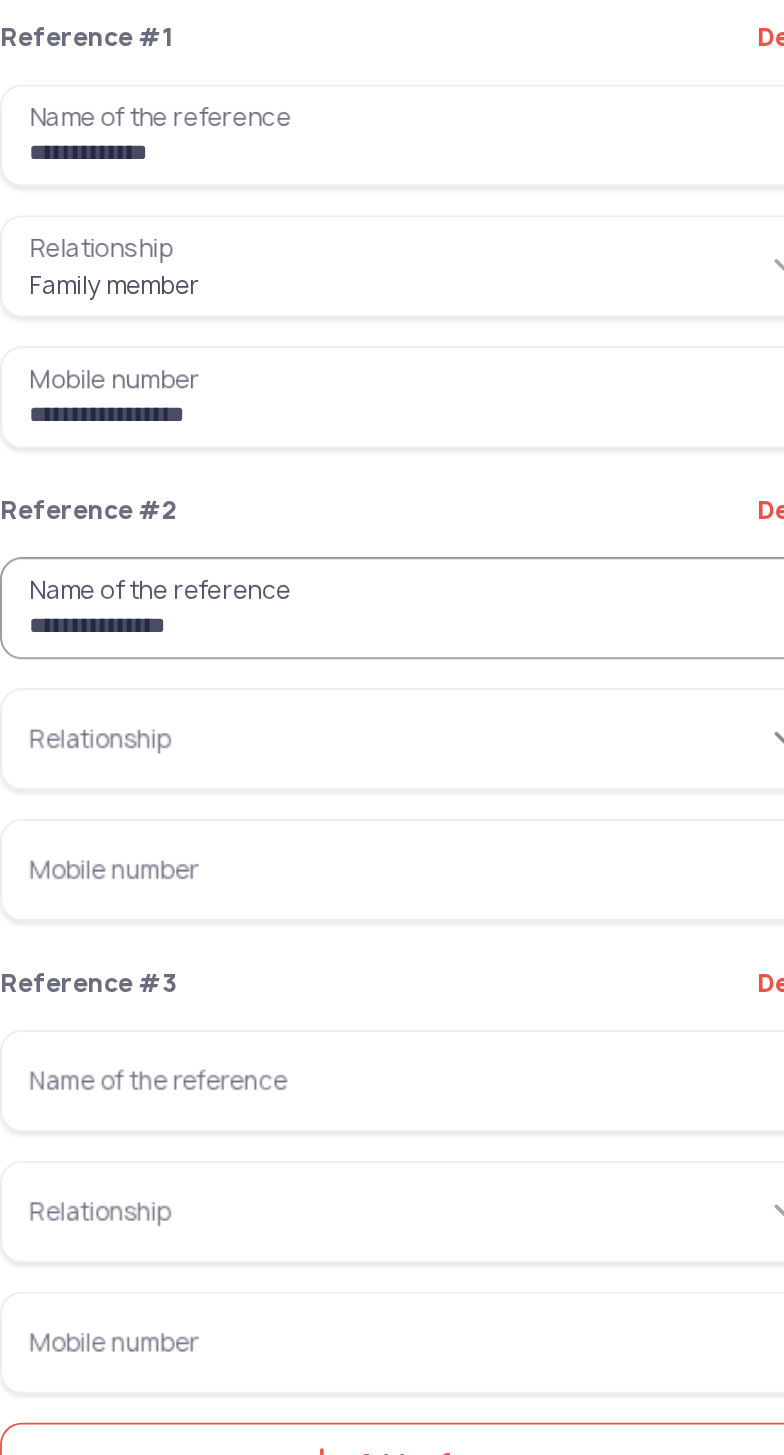 type on "**********" 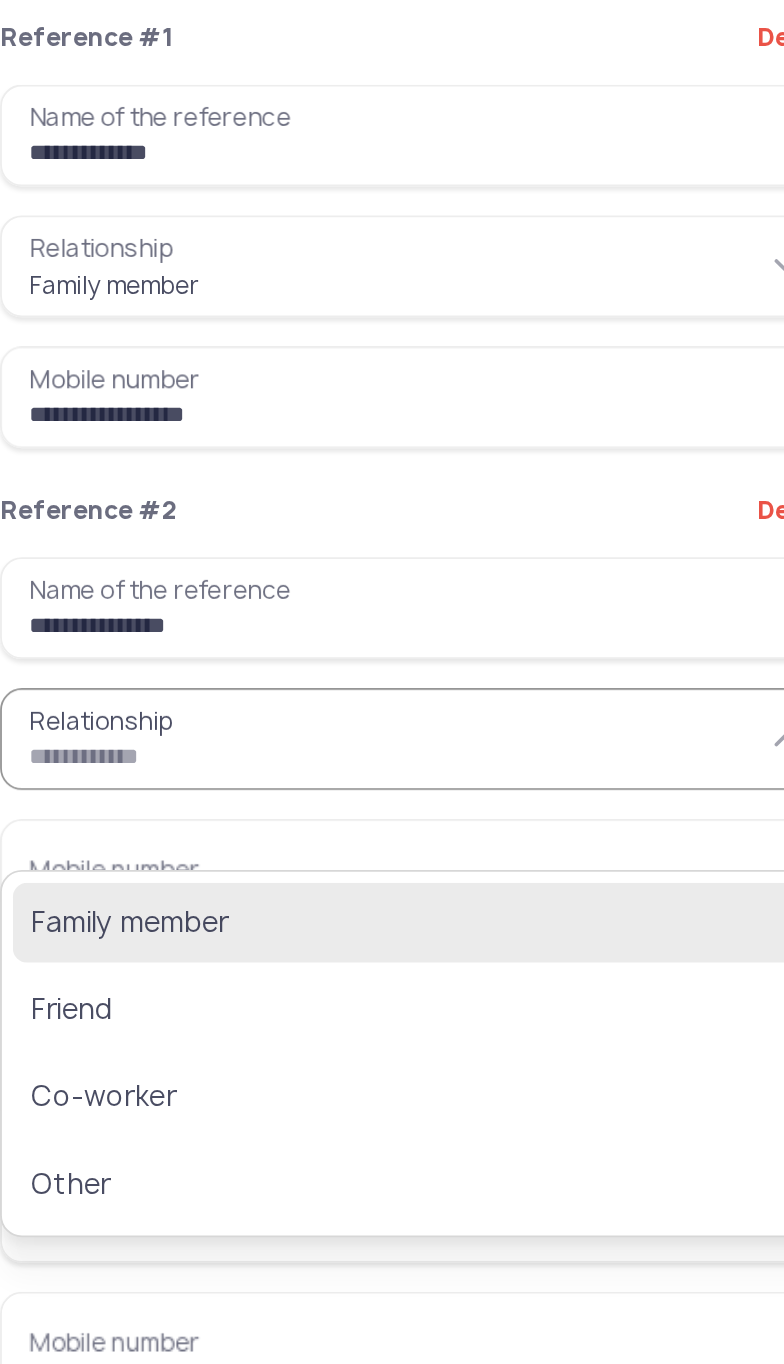 click on "Family member" 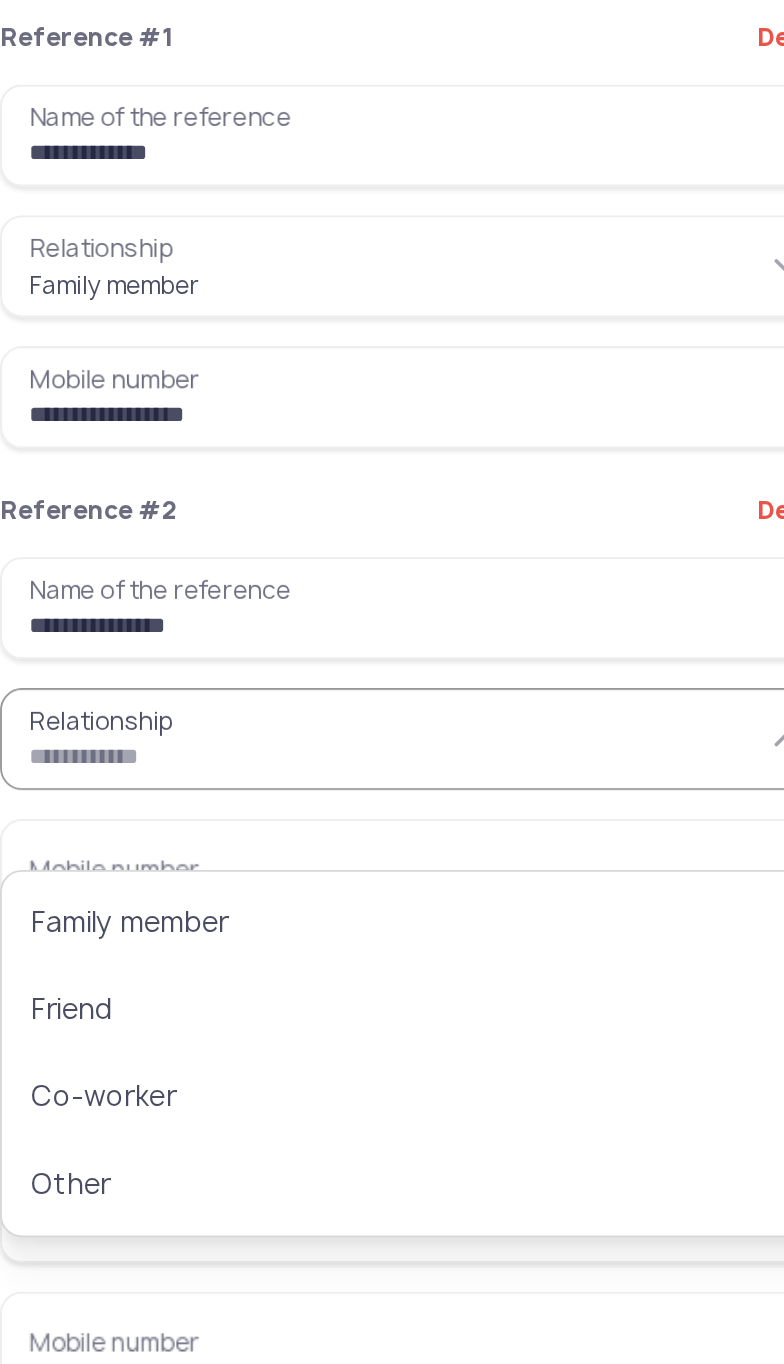 type on "**********" 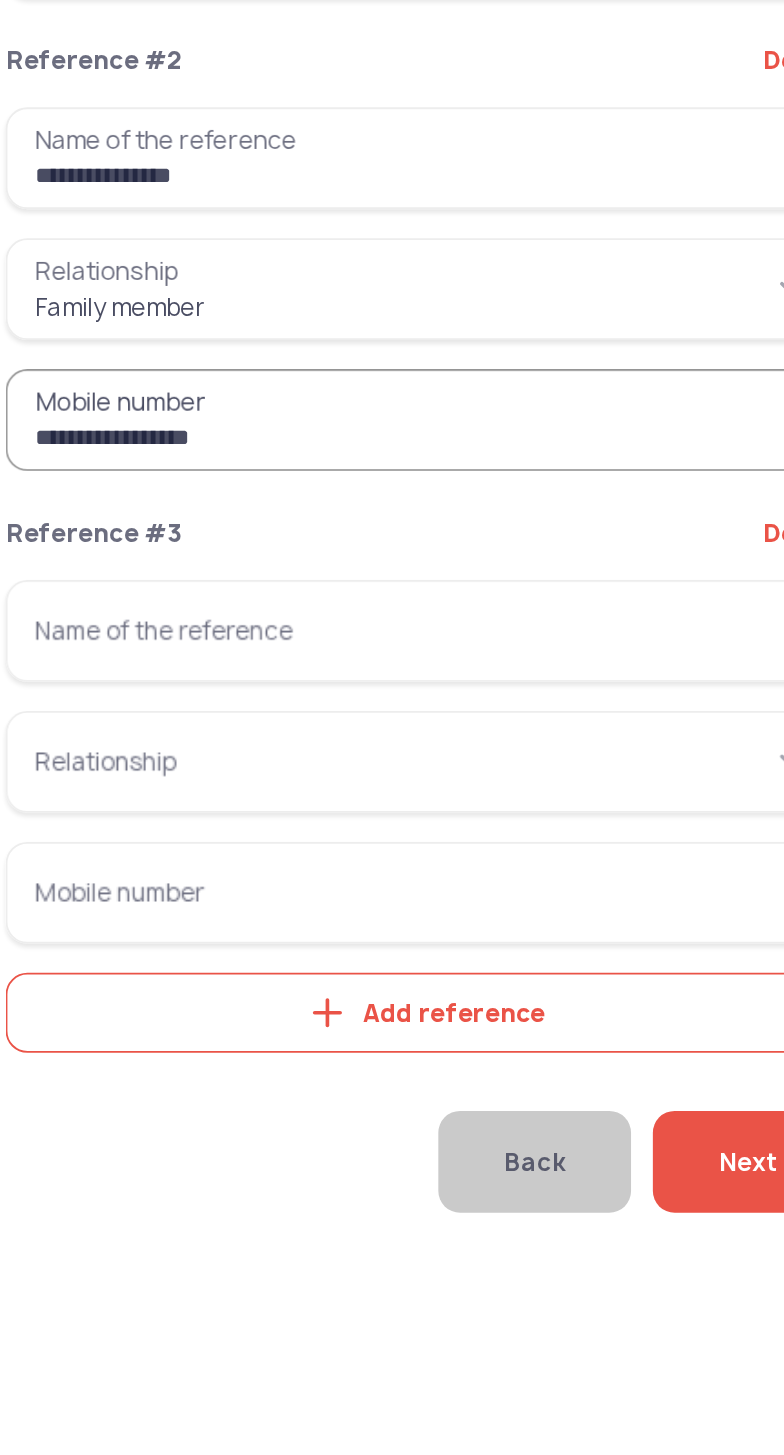 type on "[MASKED]" 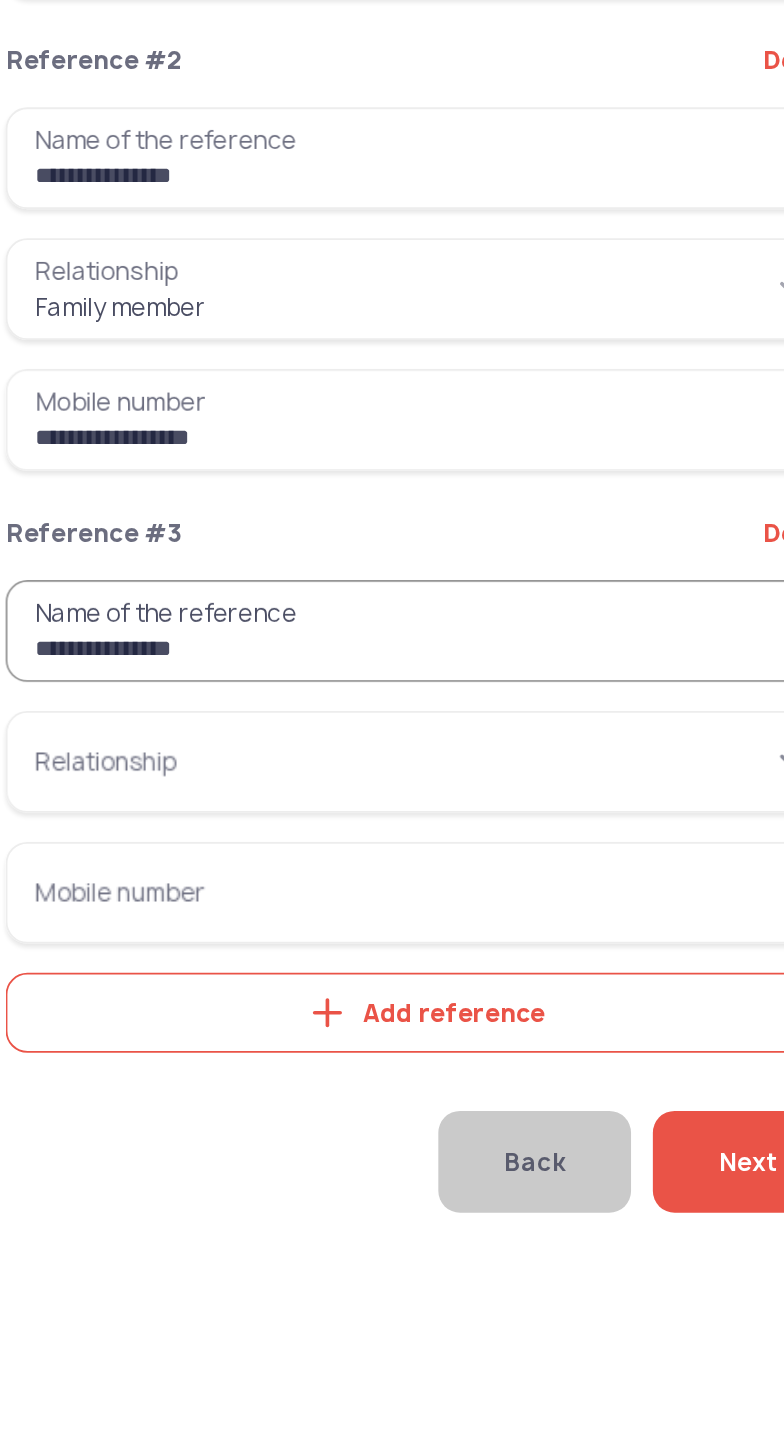 click on "Relationship" at bounding box center (266, 1024) 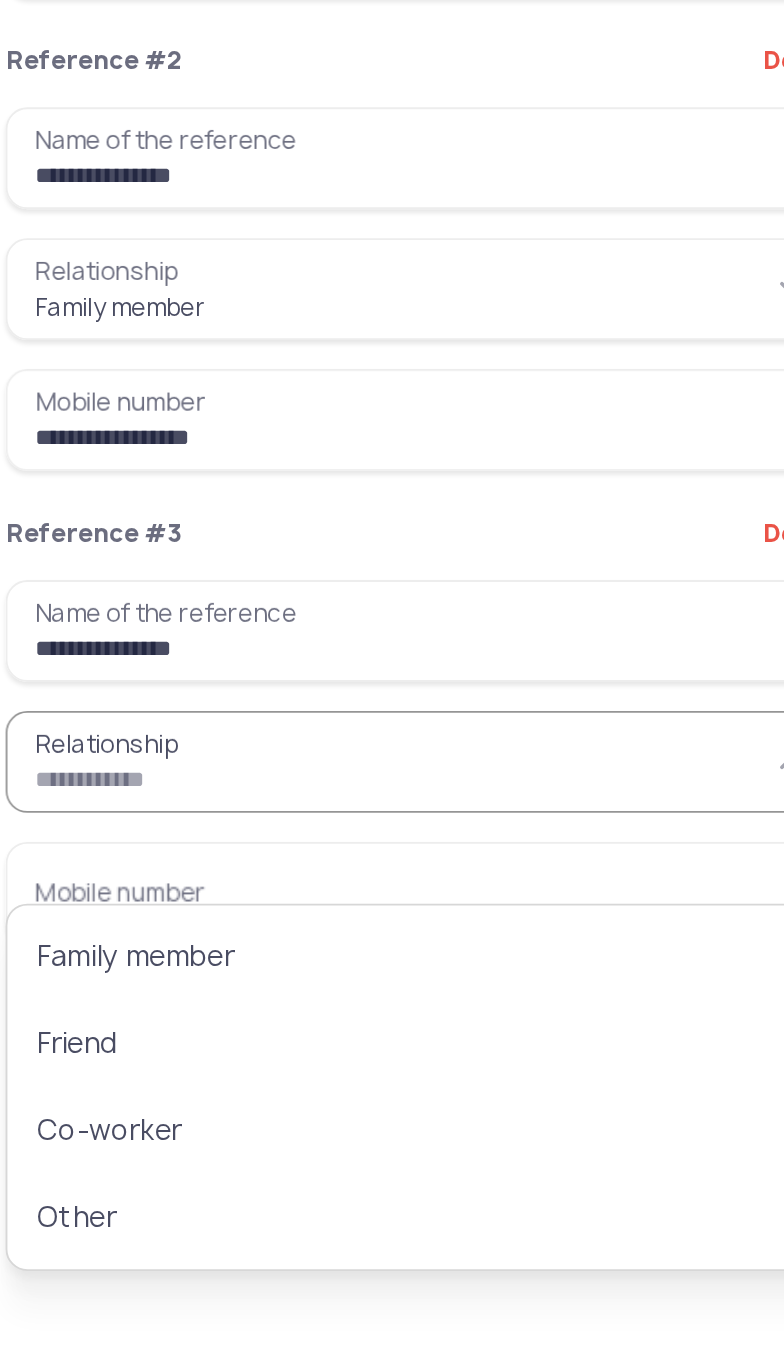 click on "**********" at bounding box center (266, 952) 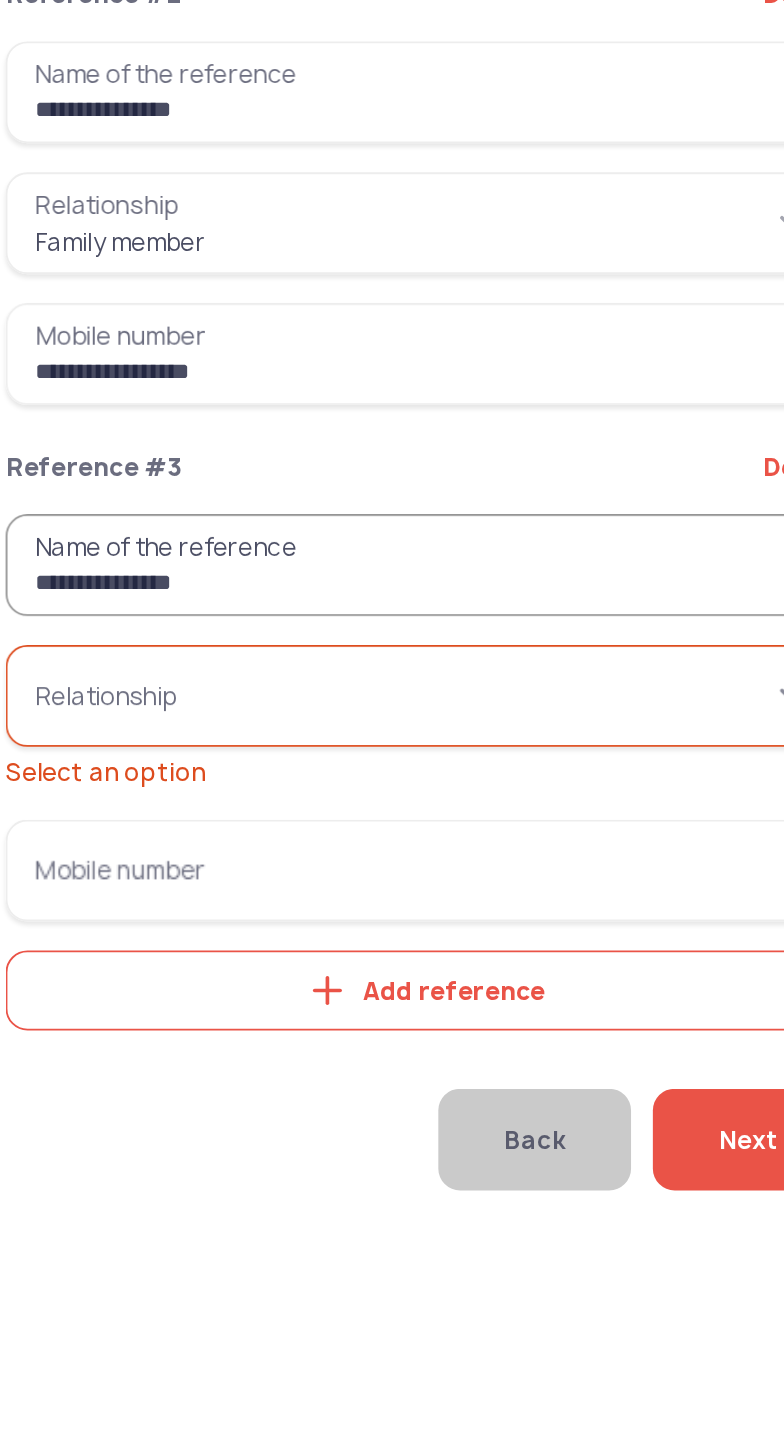 type on "**********" 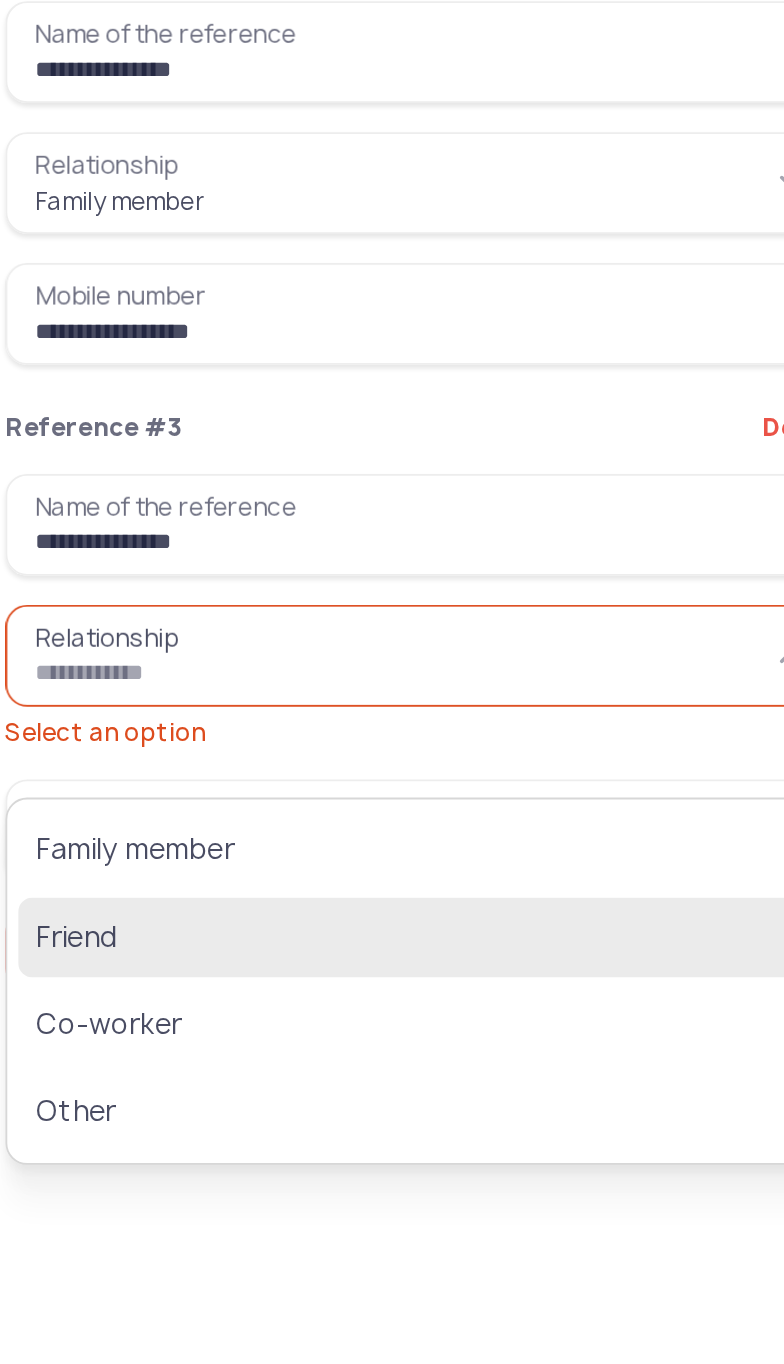 click on "Friend" 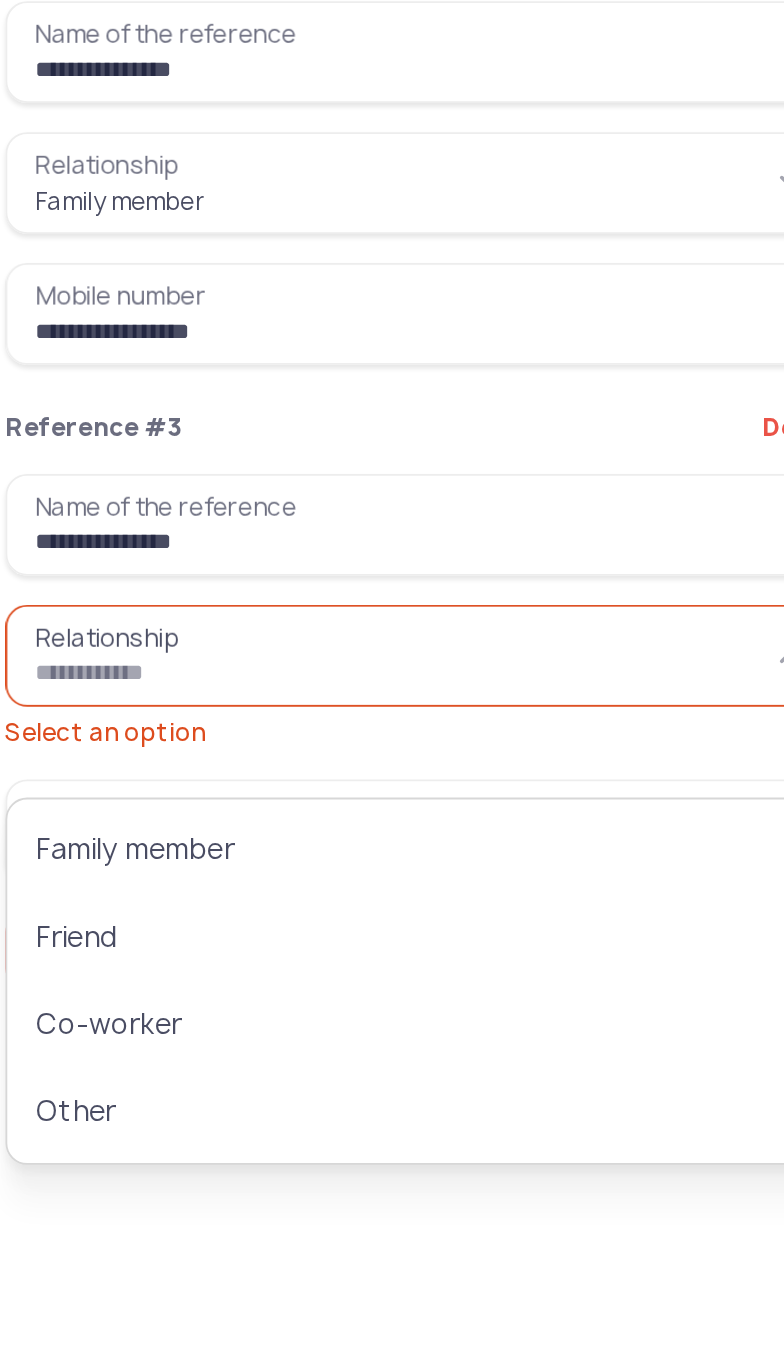 type on "******" 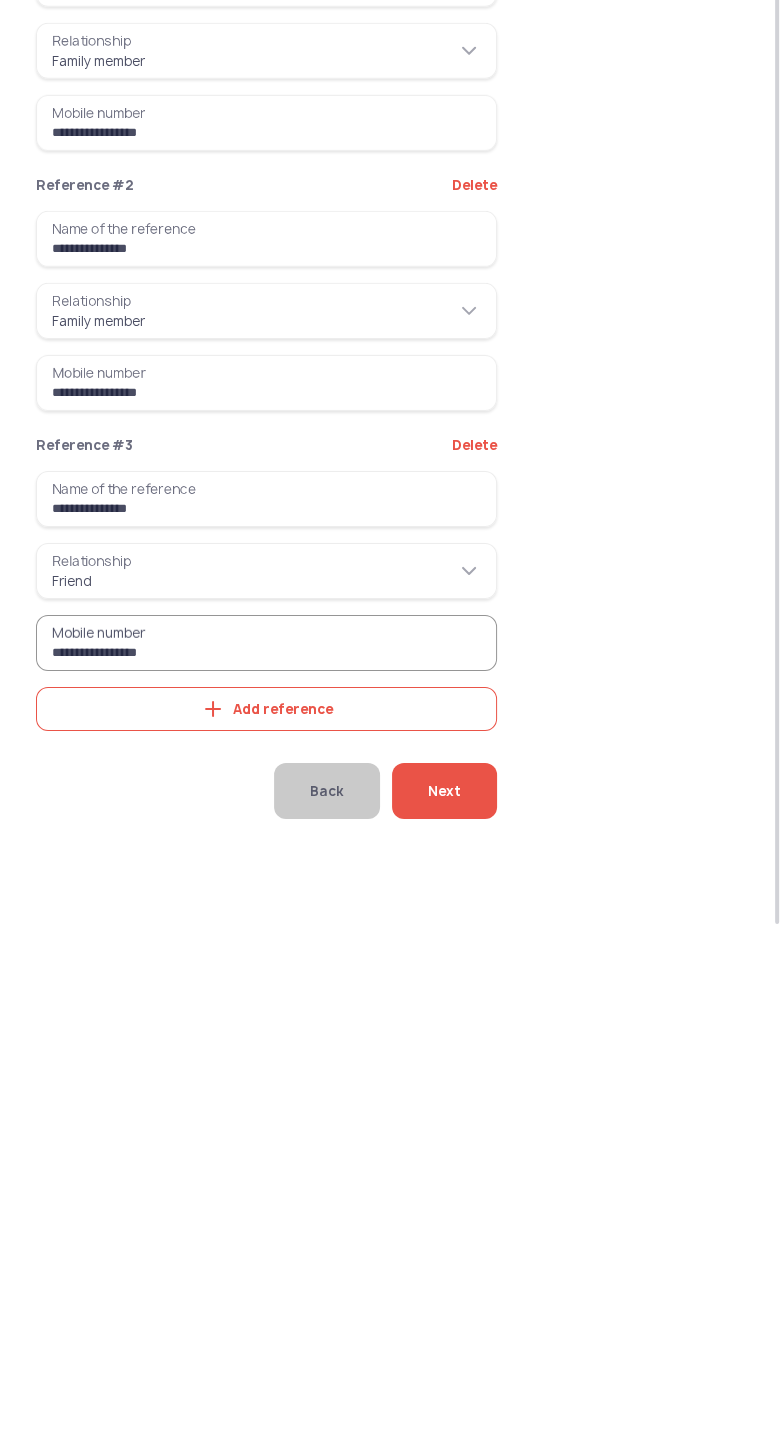type on "[MASKED]" 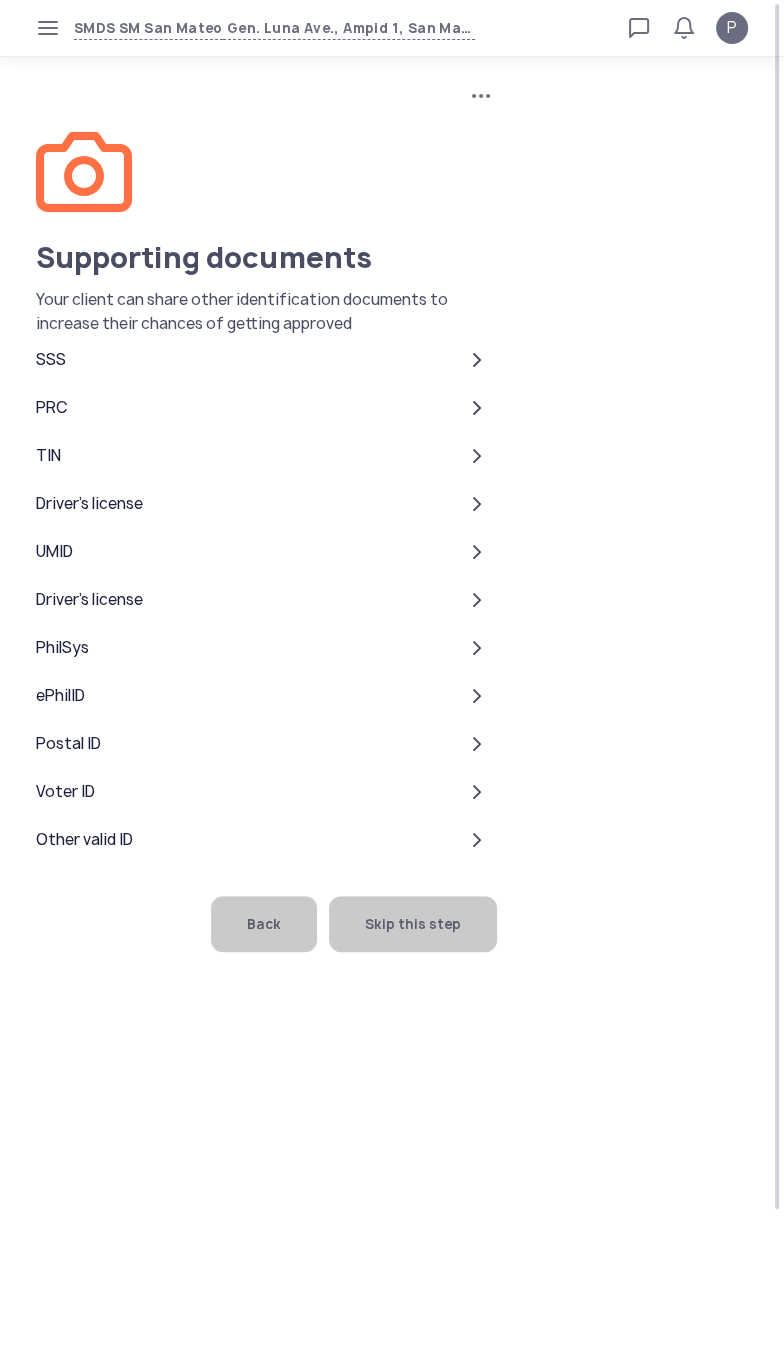 click on "Skip this step" 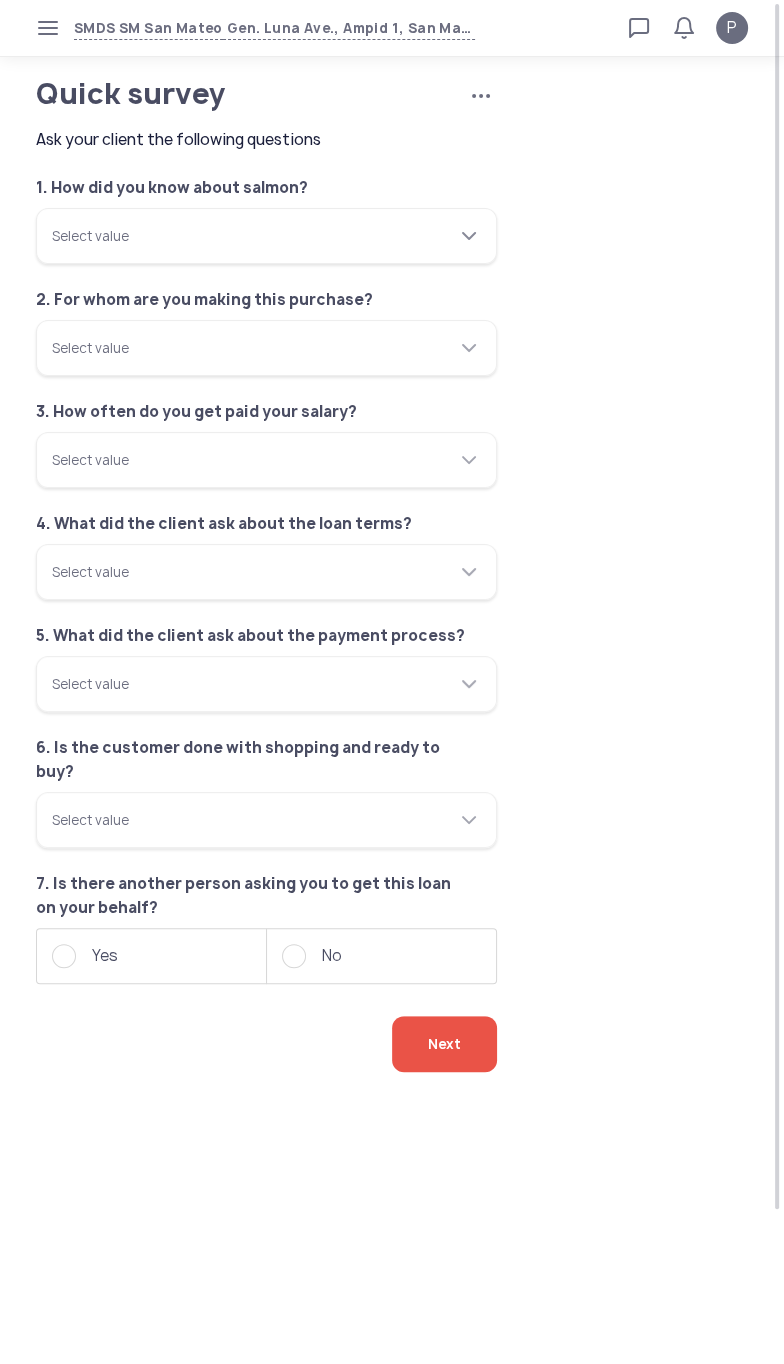 click on "Select value" at bounding box center (266, 236) 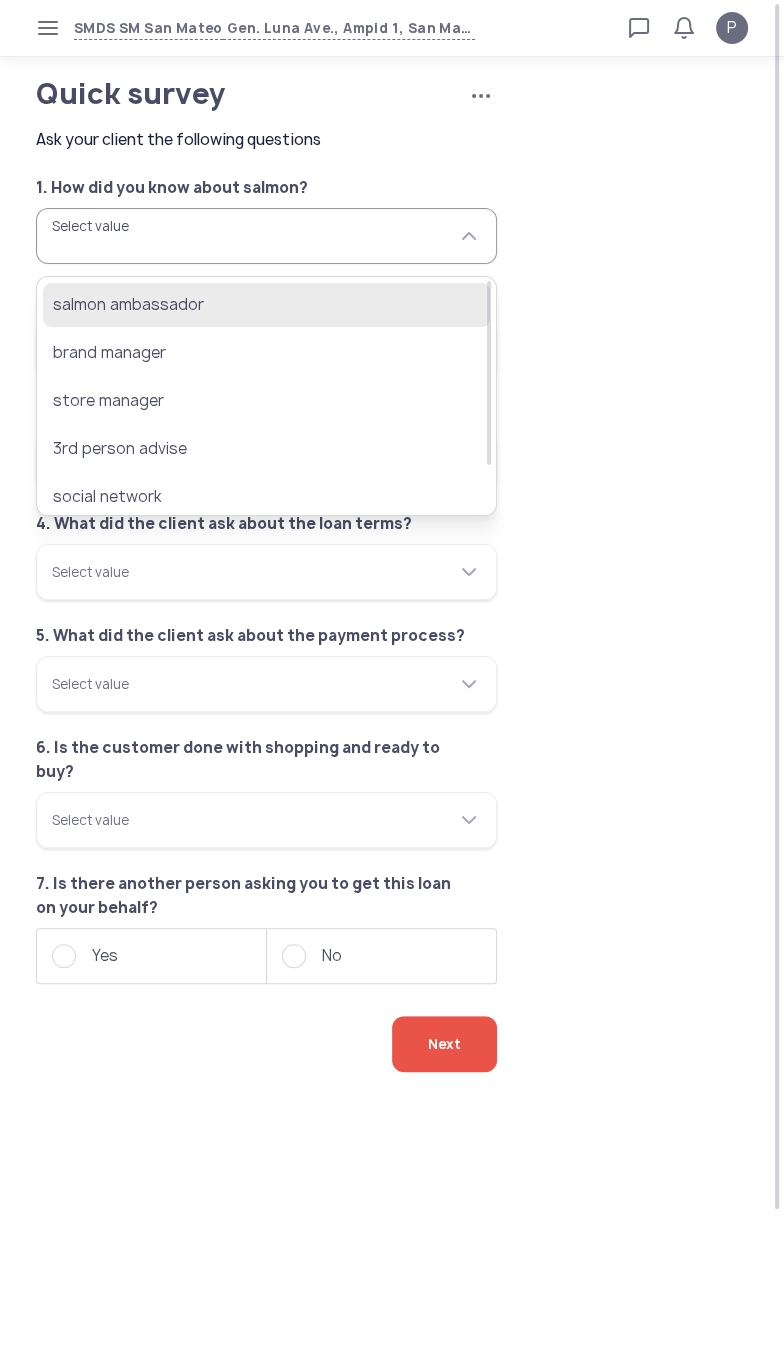 click on "salmon ambassador" 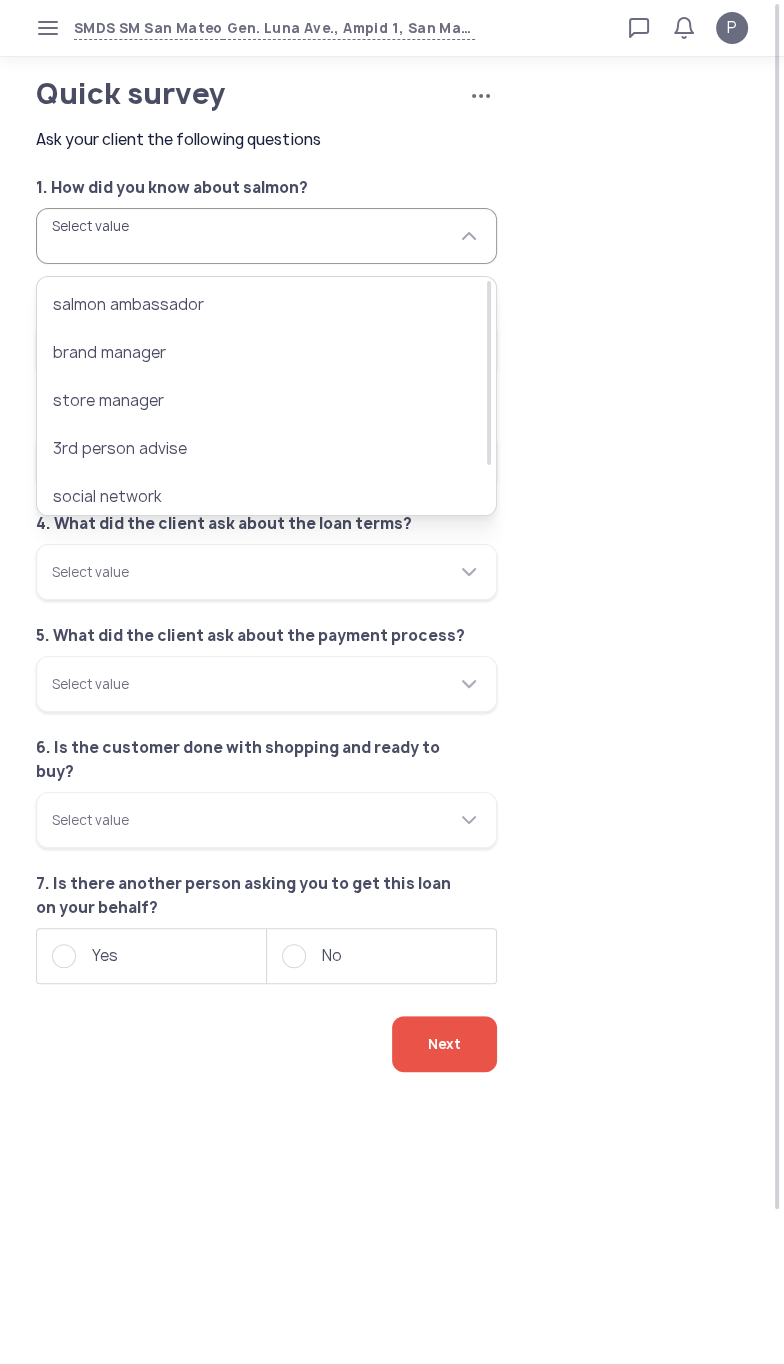 type on "[MASKED]" 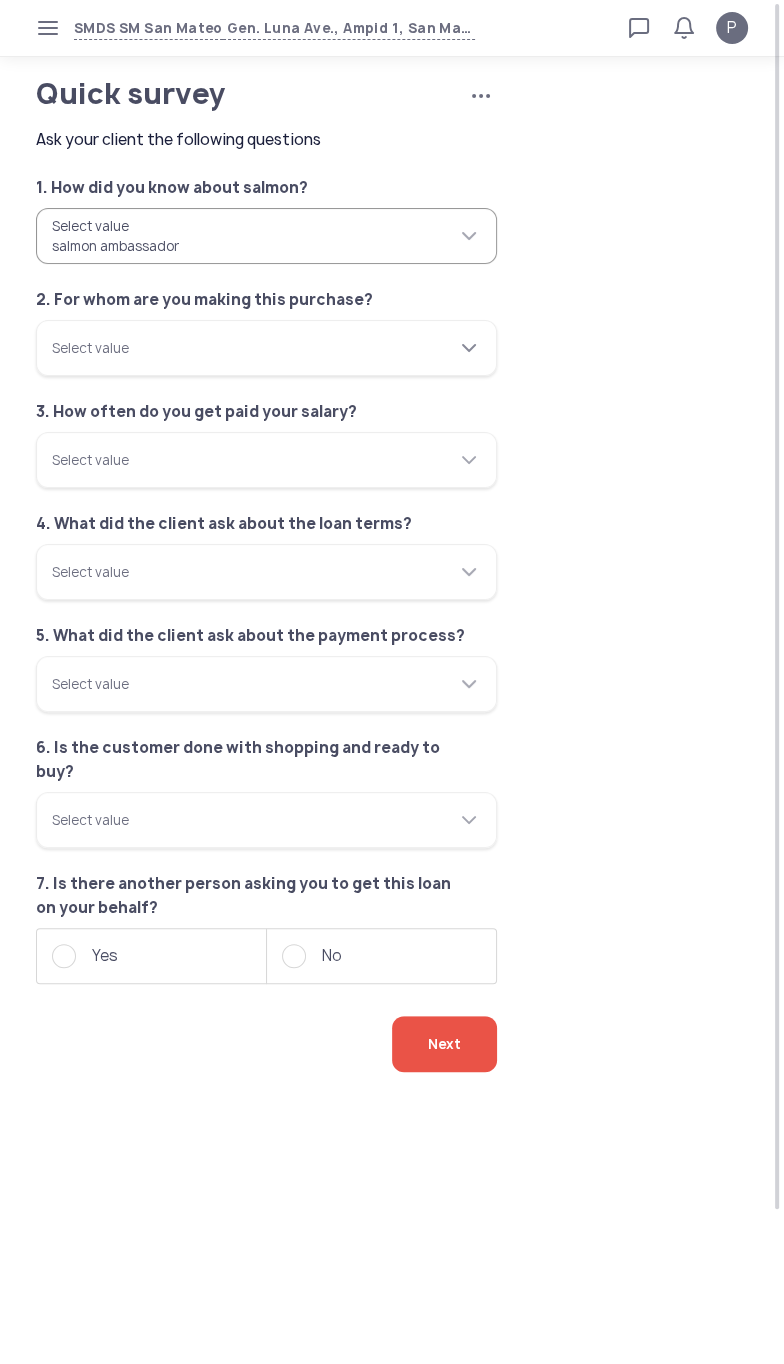click on "Select value" at bounding box center [266, 348] 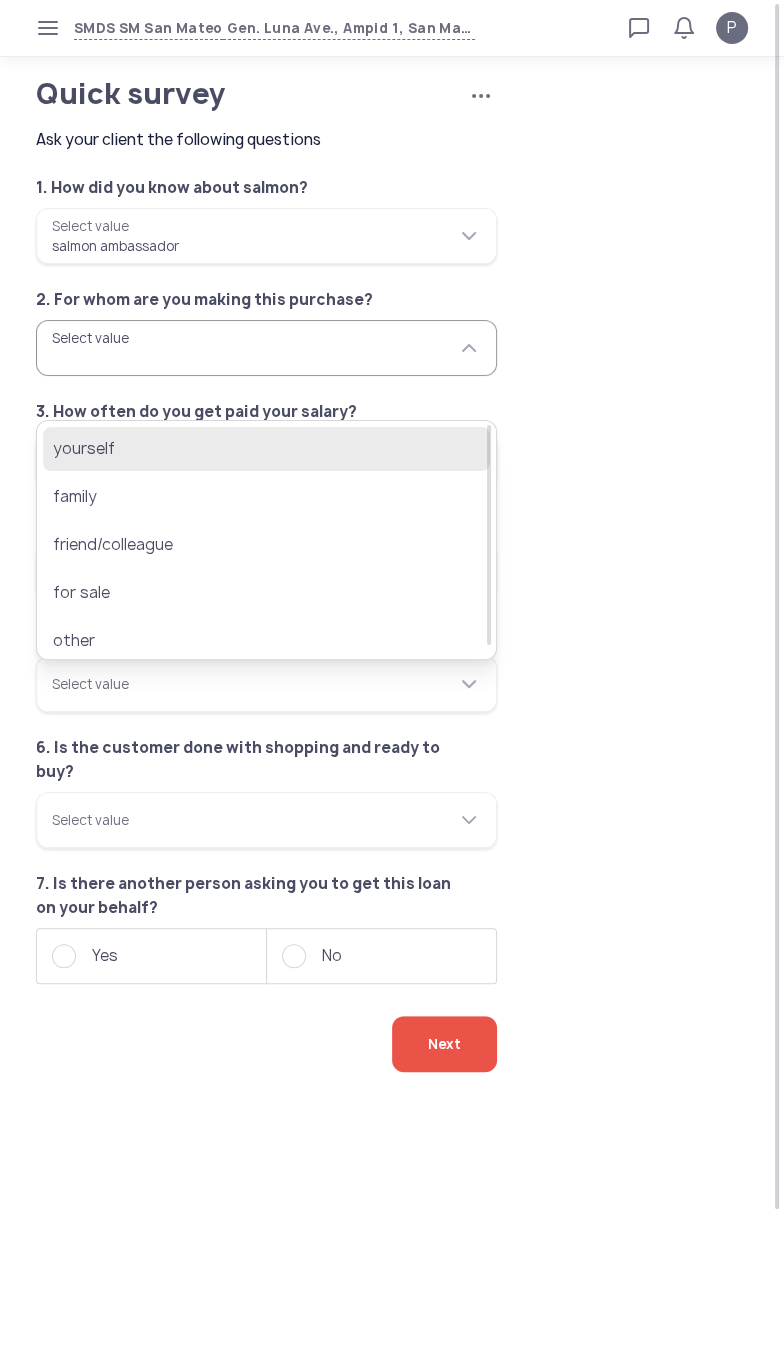 click on "yourself" 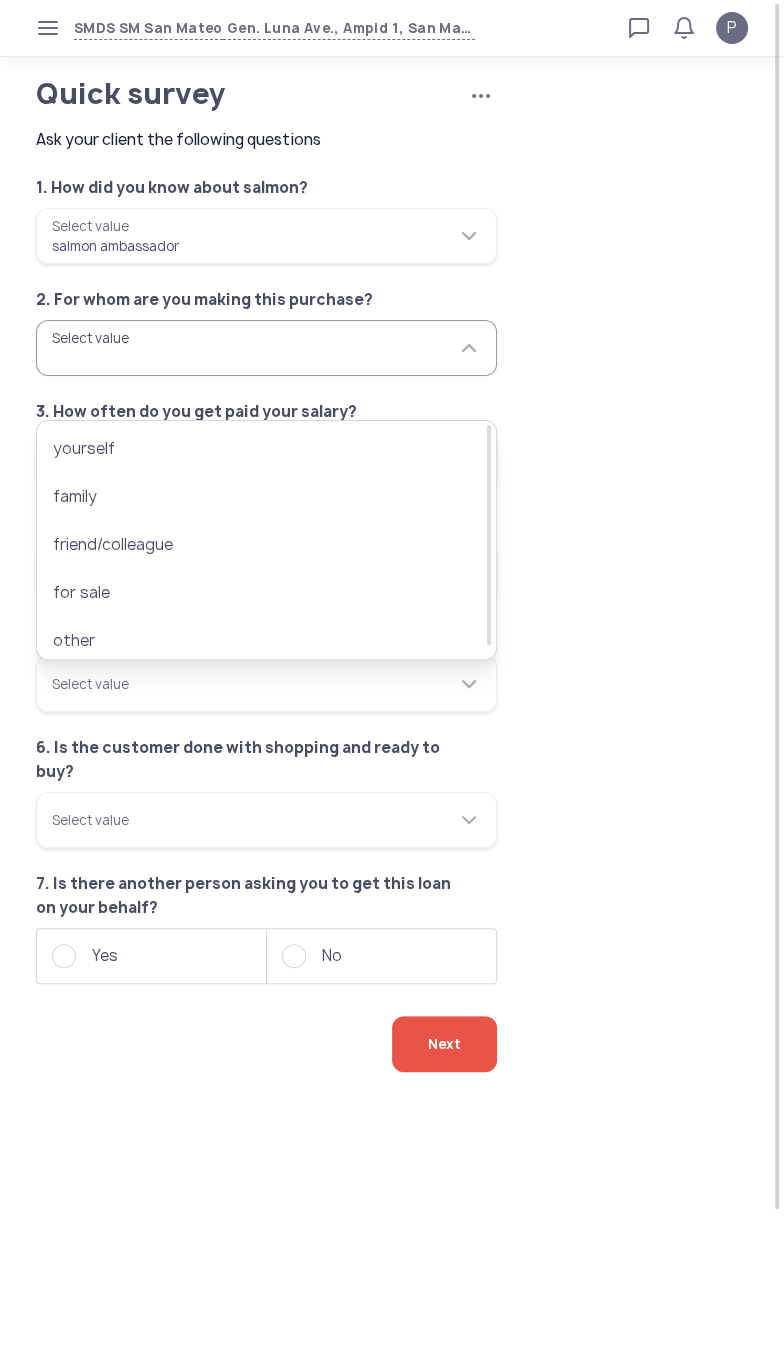 type on "********" 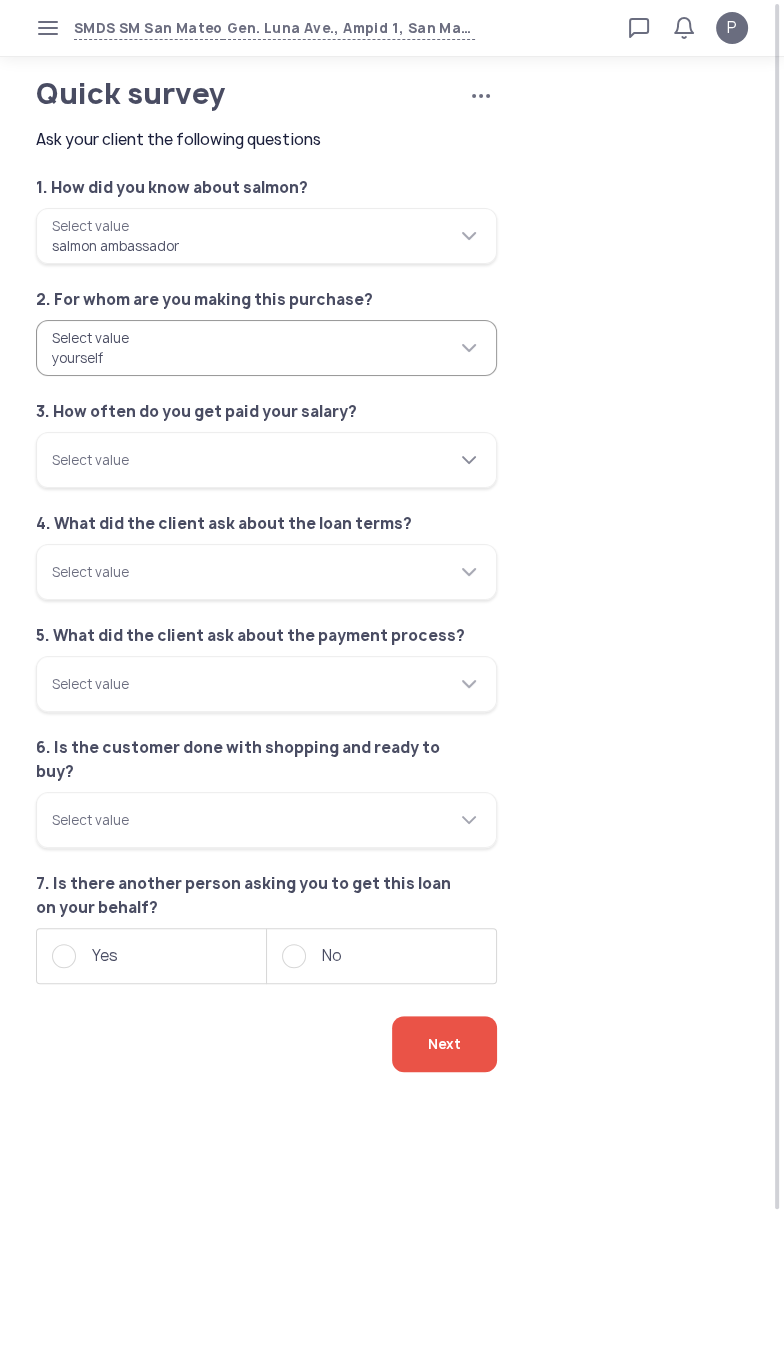 click on "Select value" at bounding box center [266, 460] 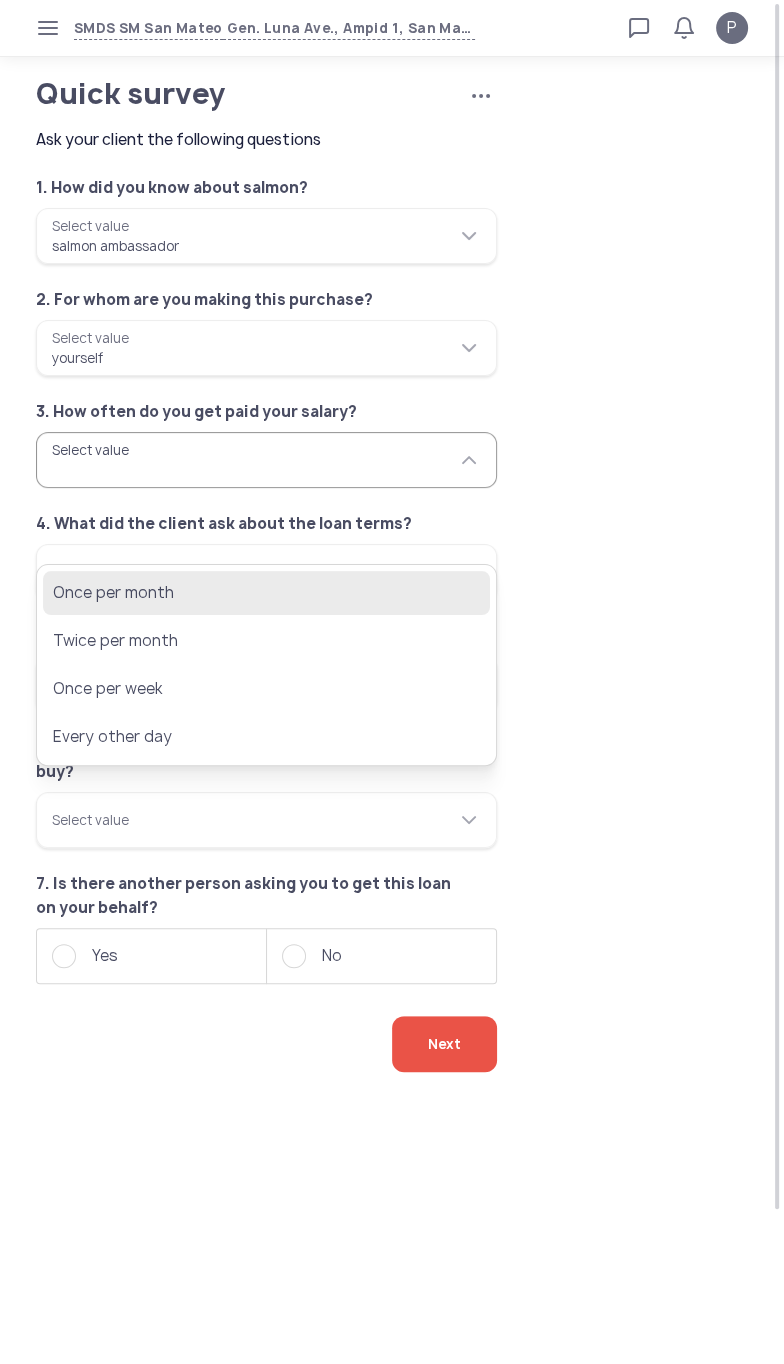 click on "Once per month" 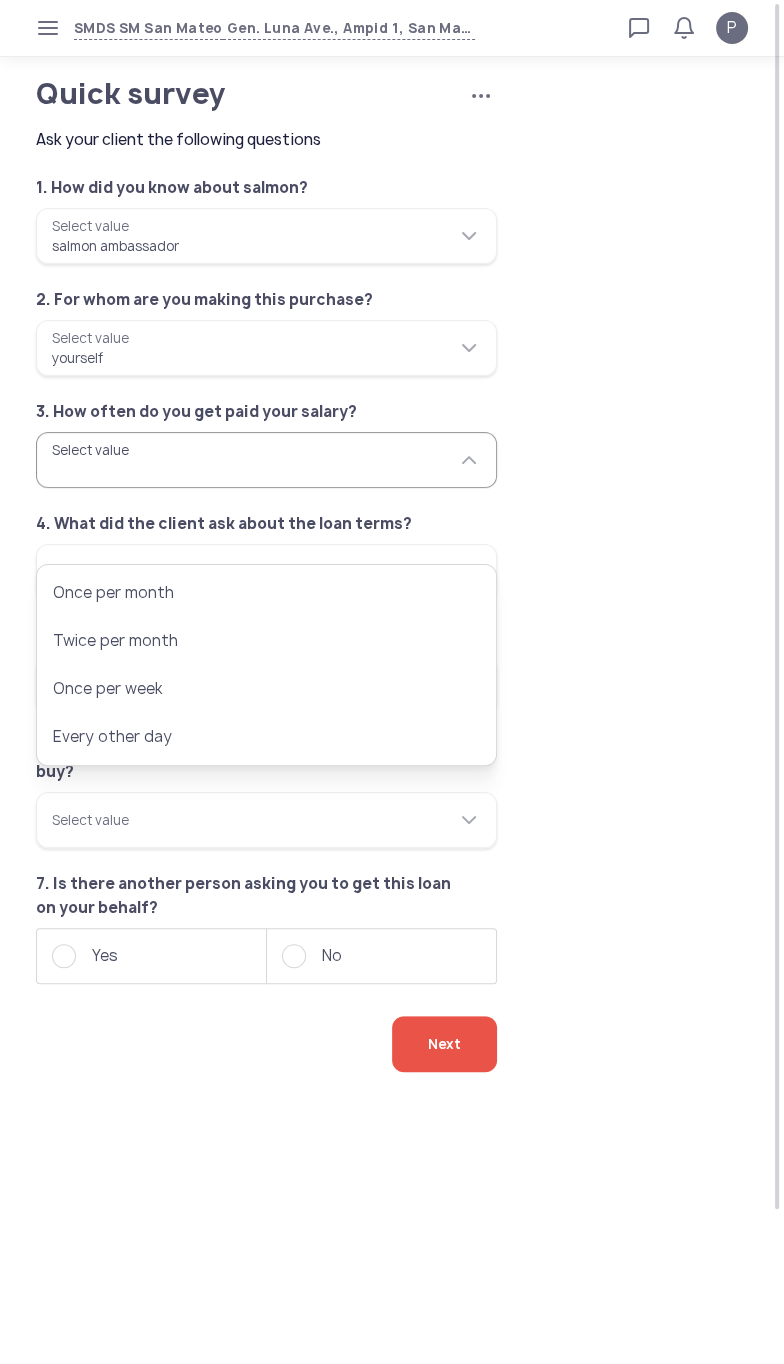 type on "**********" 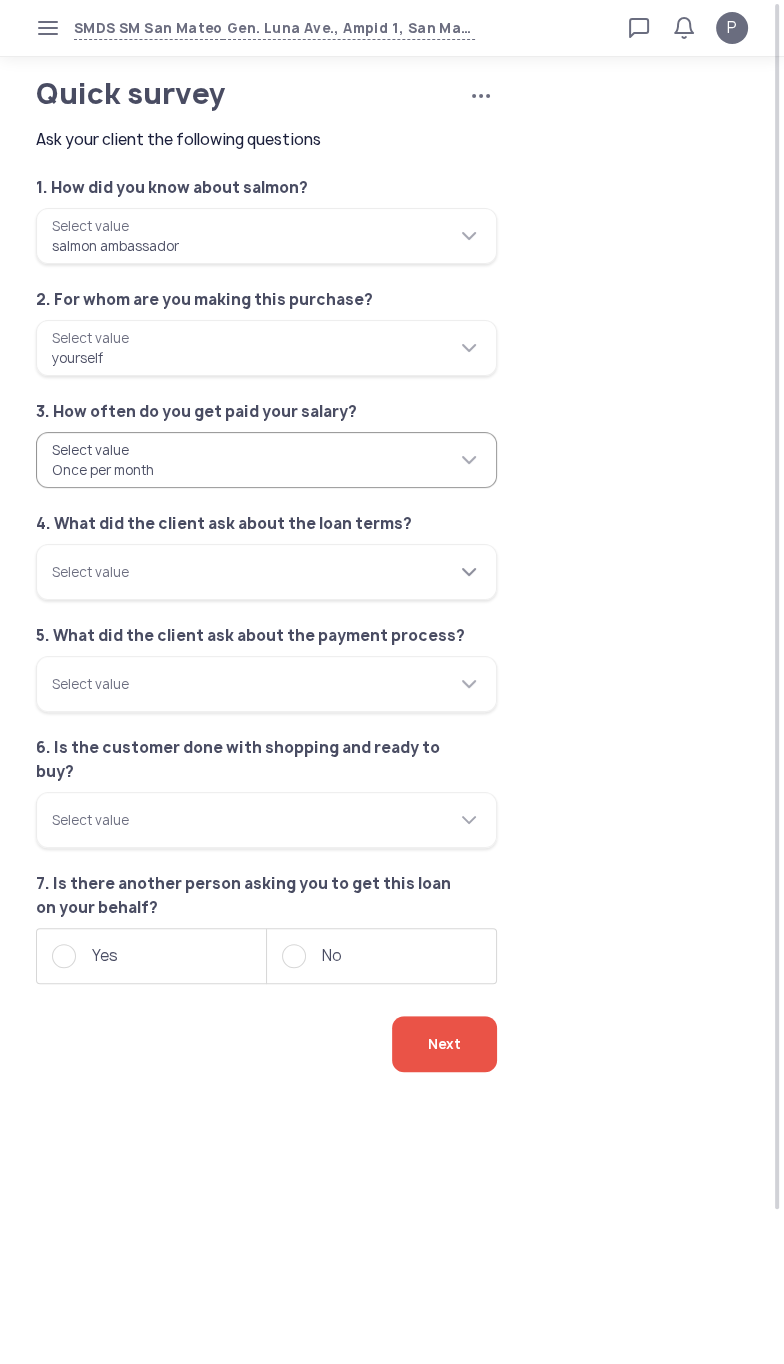 click 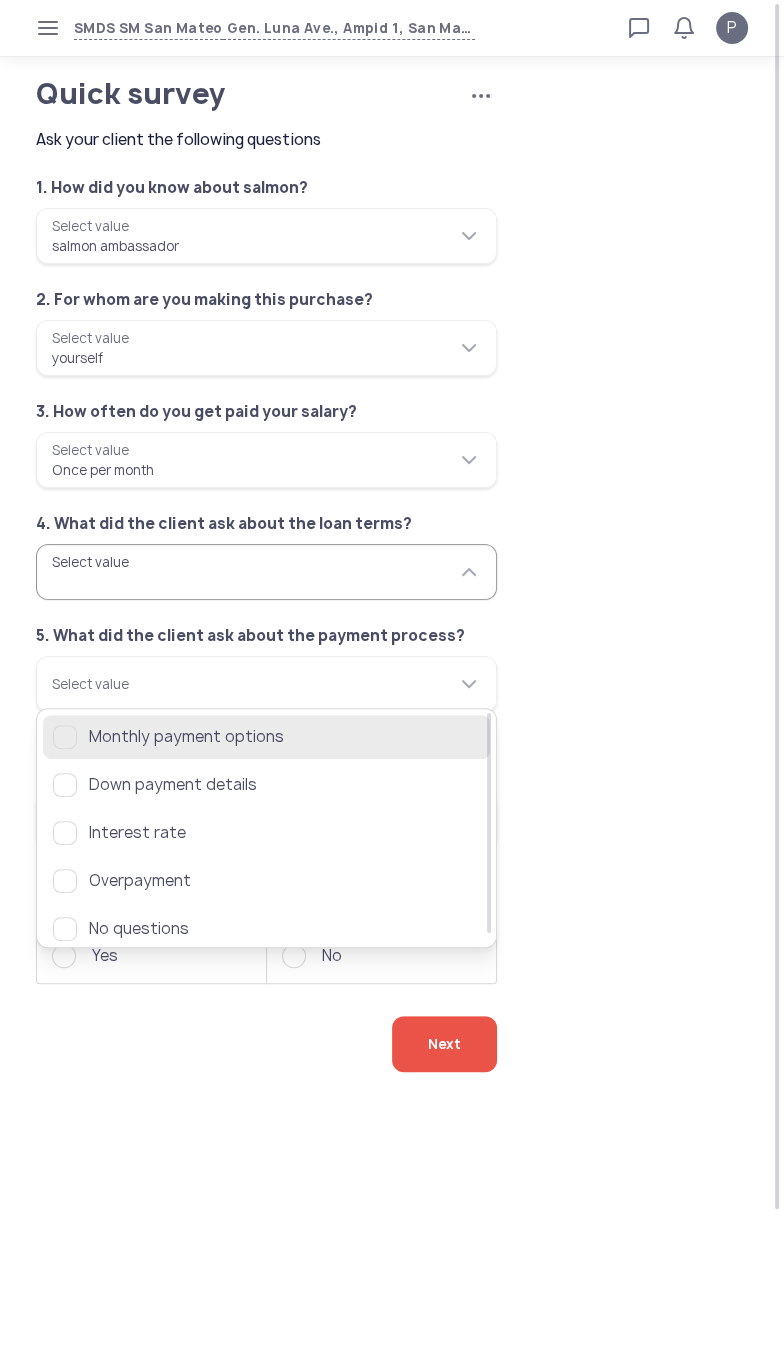 click on "Monthly payment options" 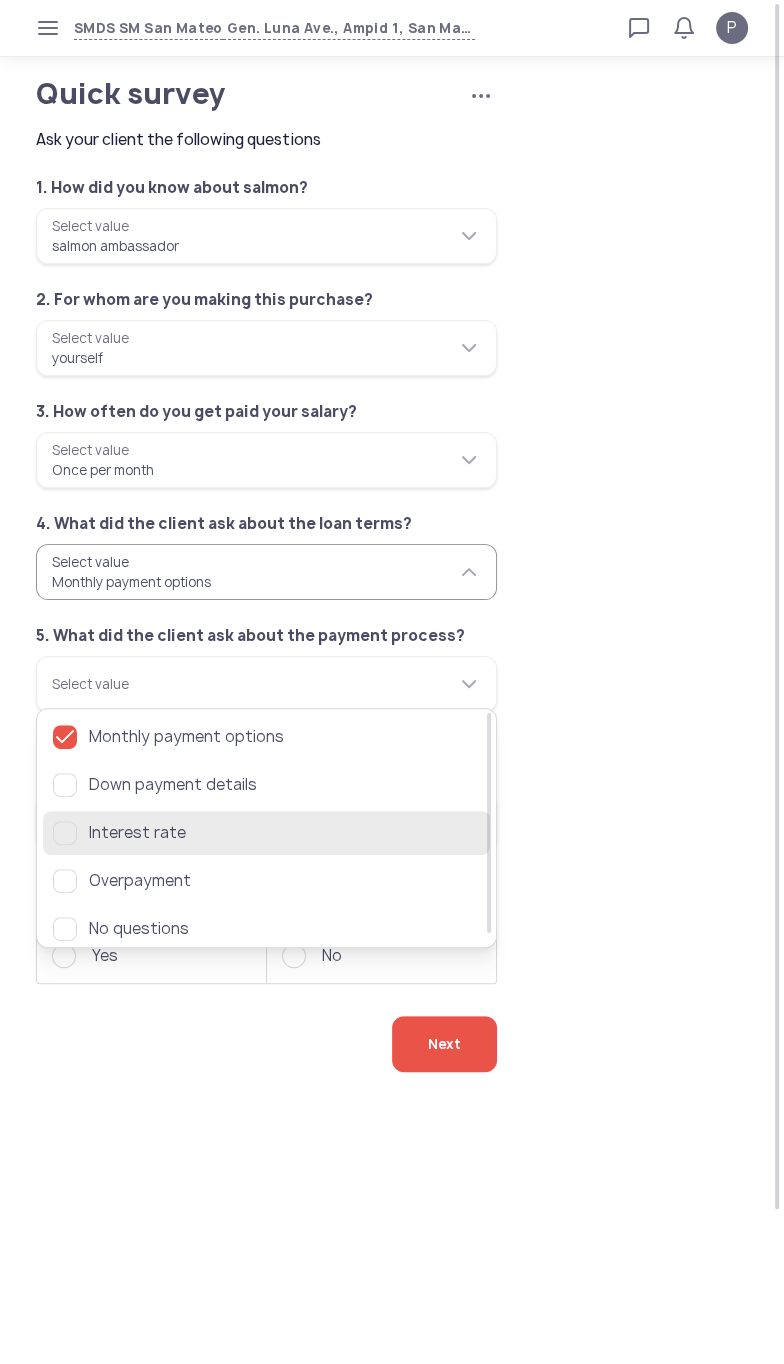 click 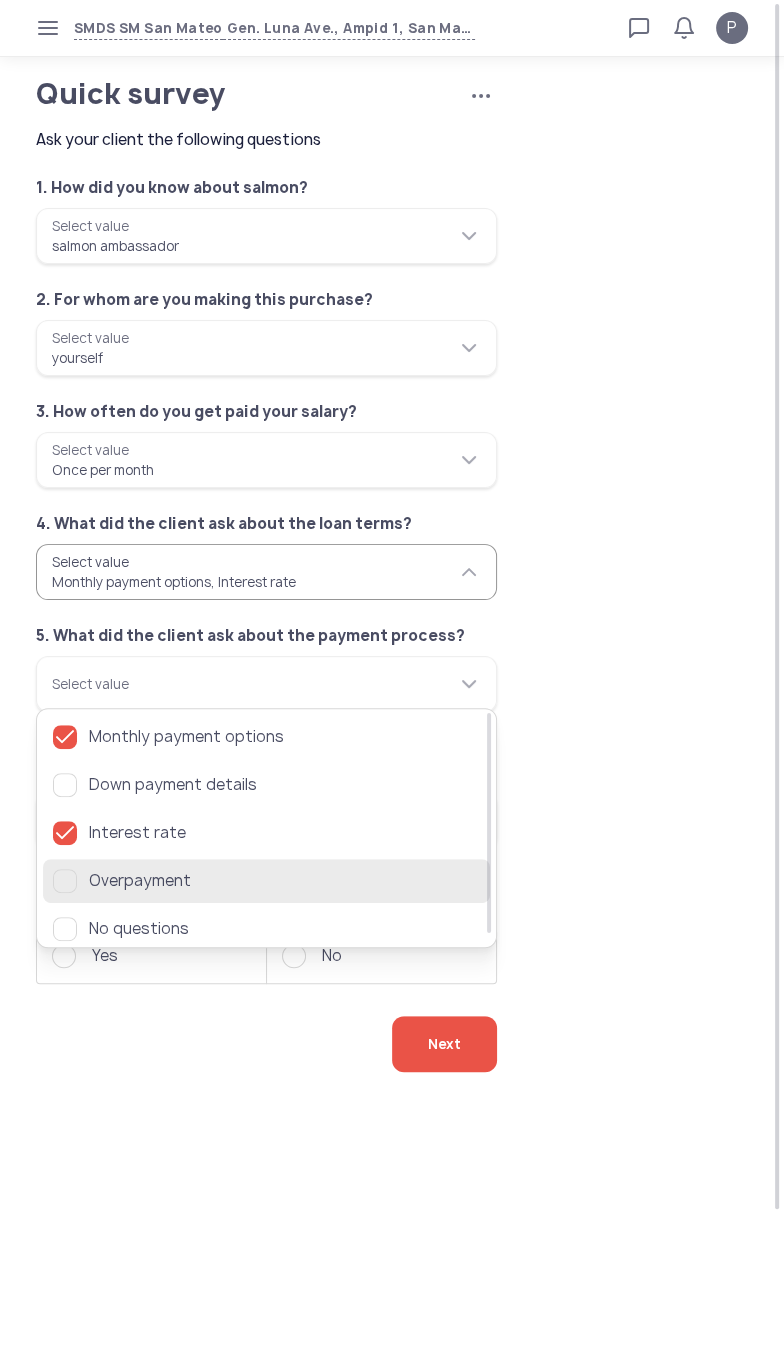 click 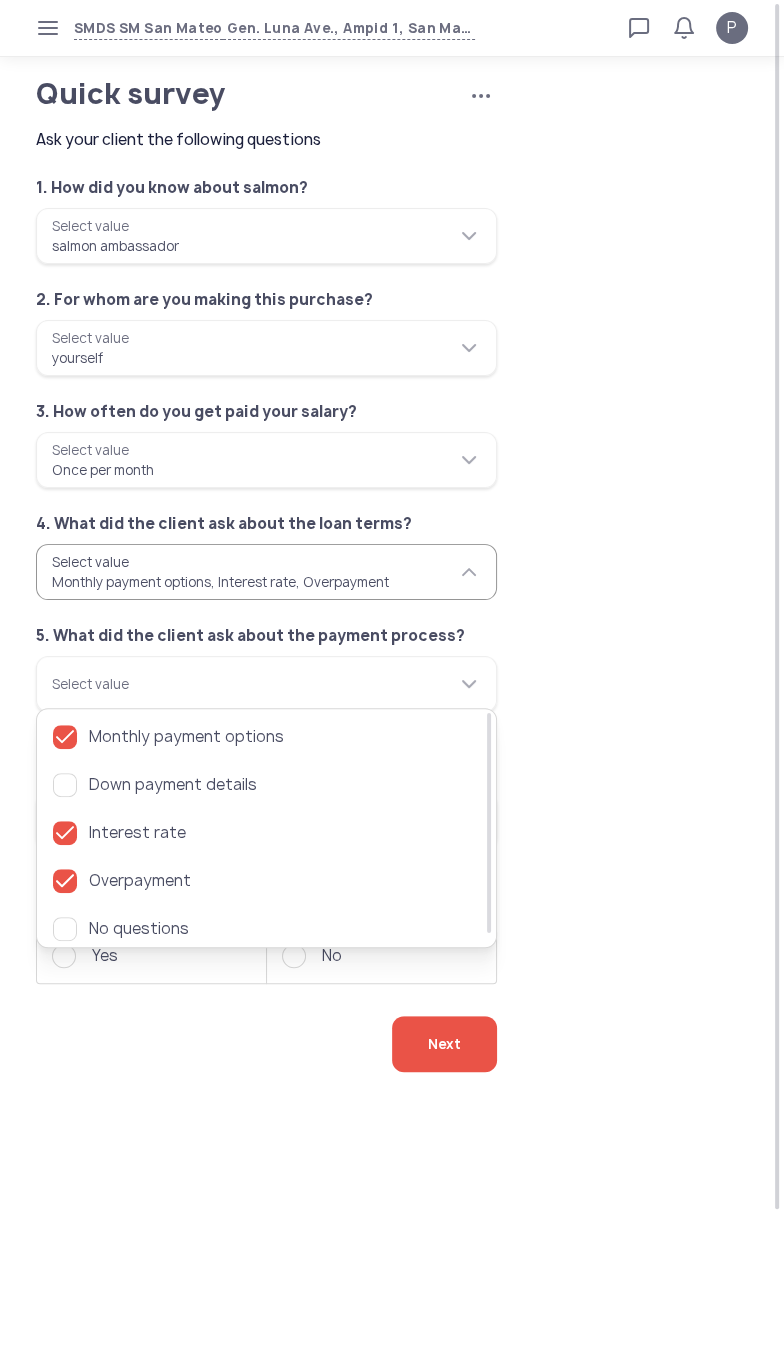 click on "**********" 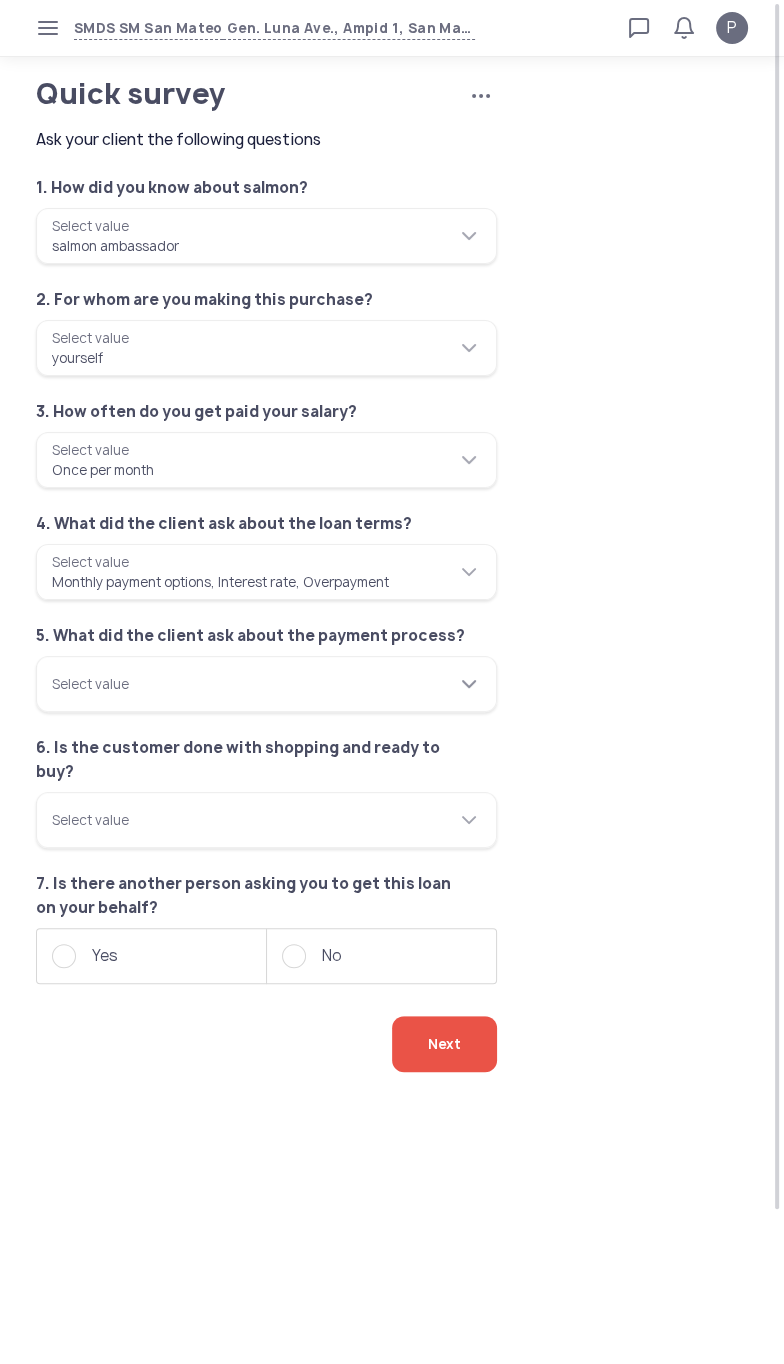 click 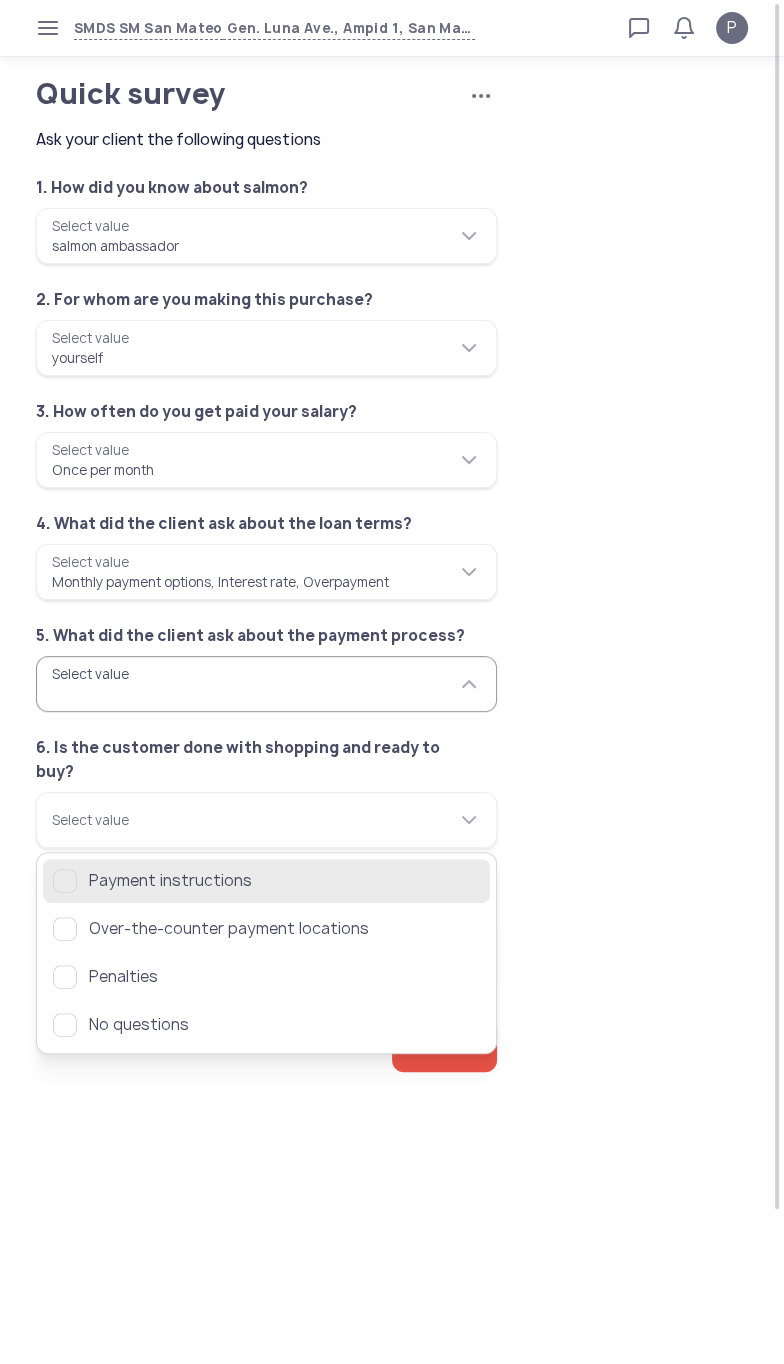 click on "Payment instructions" 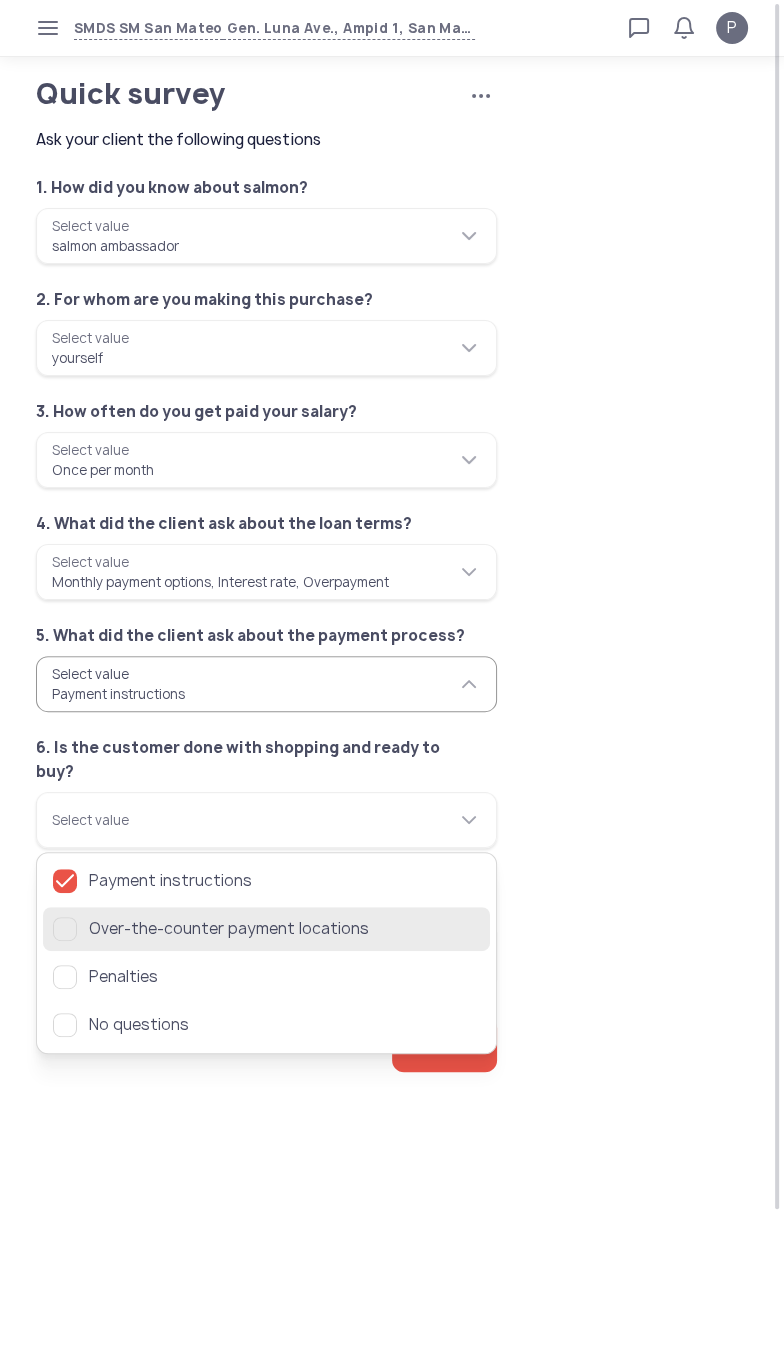 click 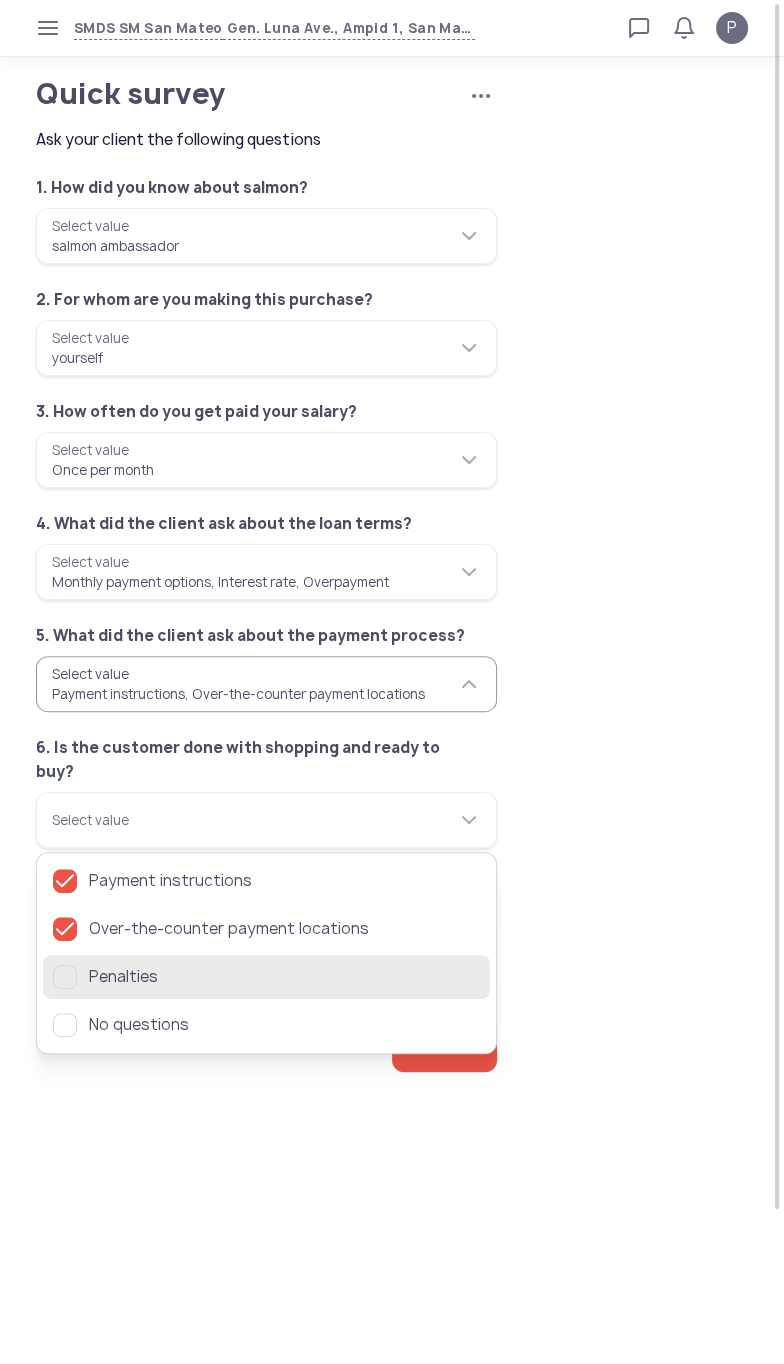 click 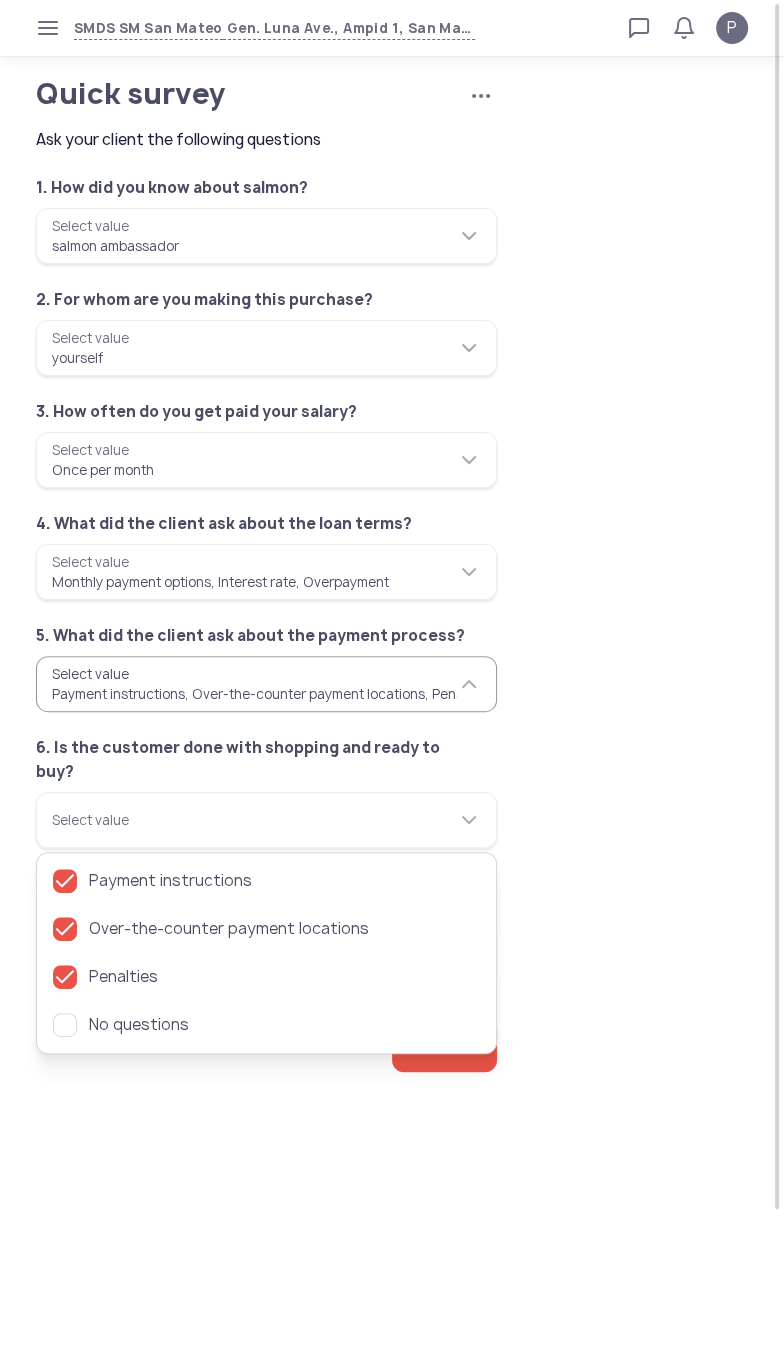 click on "**********" 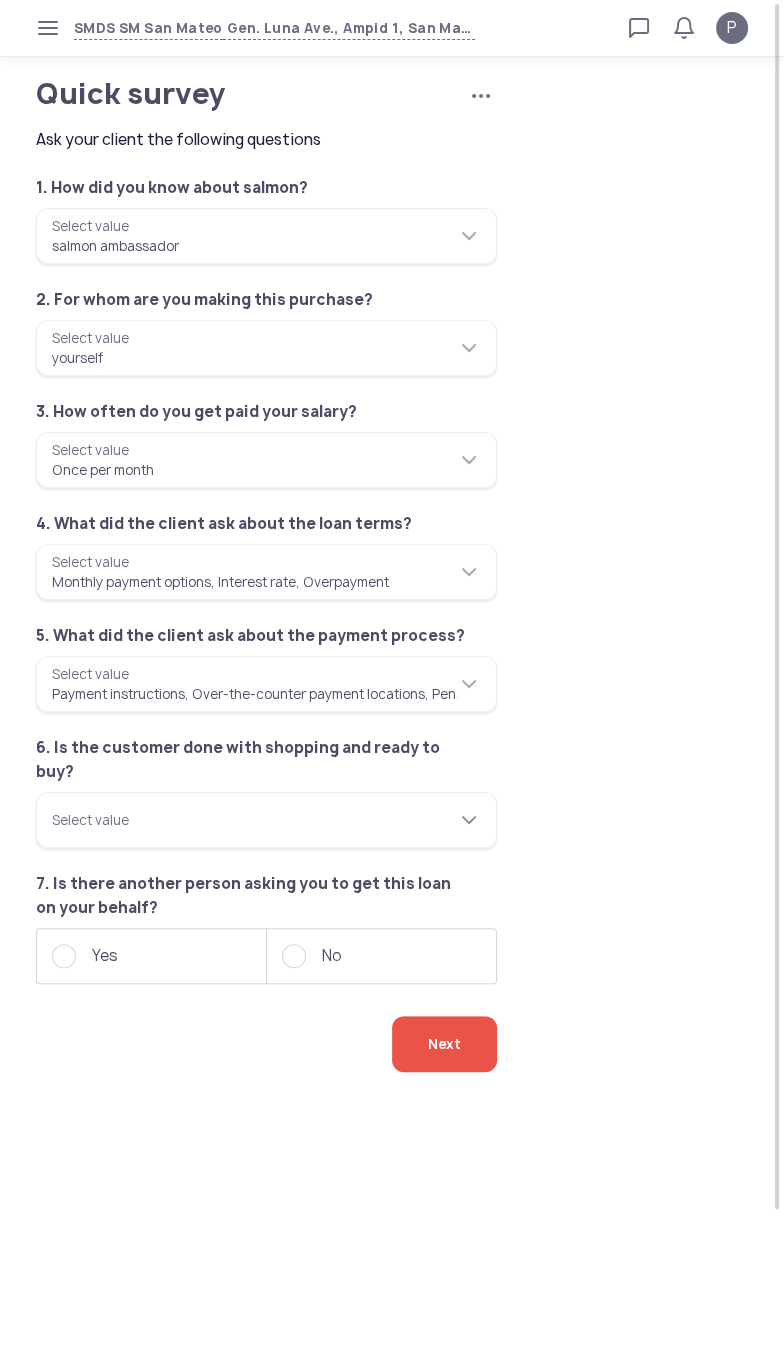 click on "Select value" at bounding box center (266, 820) 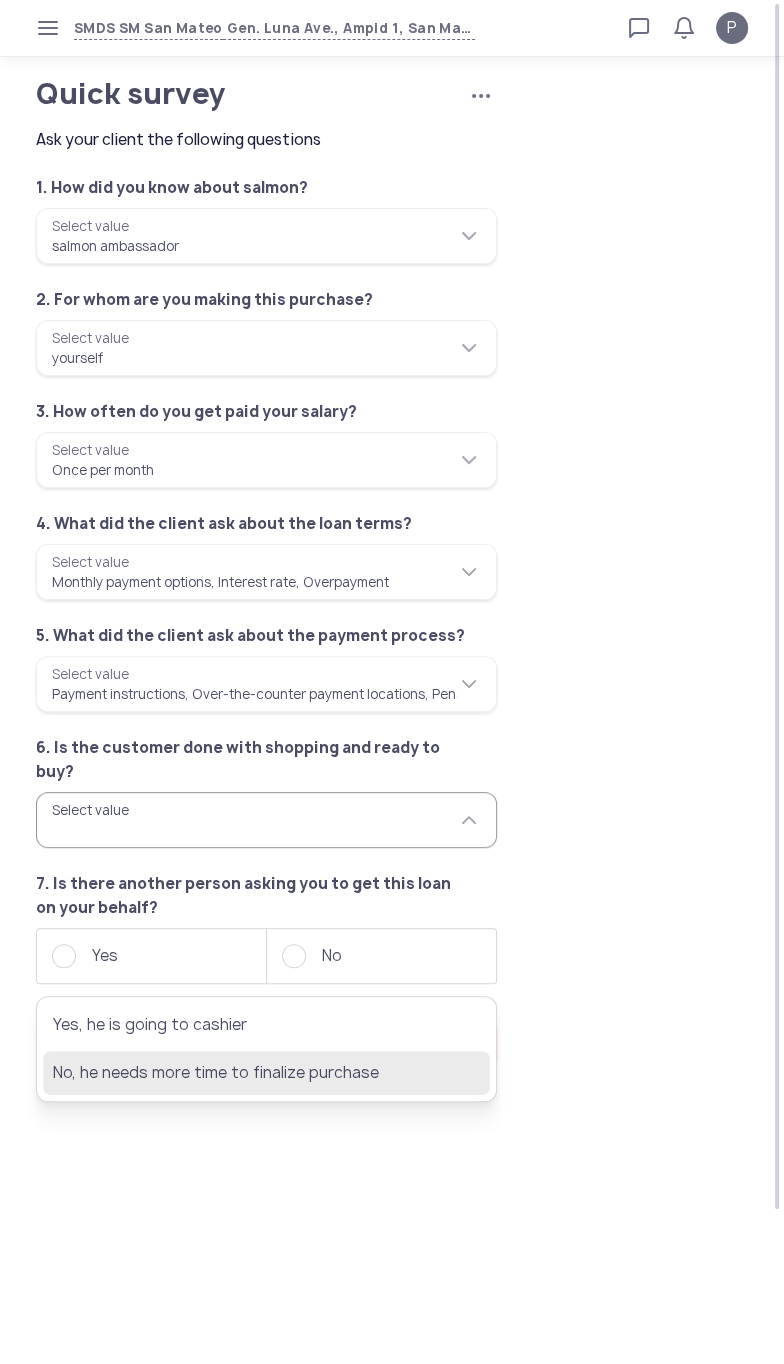 click on "No, he needs more time to finalize purchase" 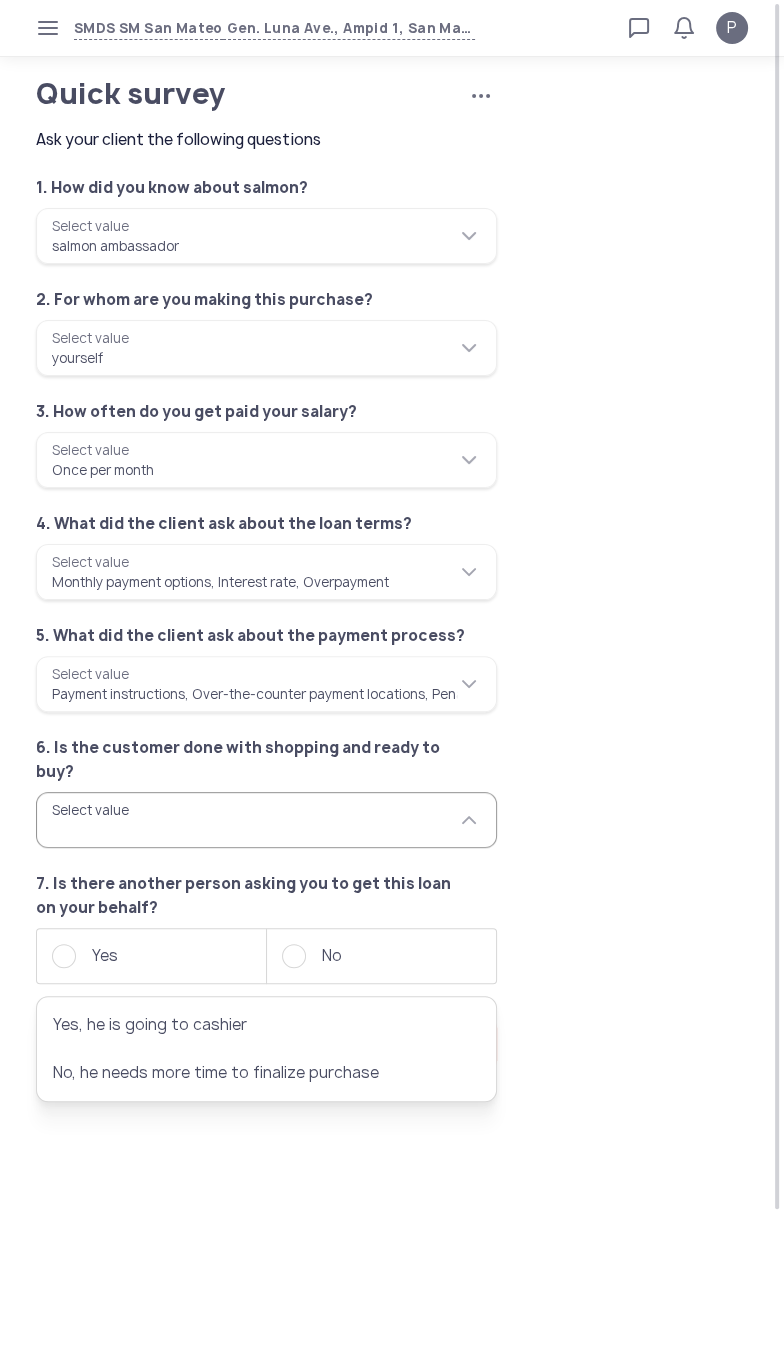 type on "**********" 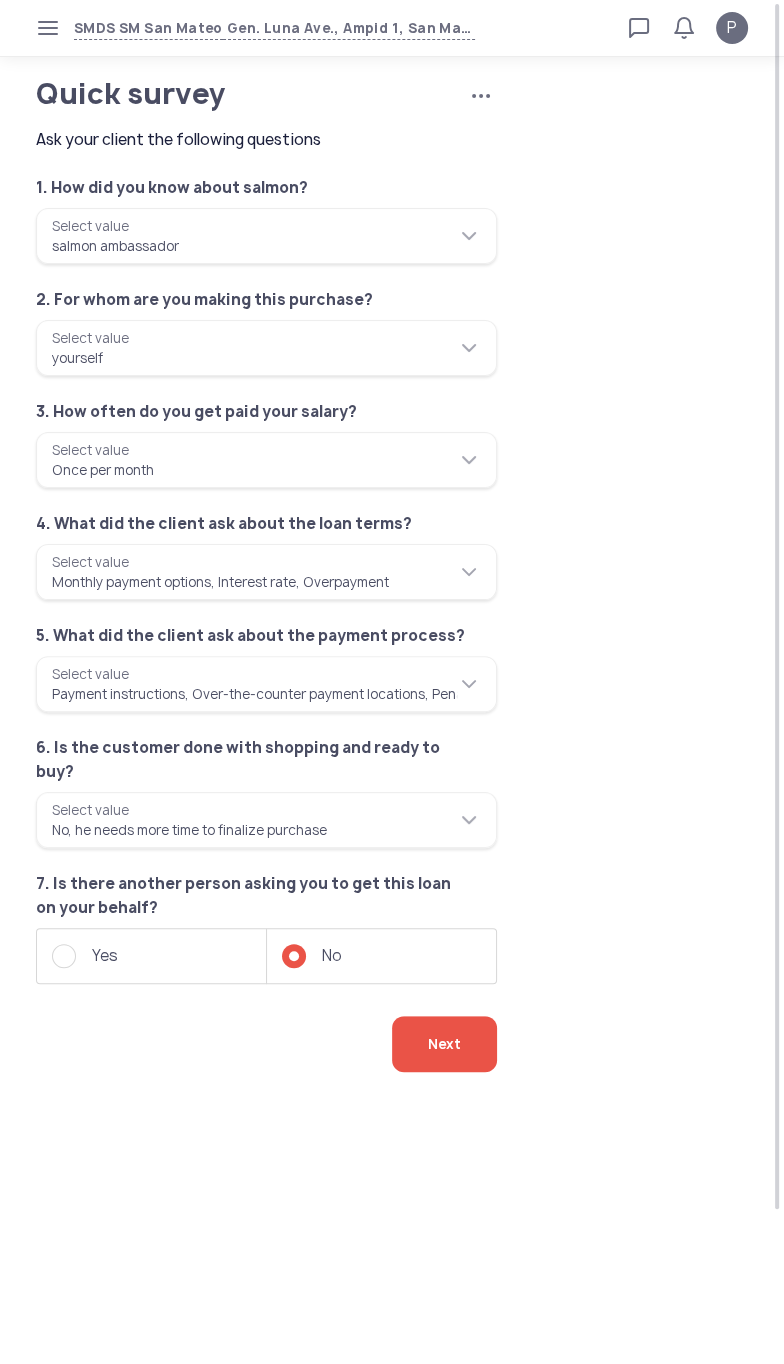 click on "Next" 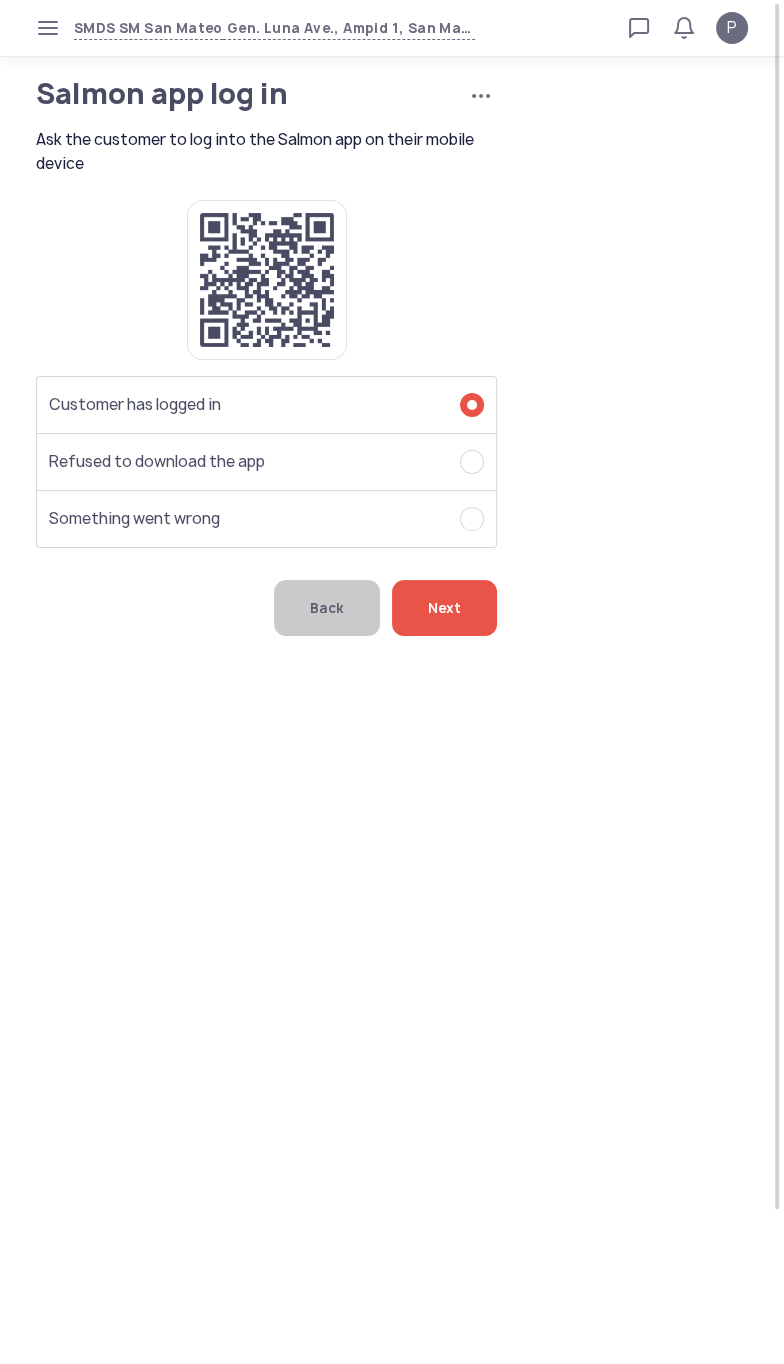 click on "Next" 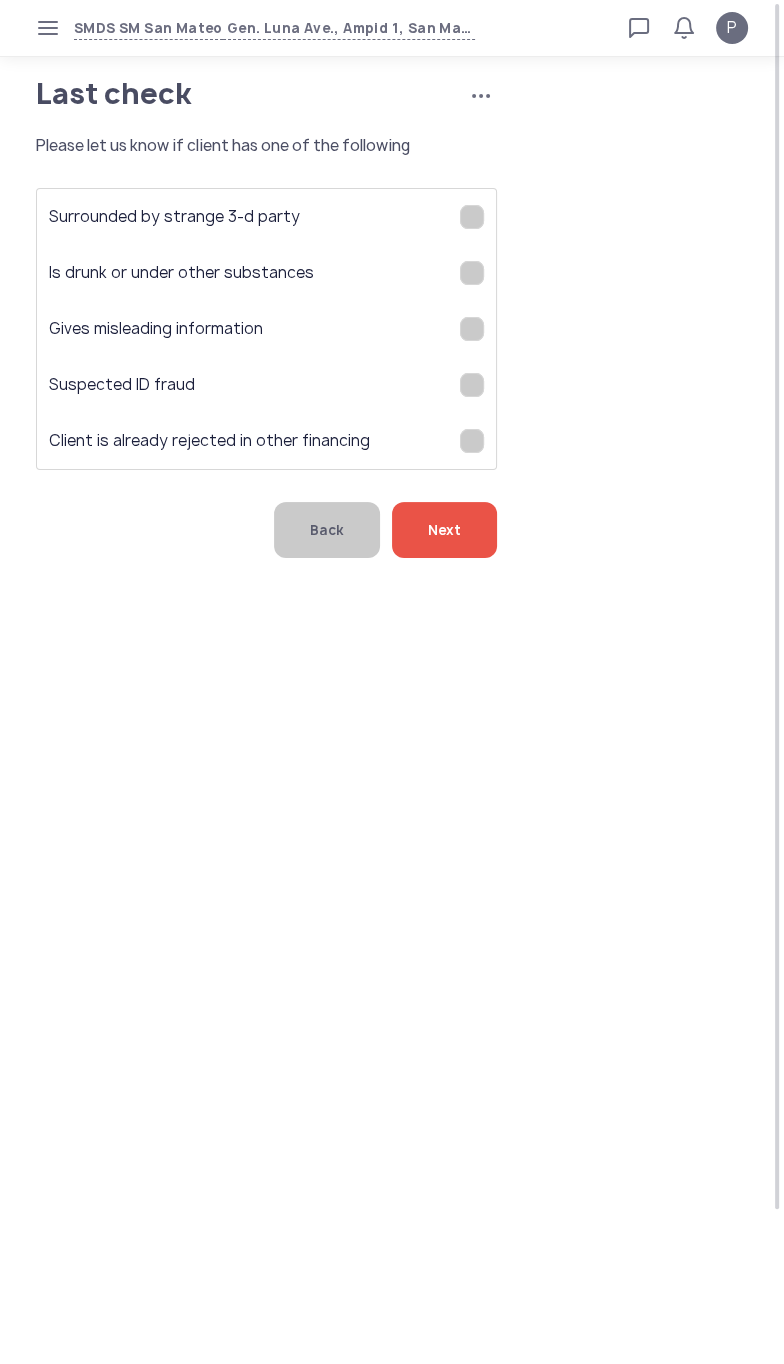 click on "Next" 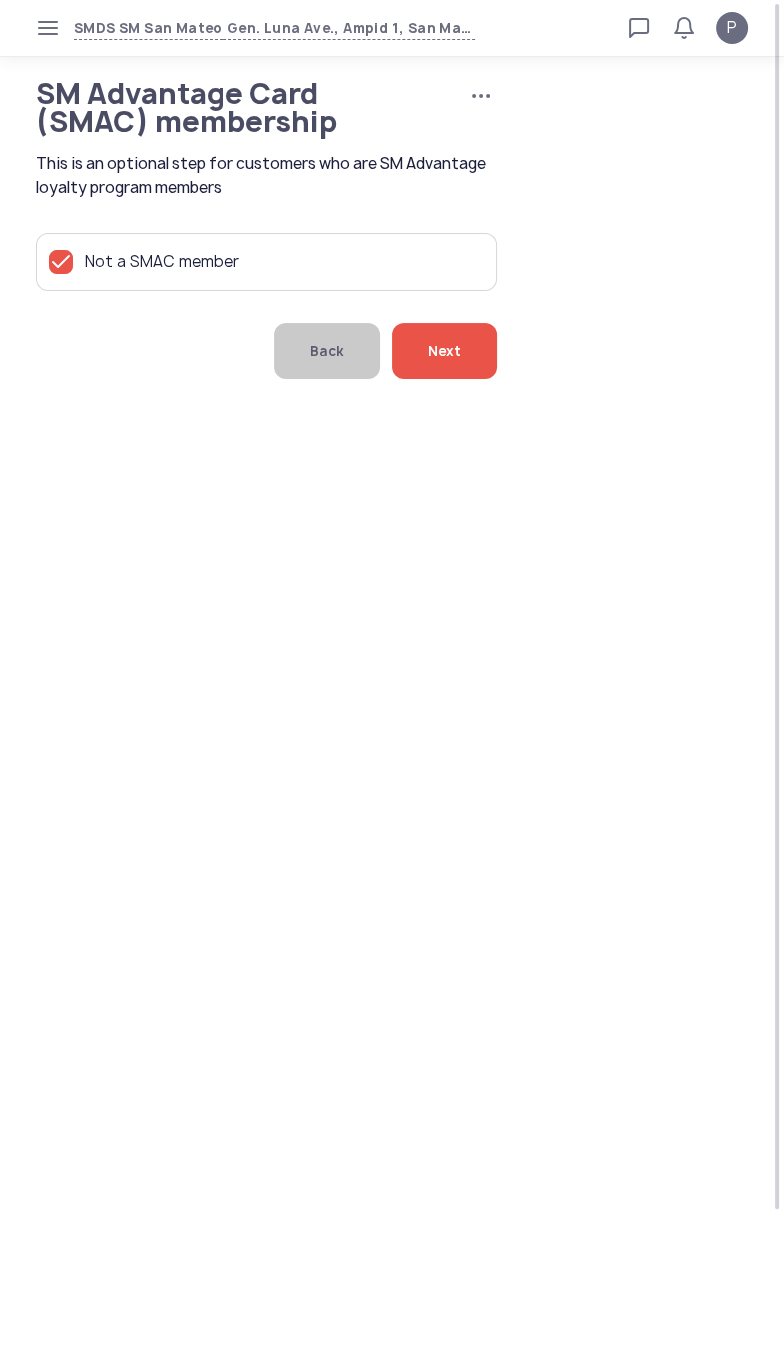 click on "Next" 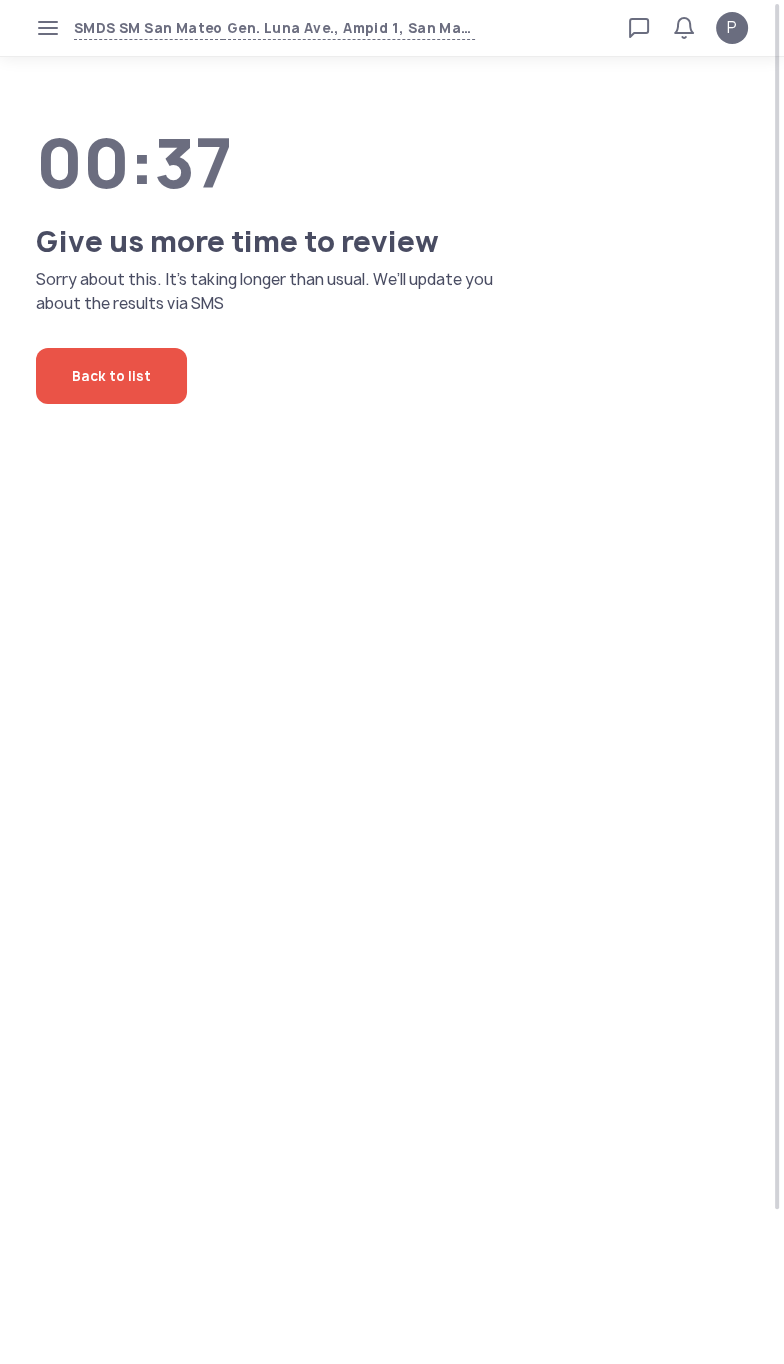 click on "SMDS SM San Mateo Gen. Luna Ave., Ampid 1, San Mateo, Rizal Loan calculator Loan applications FAQs Refund P P
Verified agent Full name Ma.Kristina Perez Telephone number +63 994 057 85 99 E-mail m.perez@sa.salmon.ph Log out  00:37  Give us more time to review Sorry about this. It’s taking longer than usual. We’ll update you about the results via SMS  Back to list" at bounding box center [392, 682] 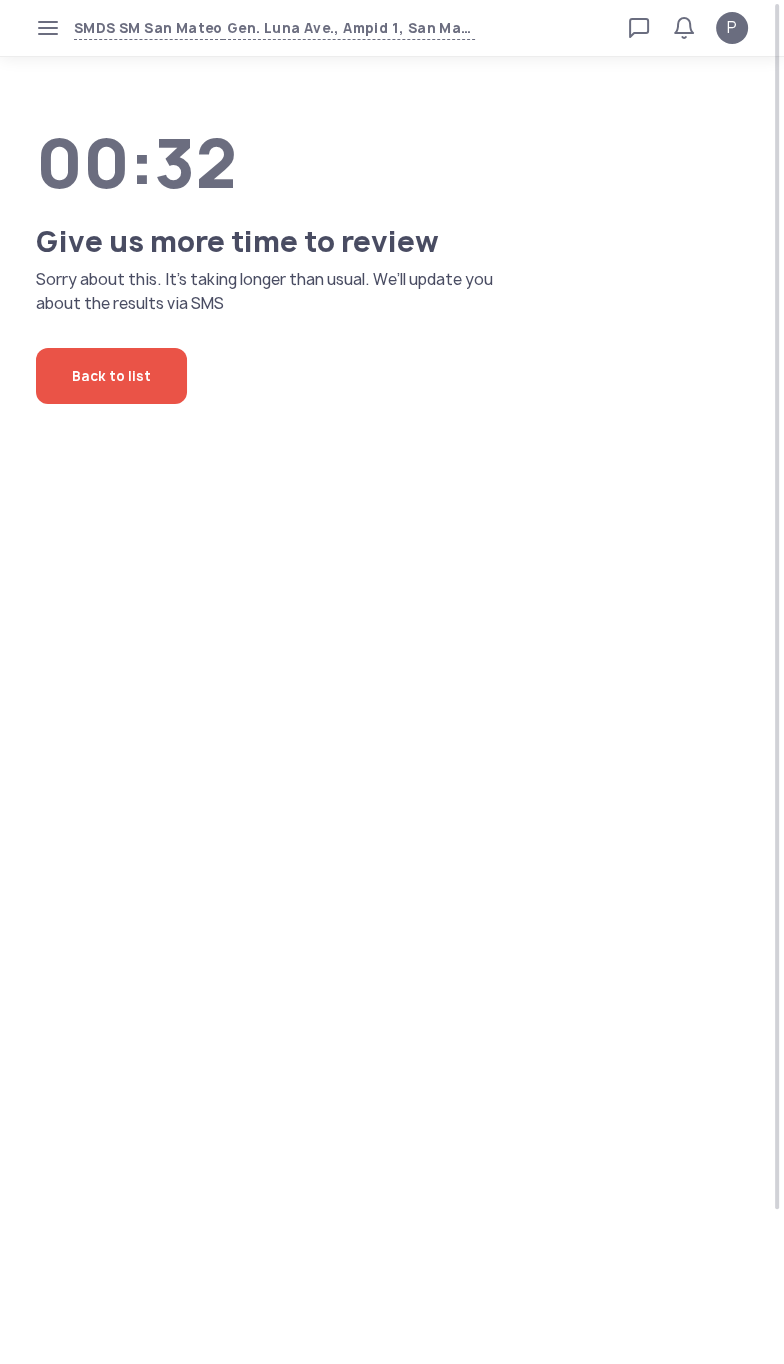 click on "SMDS SM San Mateo Gen. Luna Ave., Ampid 1, San Mateo, Rizal Loan calculator Loan applications FAQs Refund P P
Verified agent Full name Ma.Kristina Perez Telephone number +63 994 057 85 99 E-mail m.perez@sa.salmon.ph Log out  00:32  Give us more time to review Sorry about this. It’s taking longer than usual. We’ll update you about the results via SMS  Back to list" at bounding box center (392, 682) 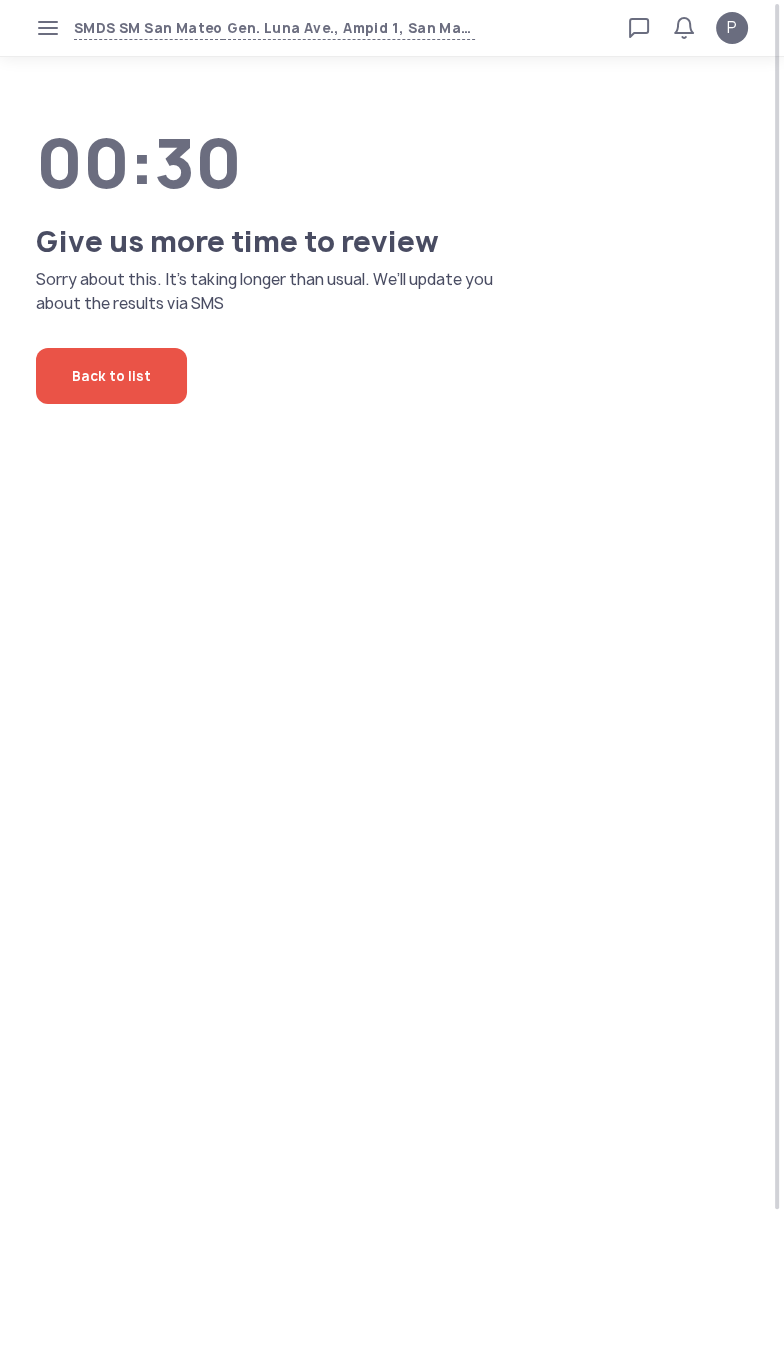 click on "SMDS SM San Mateo Gen. Luna Ave., Ampid 1, San Mateo, Rizal Loan calculator Loan applications FAQs Refund P P
Verified agent Full name Ma.Kristina Perez Telephone number +63 994 057 85 99 E-mail m.perez@sa.salmon.ph Log out  00:30  Give us more time to review Sorry about this. It’s taking longer than usual. We’ll update you about the results via SMS  Back to list" at bounding box center [392, 682] 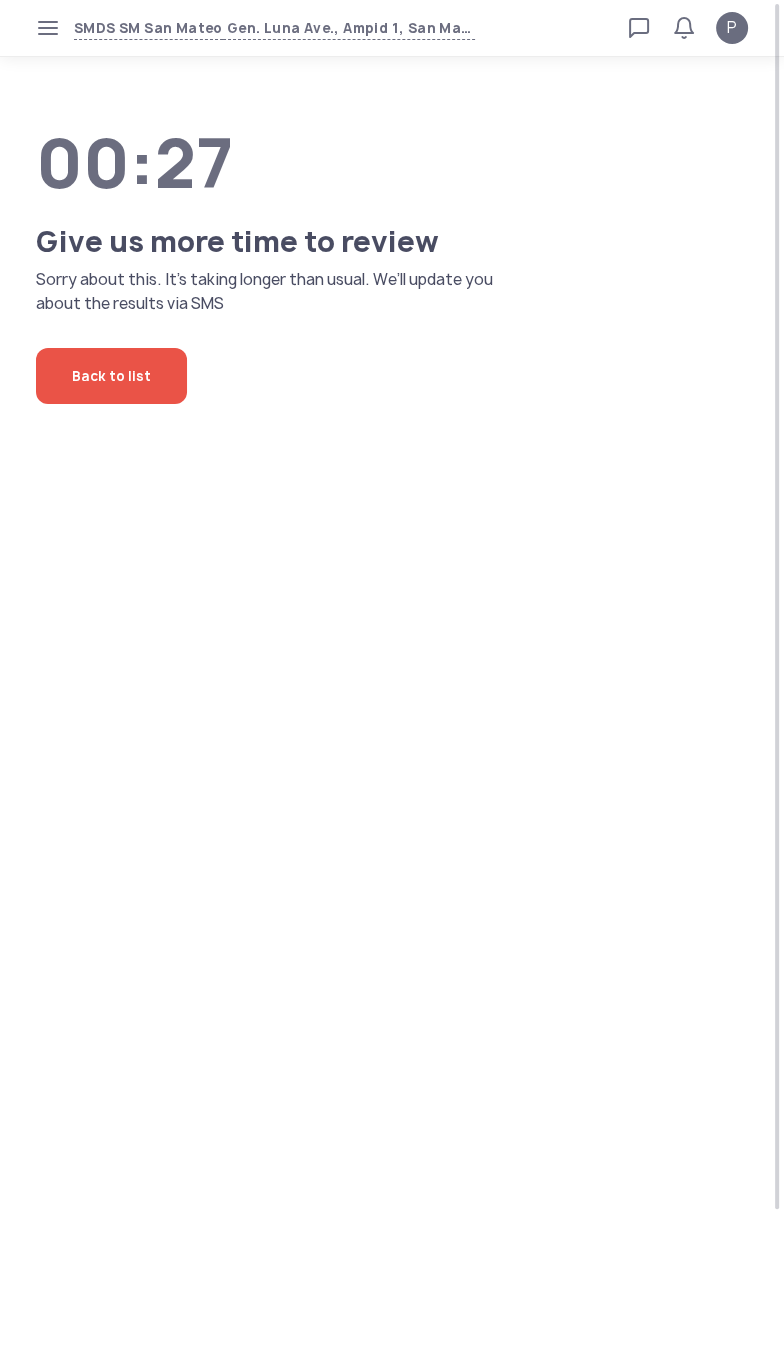 click on "SMDS SM San Mateo Gen. Luna Ave., Ampid 1, San Mateo, Rizal Loan calculator Loan applications FAQs Refund P P
Verified agent Full name Ma.Kristina Perez Telephone number +63 994 057 85 99 E-mail m.perez@sa.salmon.ph Log out  00:27  Give us more time to review Sorry about this. It’s taking longer than usual. We’ll update you about the results via SMS  Back to list" at bounding box center (392, 682) 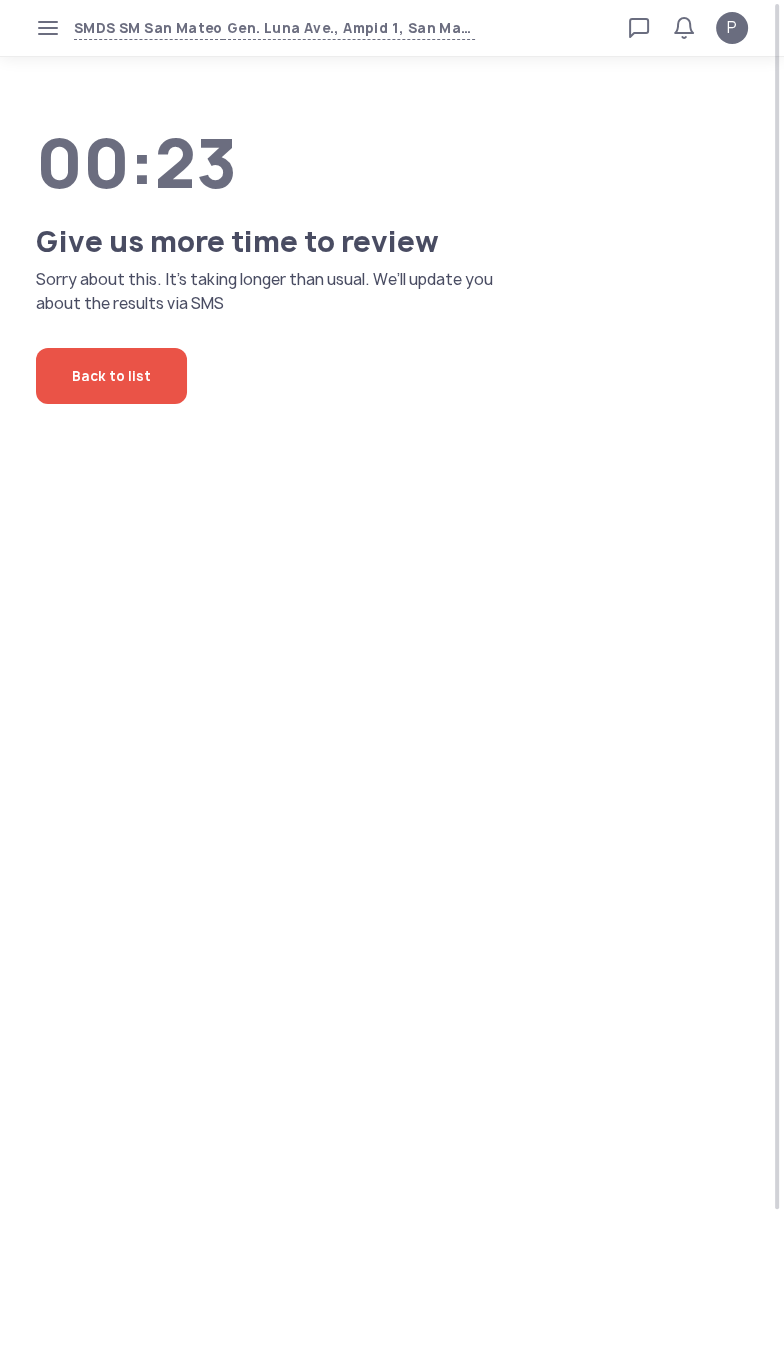 click on "SMDS SM San Mateo Gen. Luna Ave., Ampid 1, San Mateo, Rizal Loan calculator Loan applications FAQs Refund P P
Verified agent Full name Ma.Kristina Perez Telephone number +63 994 057 85 99 E-mail m.perez@sa.salmon.ph Log out  00:23  Give us more time to review Sorry about this. It’s taking longer than usual. We’ll update you about the results via SMS  Back to list" at bounding box center (392, 682) 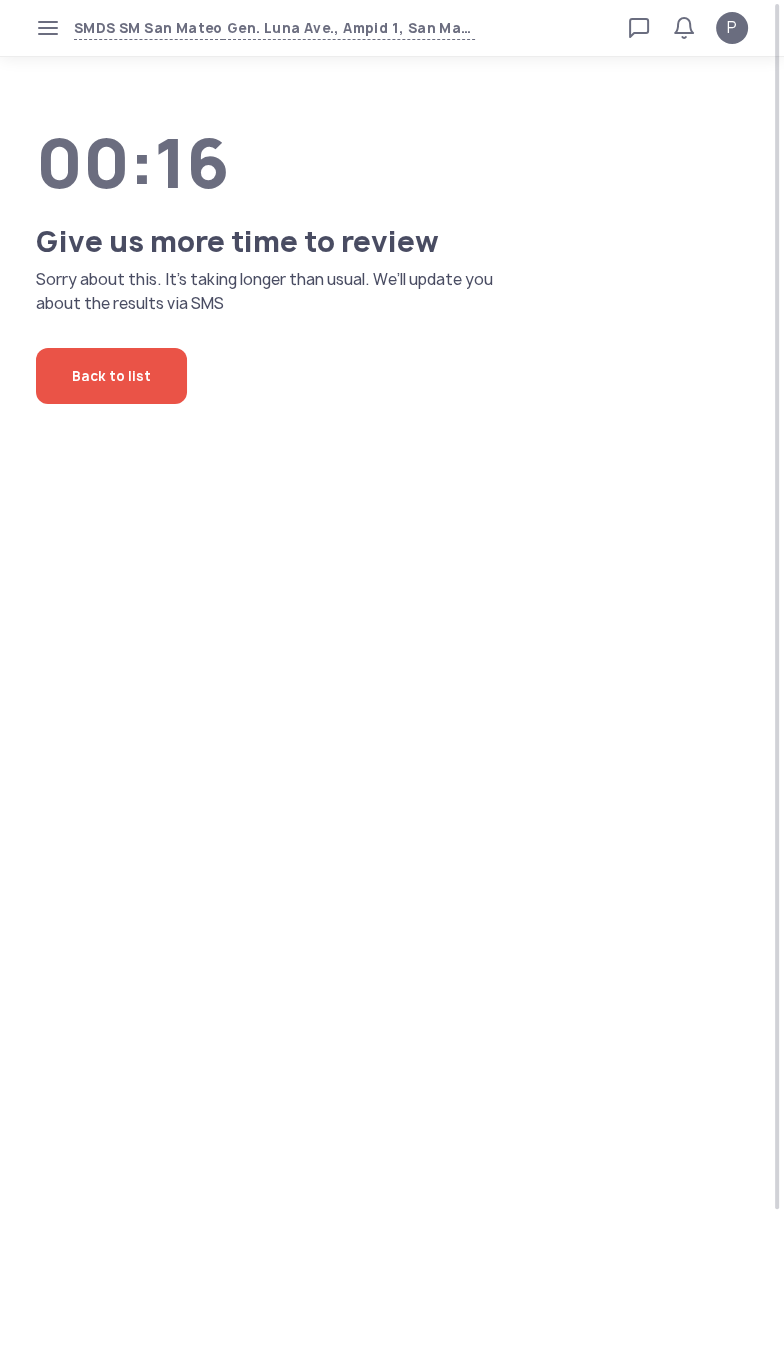 click on "SMDS SM San Mateo Gen. Luna Ave., Ampid 1, San Mateo, Rizal Loan calculator Loan applications FAQs Refund P P
Verified agent Full name Ma.Kristina Perez Telephone number +63 994 057 85 99 E-mail m.perez@sa.salmon.ph Log out  00:16  Give us more time to review Sorry about this. It’s taking longer than usual. We’ll update you about the results via SMS  Back to list" at bounding box center [392, 682] 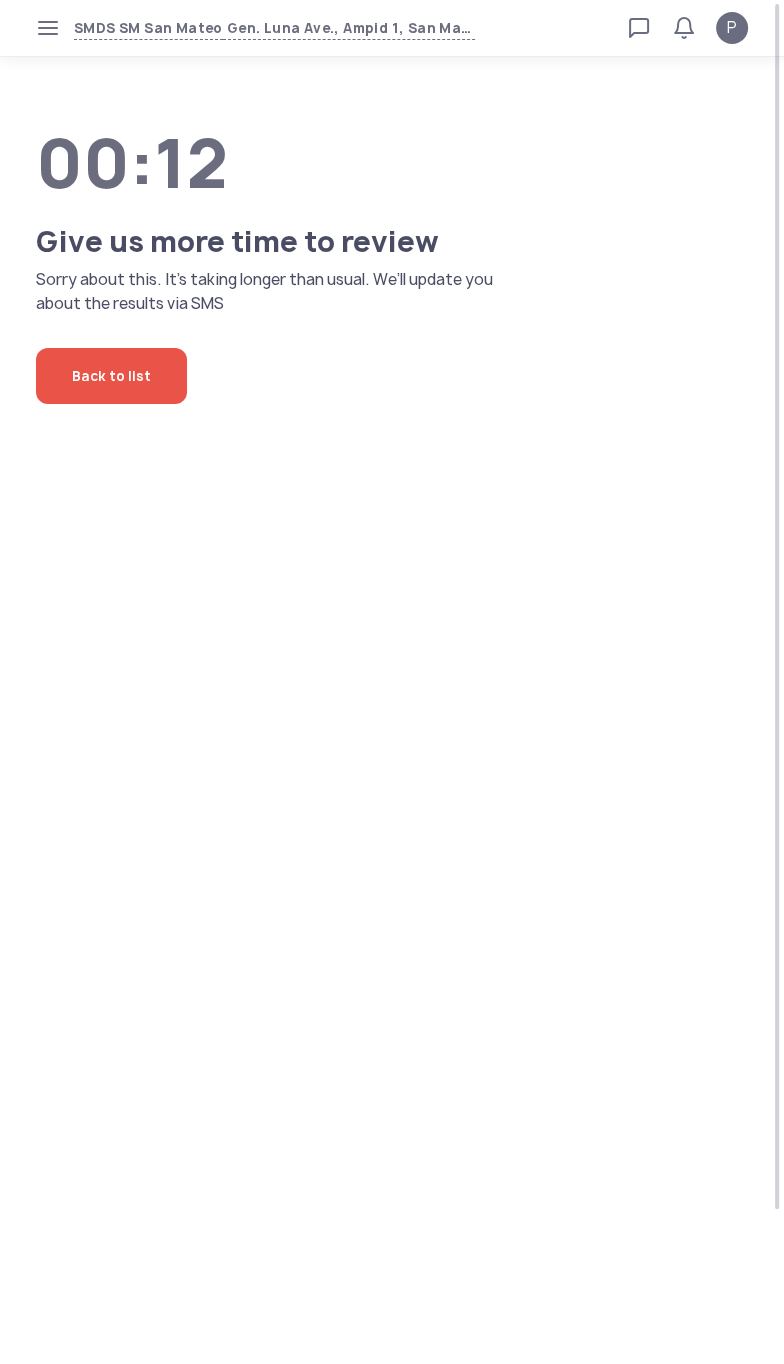 click on "SMDS SM San Mateo Gen. Luna Ave., Ampid 1, San Mateo, Rizal Loan calculator Loan applications FAQs Refund P P
Verified agent Full name Ma.Kristina Perez Telephone number +63 994 057 85 99 E-mail m.perez@sa.salmon.ph Log out  00:12  Give us more time to review Sorry about this. It’s taking longer than usual. We’ll update you about the results via SMS  Back to list" at bounding box center (392, 682) 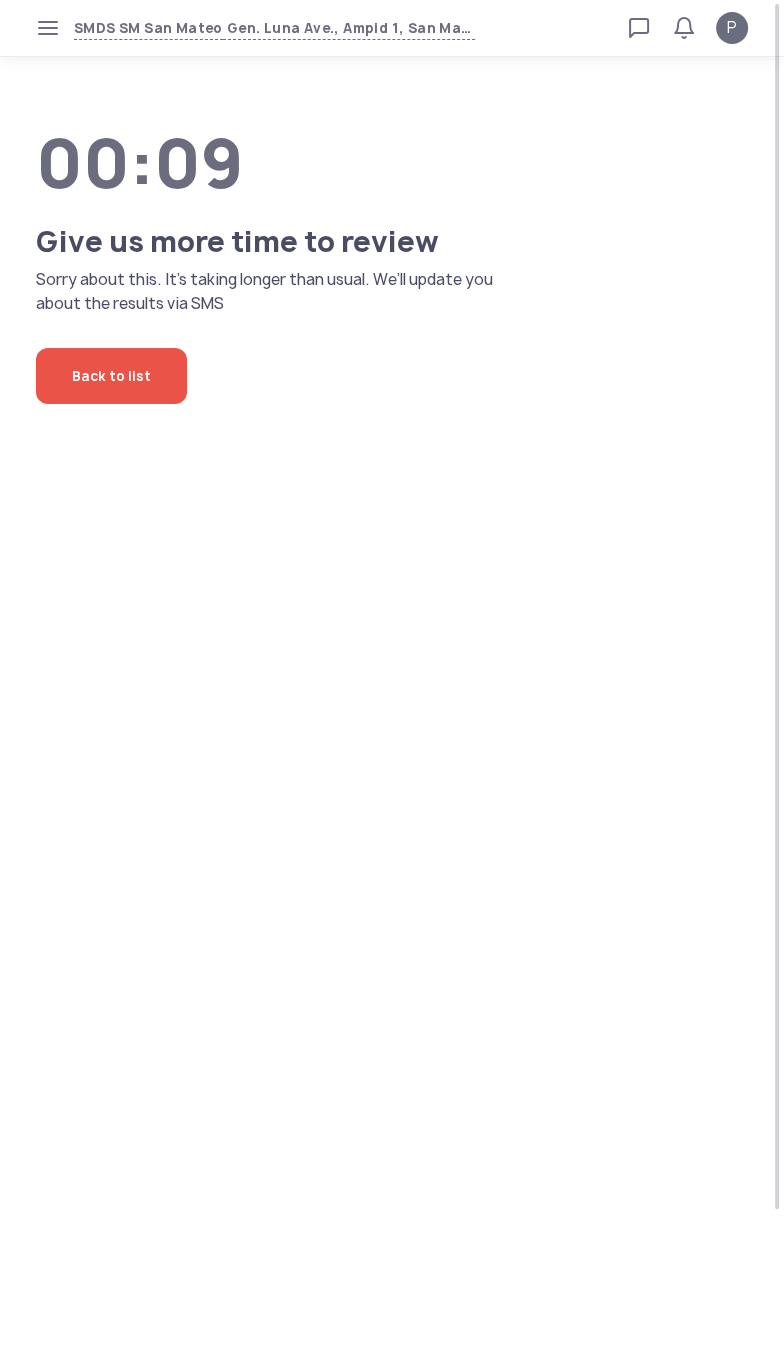 click on "SMDS SM San Mateo Gen. Luna Ave., Ampid 1, San Mateo, Rizal Loan calculator Loan applications FAQs Refund P P
Verified agent Full name Ma.Kristina Perez Telephone number +63 994 057 85 99 E-mail m.perez@sa.salmon.ph Log out  00:09  Give us more time to review Sorry about this. It’s taking longer than usual. We’ll update you about the results via SMS  Back to list" at bounding box center (392, 682) 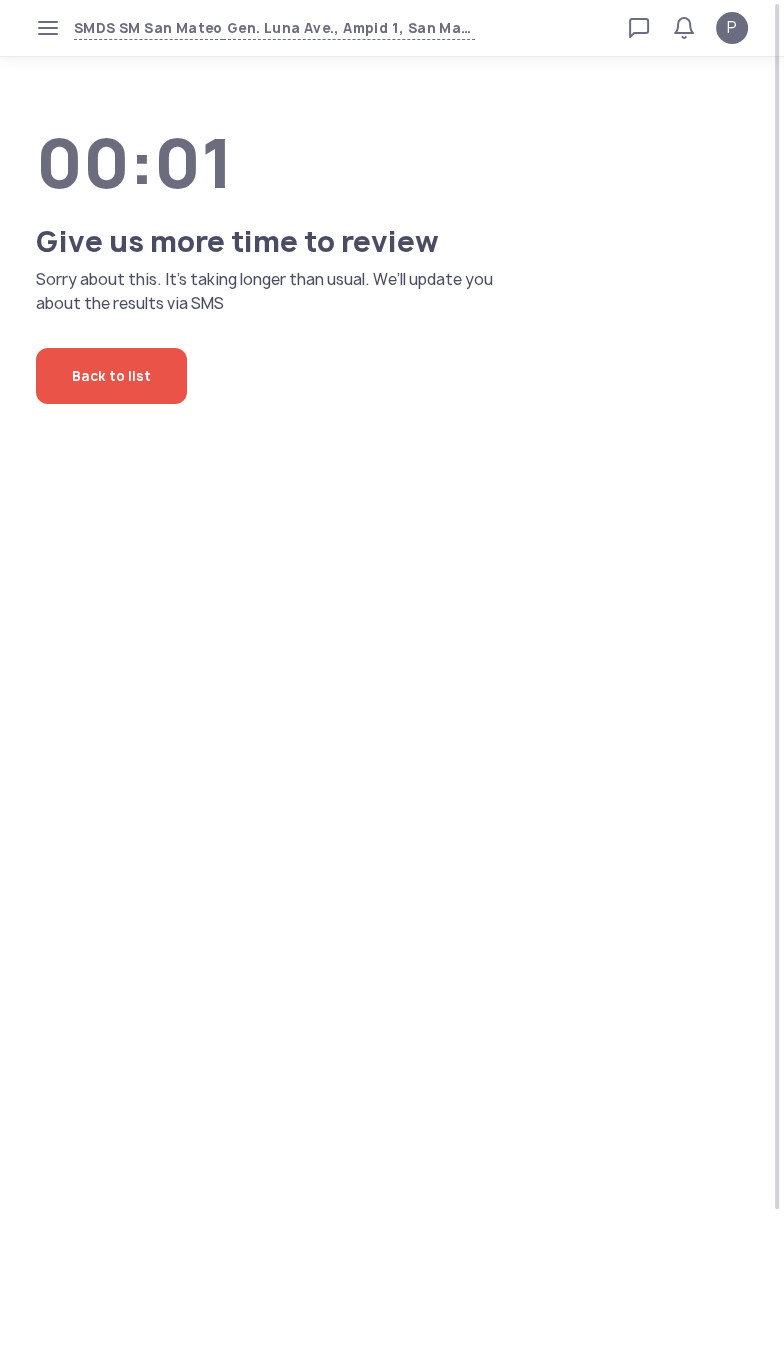 click on "SMDS SM San Mateo Gen. Luna Ave., Ampid 1, San Mateo, Rizal Loan calculator Loan applications FAQs Refund P P
Verified agent Full name Ma.Kristina Perez Telephone number +63 994 057 85 99 E-mail m.perez@sa.salmon.ph Log out  00:01  Give us more time to review Sorry about this. It’s taking longer than usual. We’ll update you about the results via SMS  Back to list" at bounding box center (392, 682) 